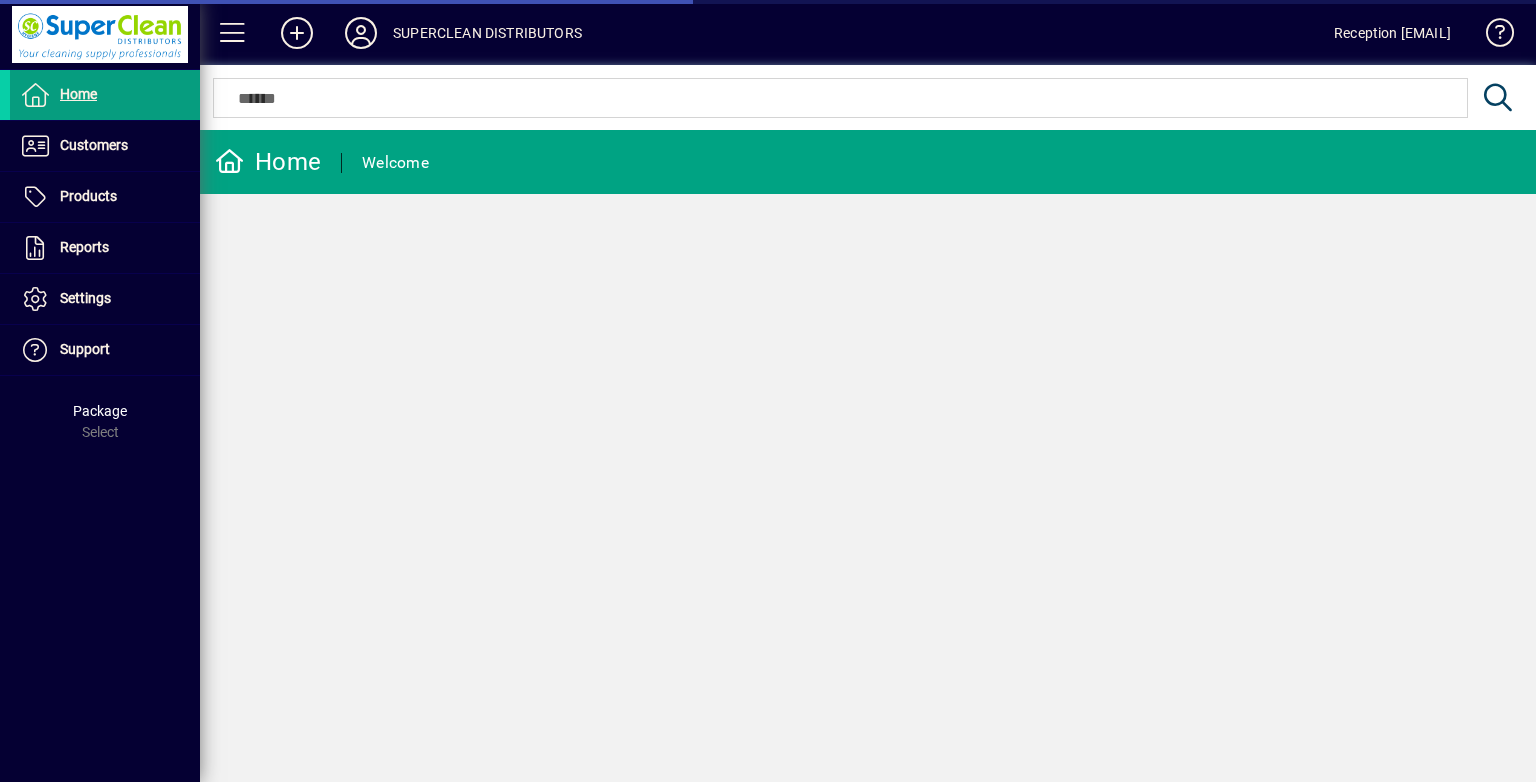 scroll, scrollTop: 0, scrollLeft: 0, axis: both 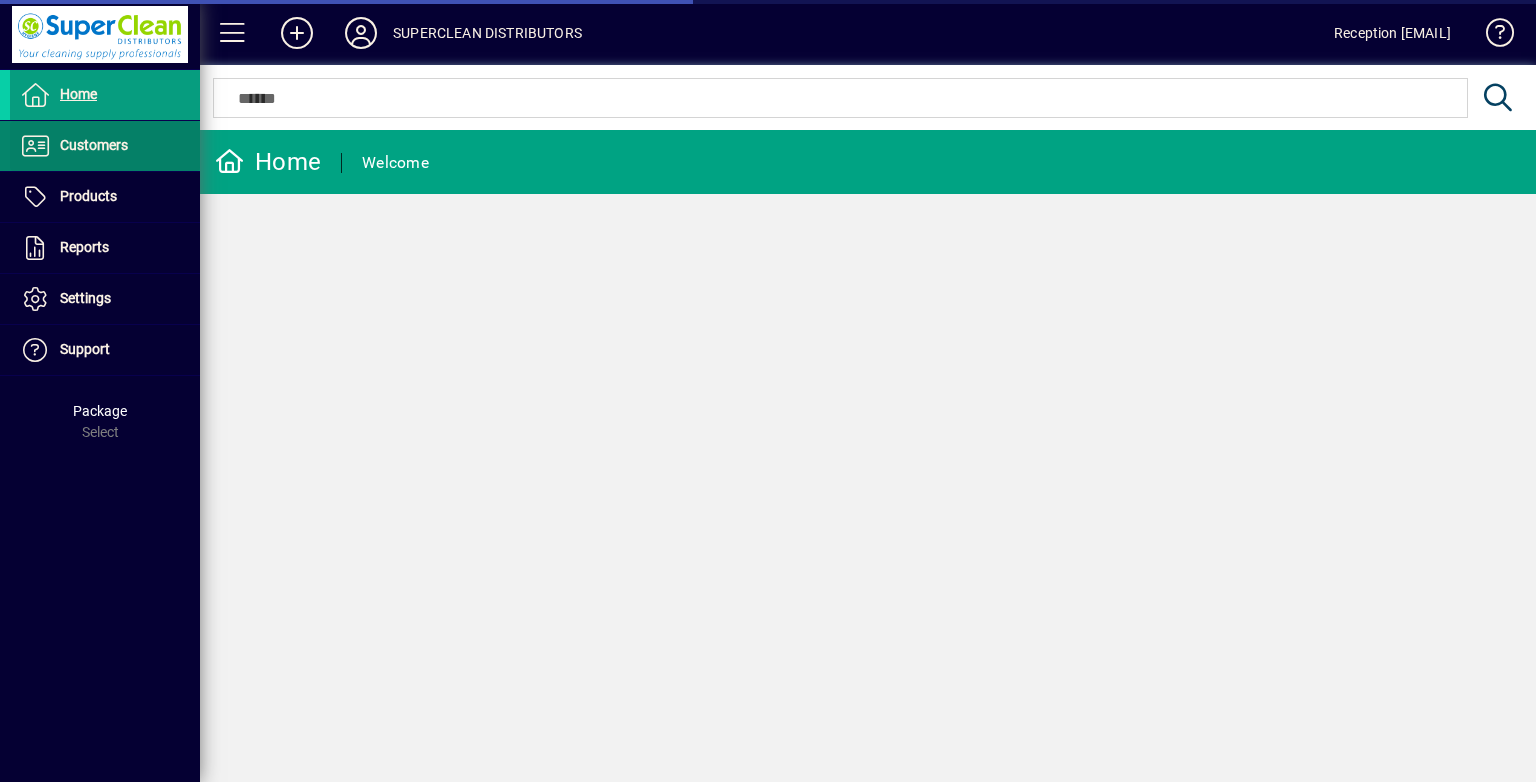 click on "Customers" at bounding box center [94, 145] 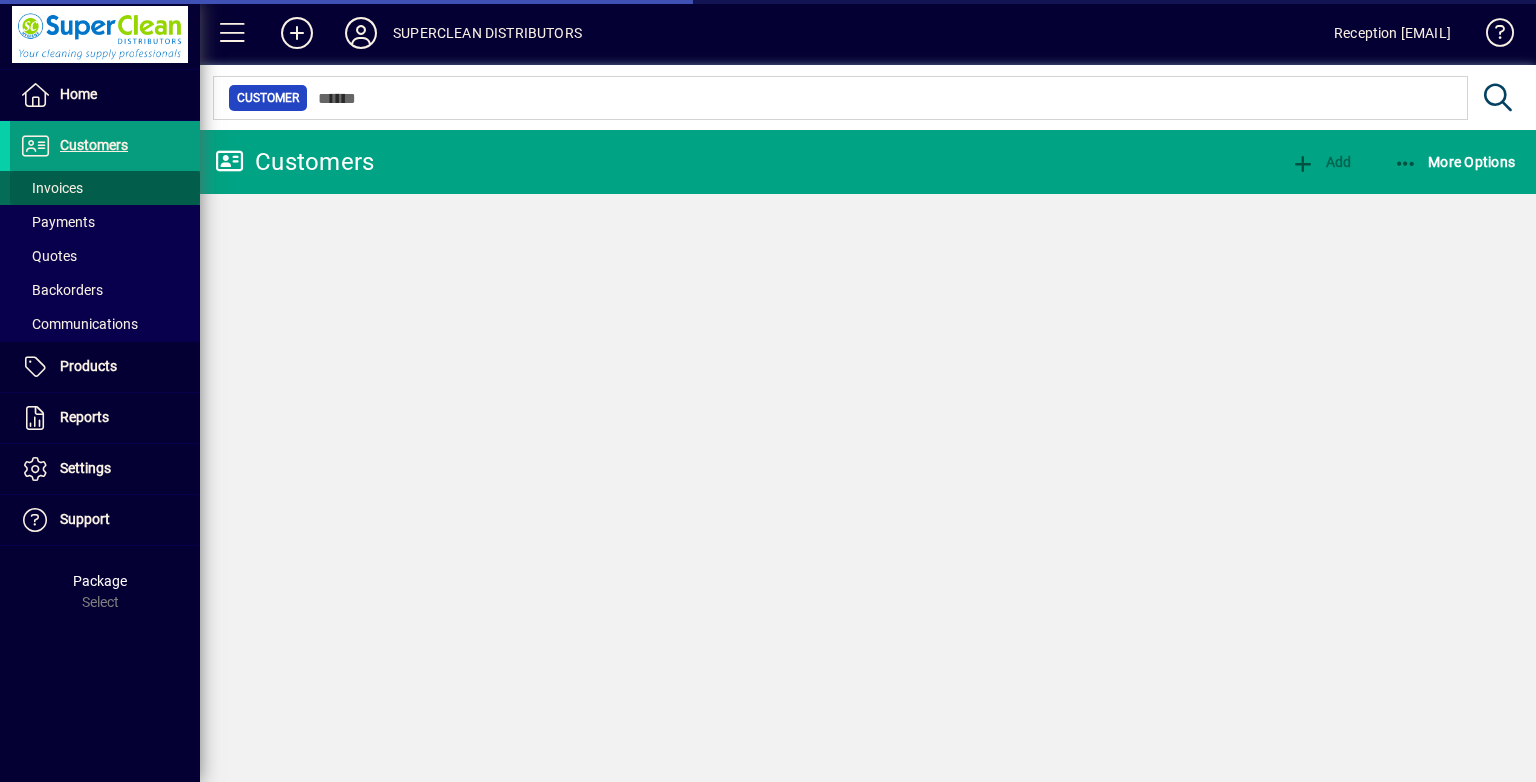 click at bounding box center [105, 188] 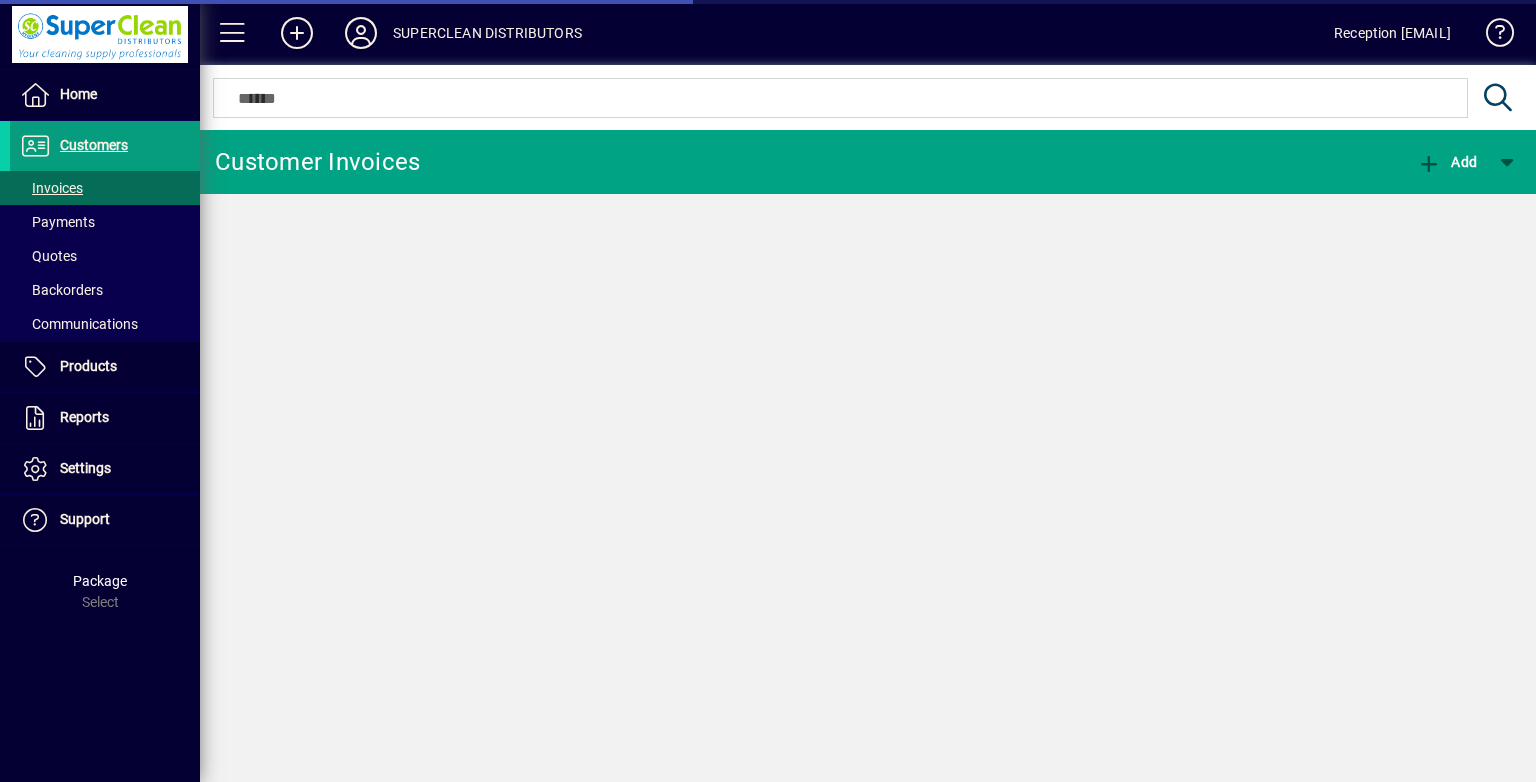 scroll, scrollTop: 0, scrollLeft: 0, axis: both 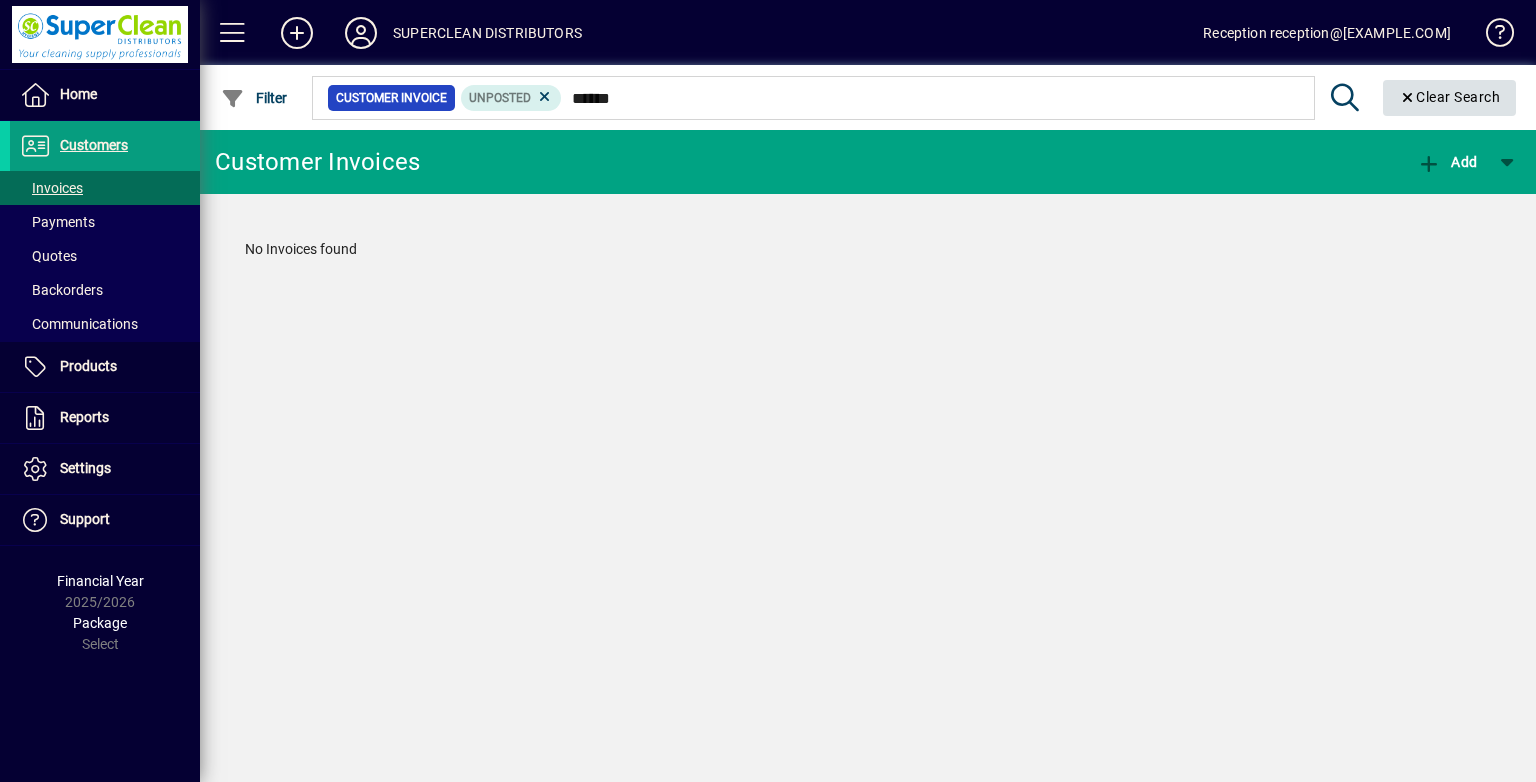 type on "*****" 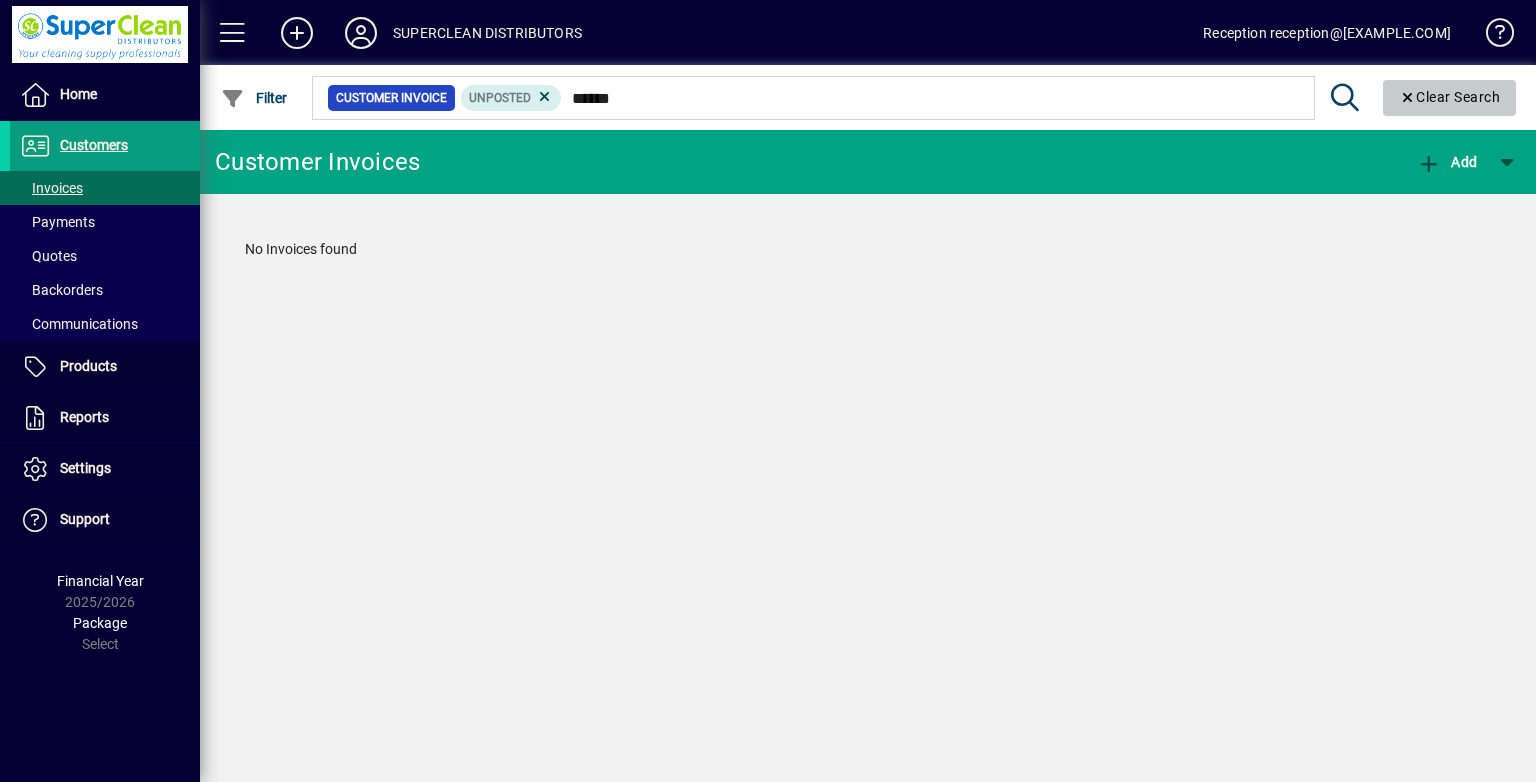 click 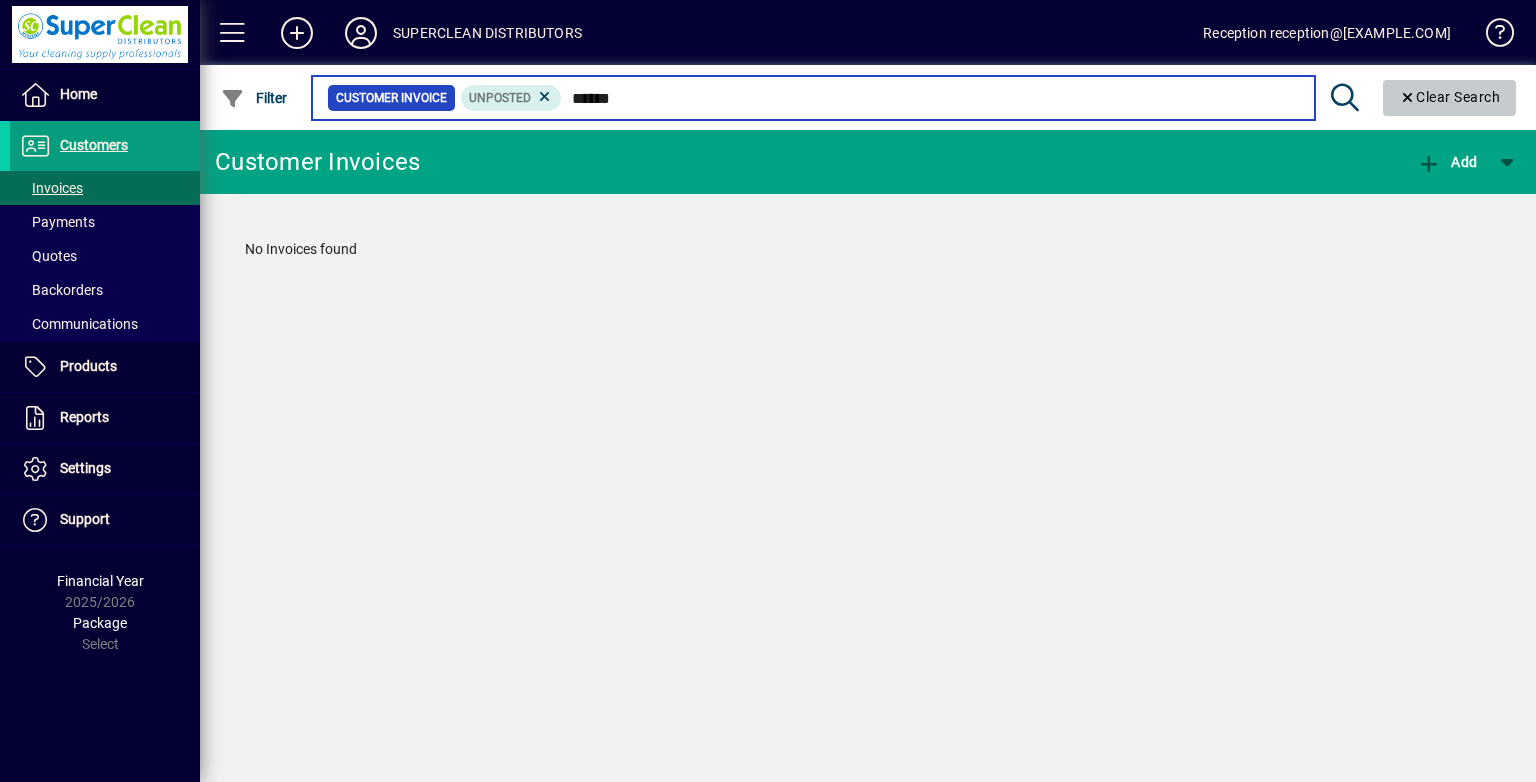 type 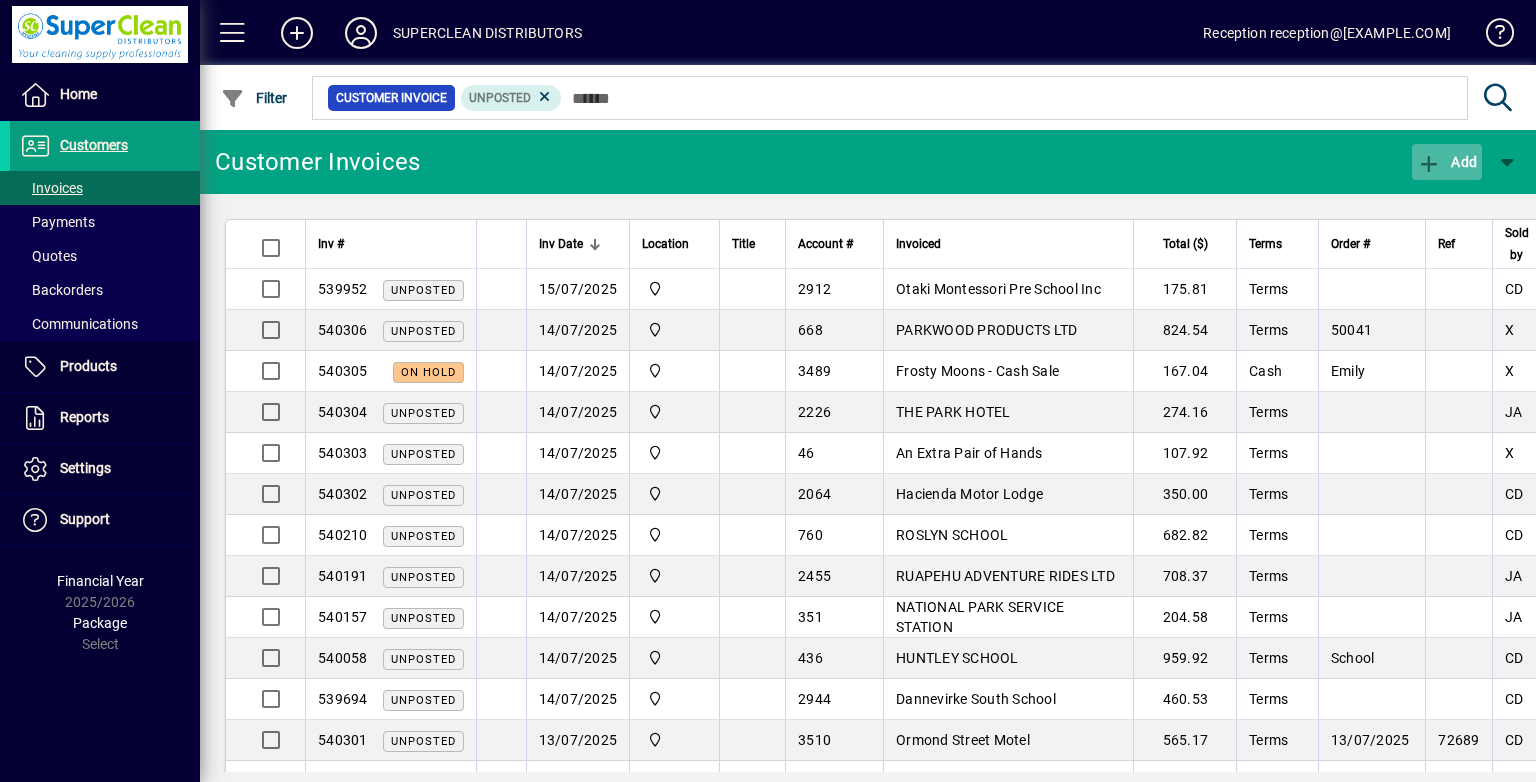 click on "Add" 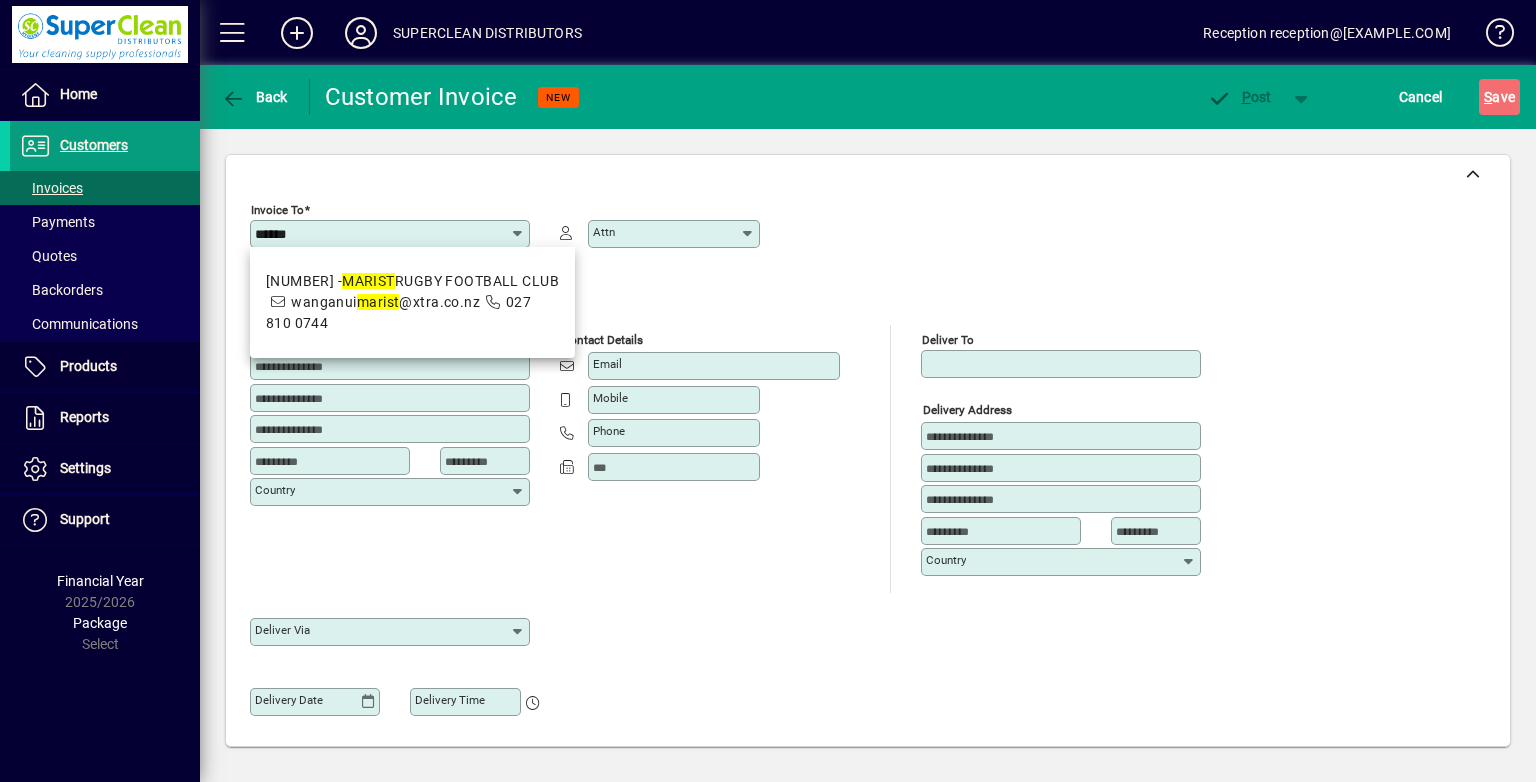click on "541 - MARIST RUGBY FOOTBALL CLUB" at bounding box center (412, 281) 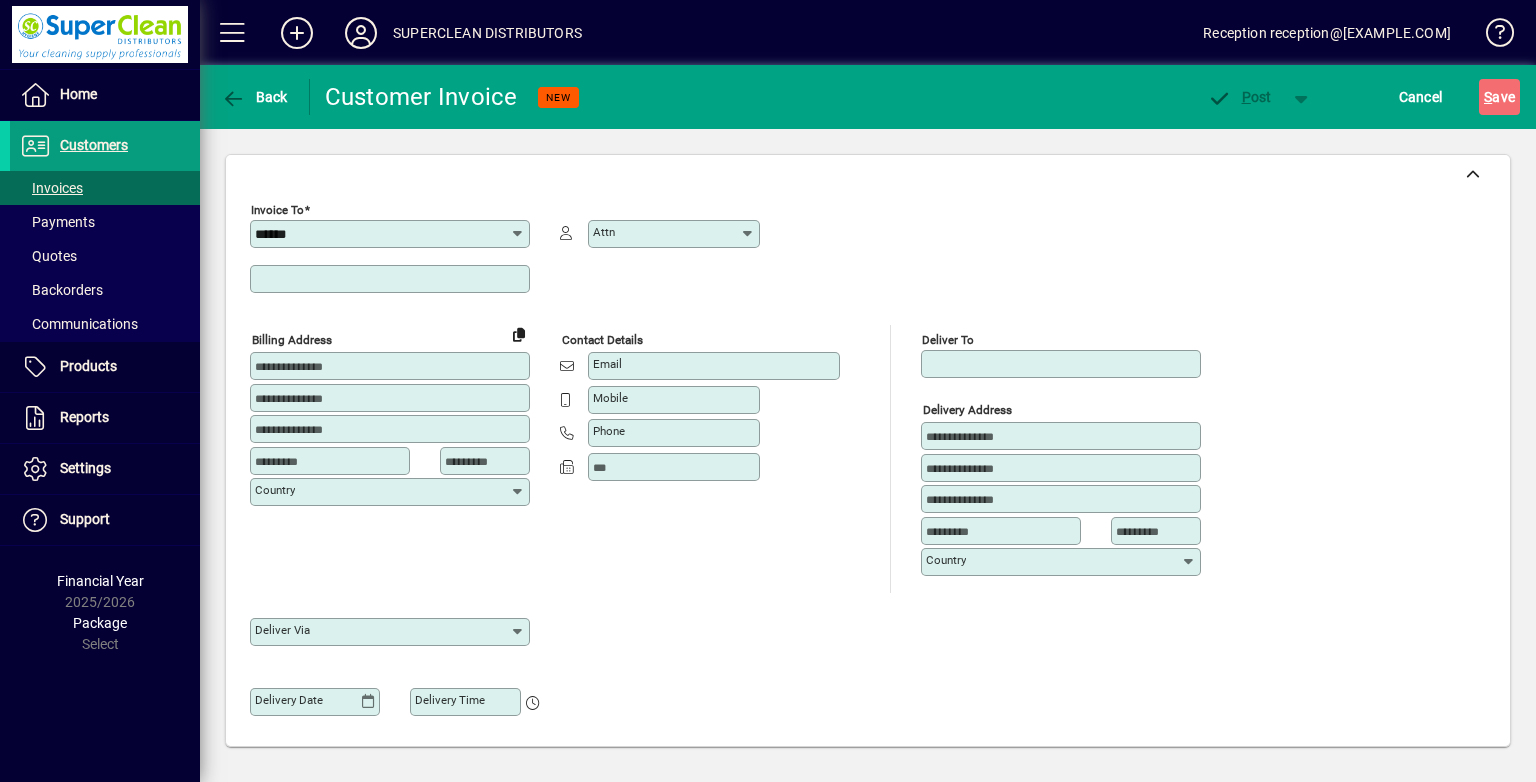 type on "**********" 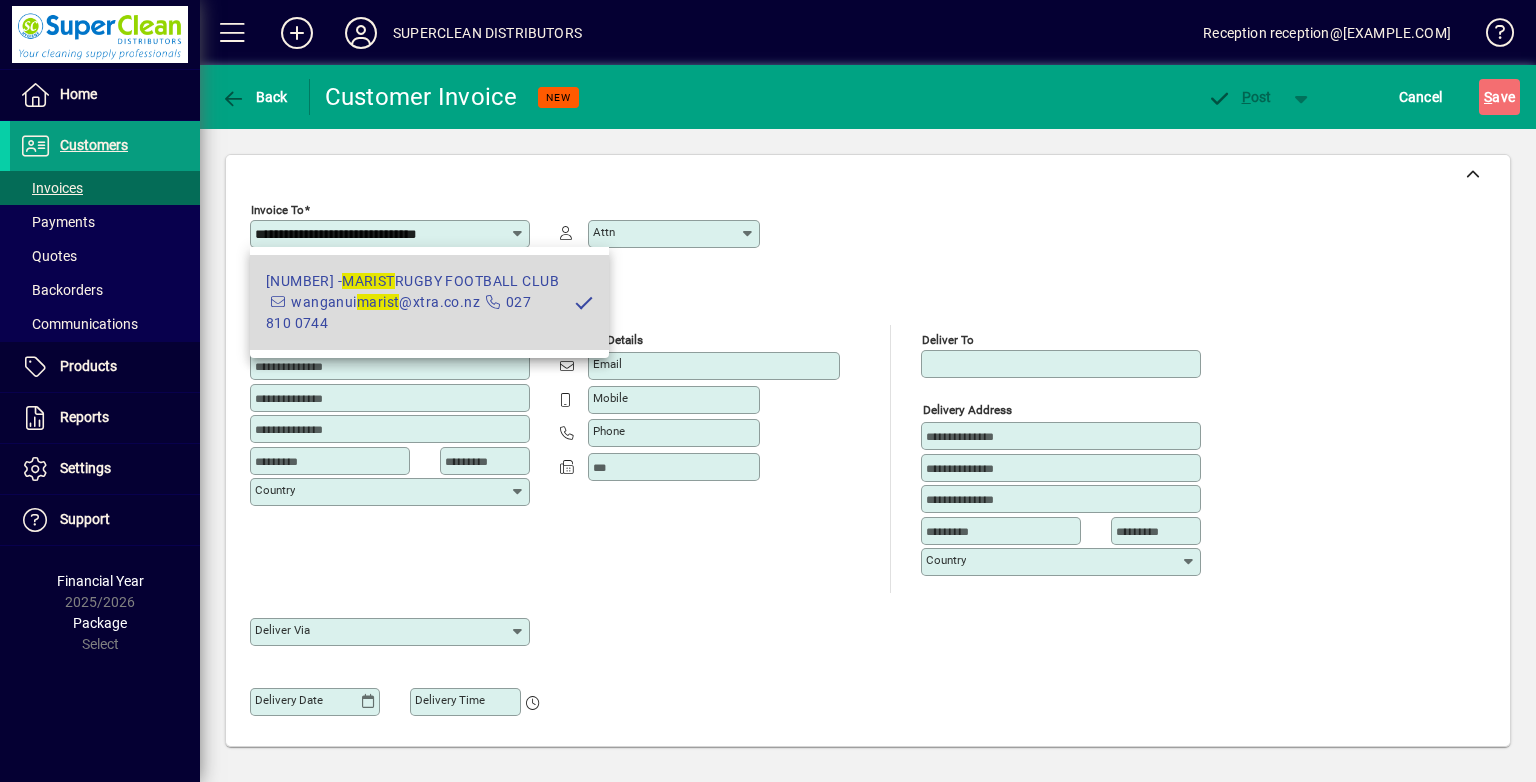 type on "*********" 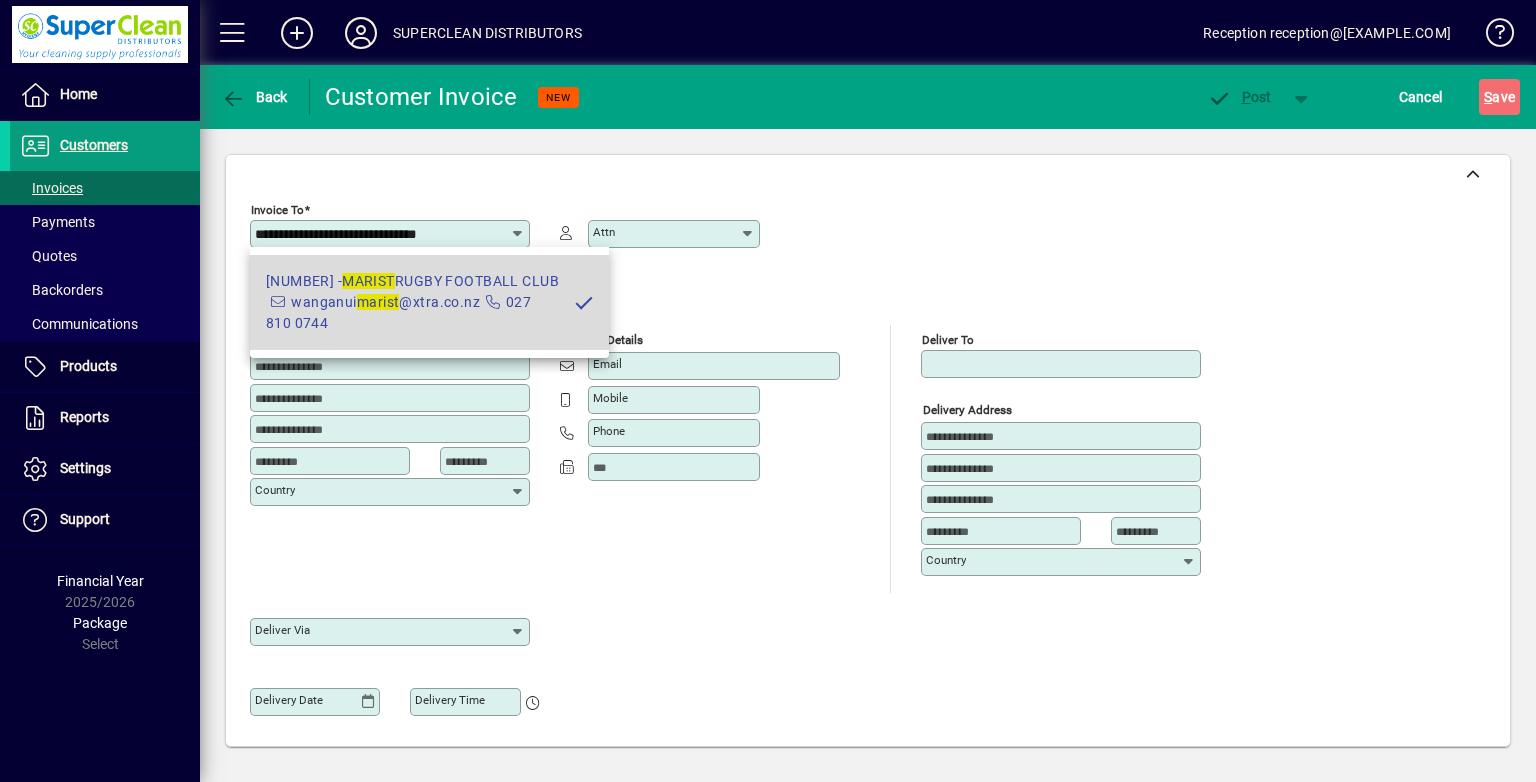type on "********" 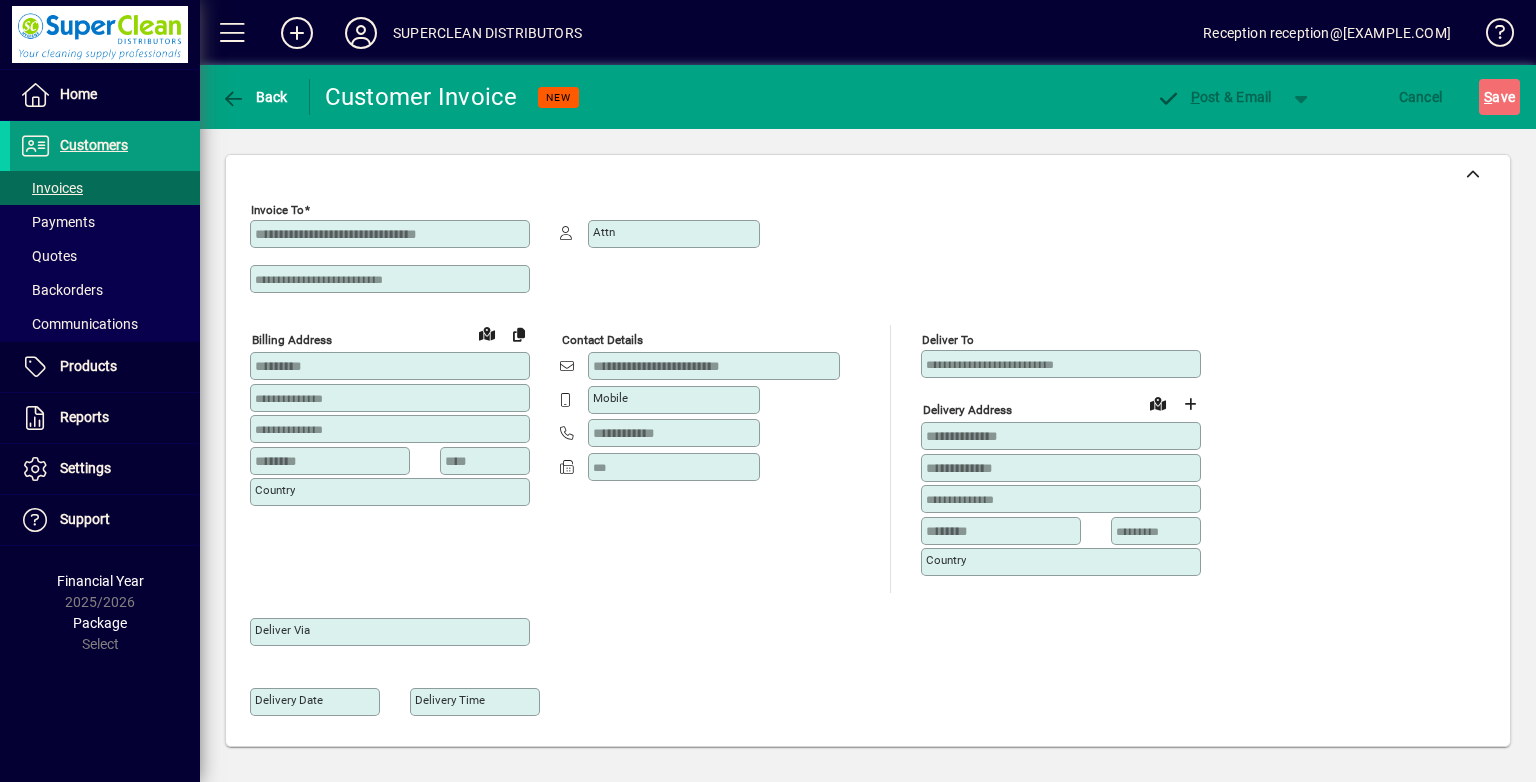 type on "**********" 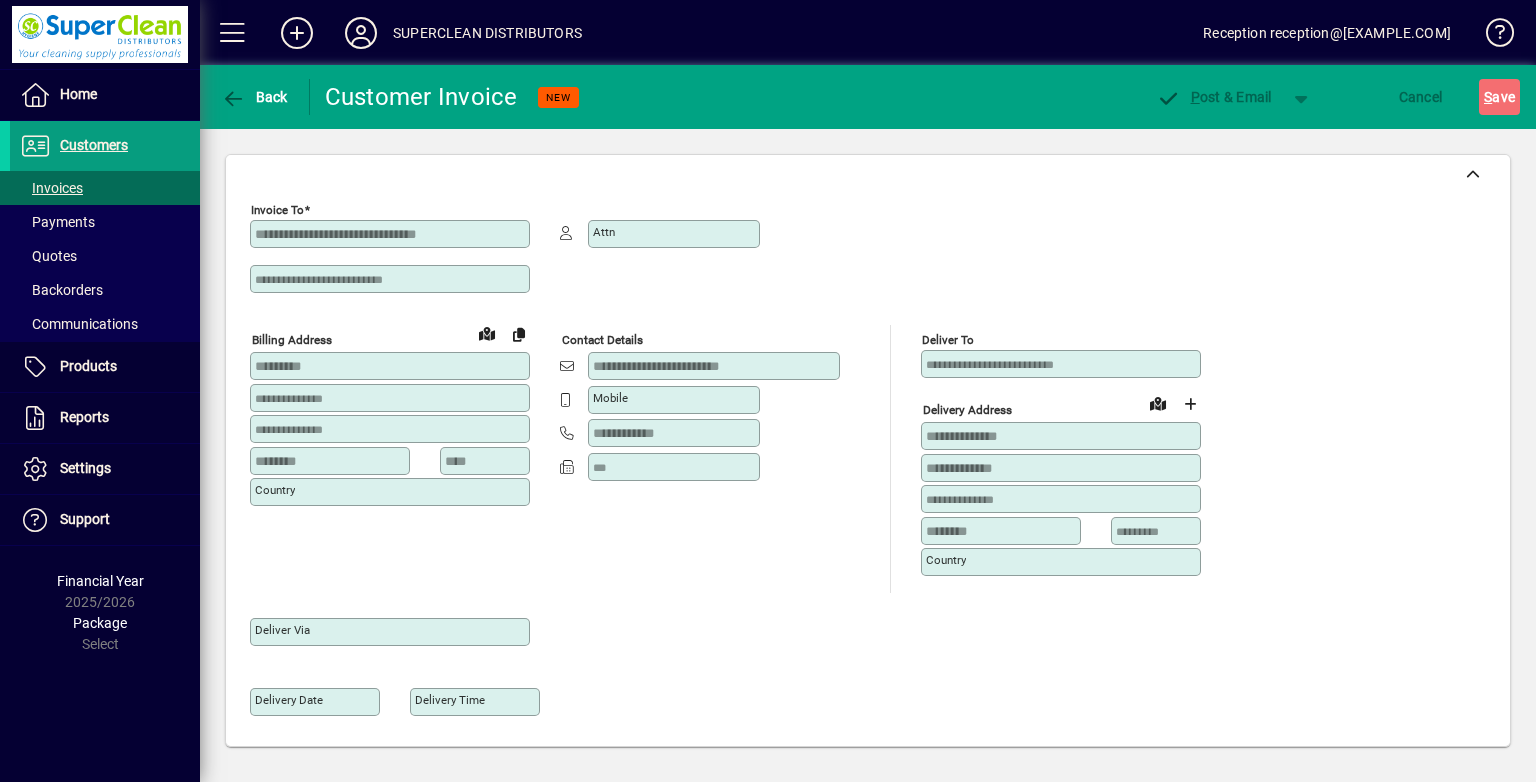 type on "**********" 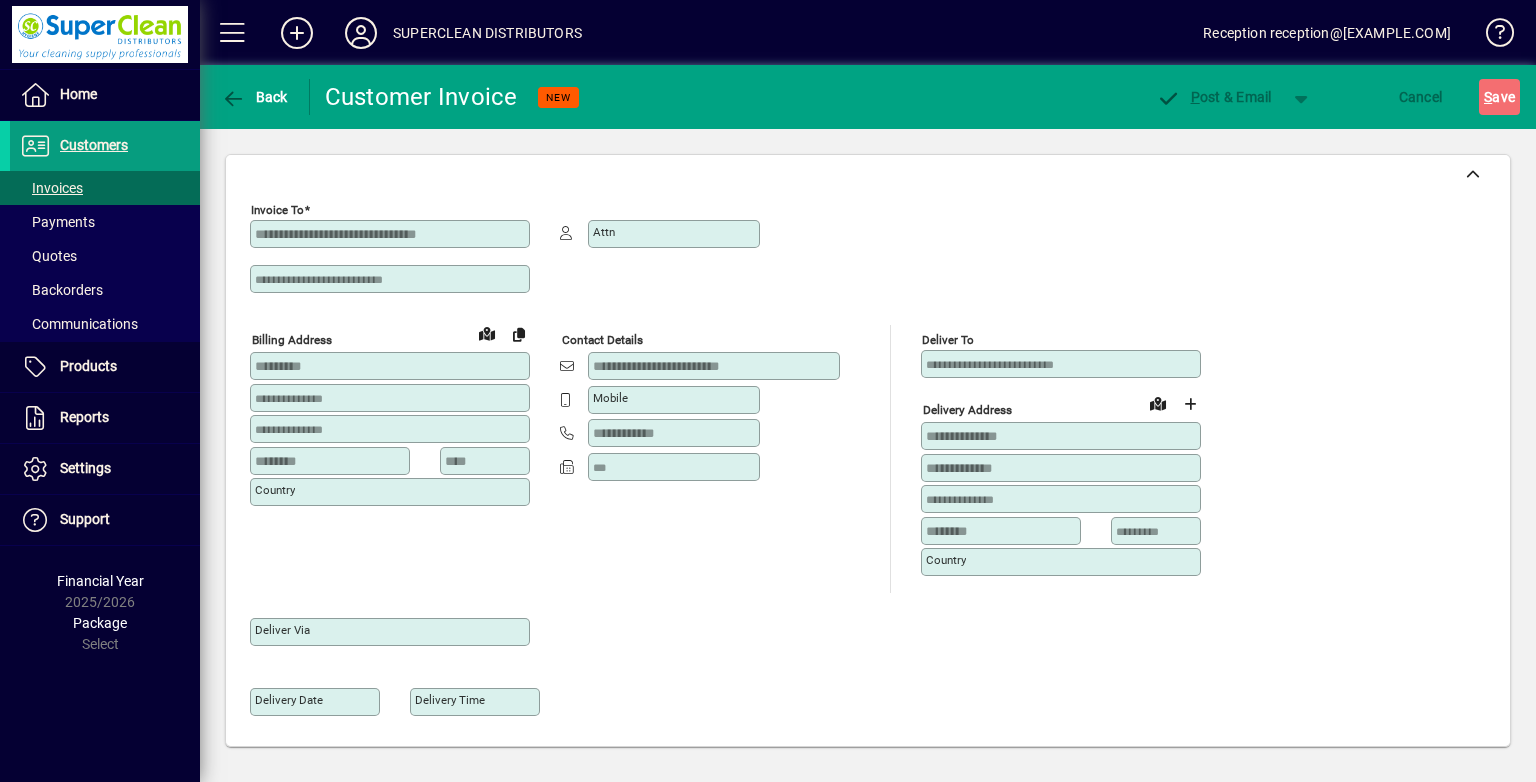 type on "******" 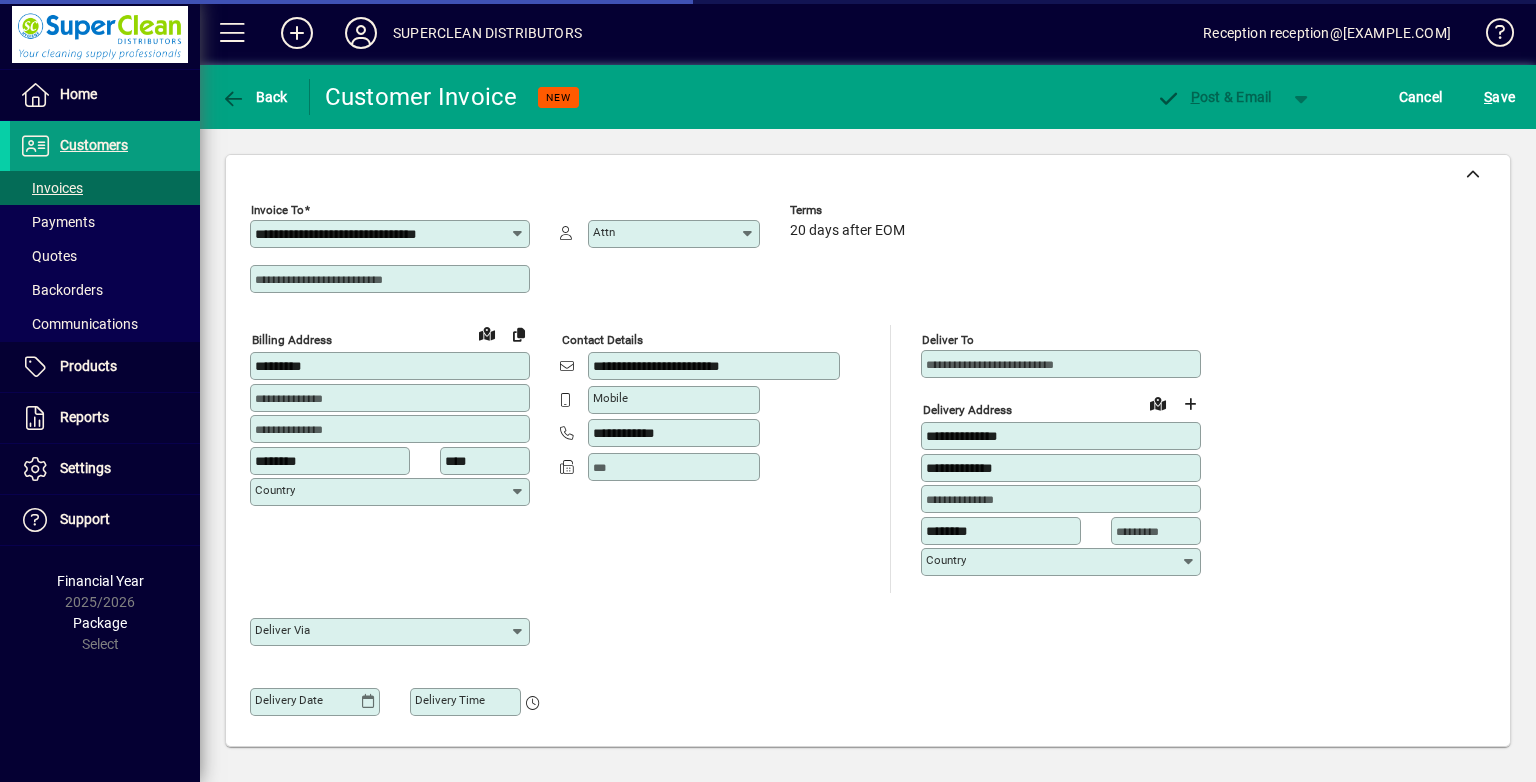 scroll, scrollTop: 400, scrollLeft: 0, axis: vertical 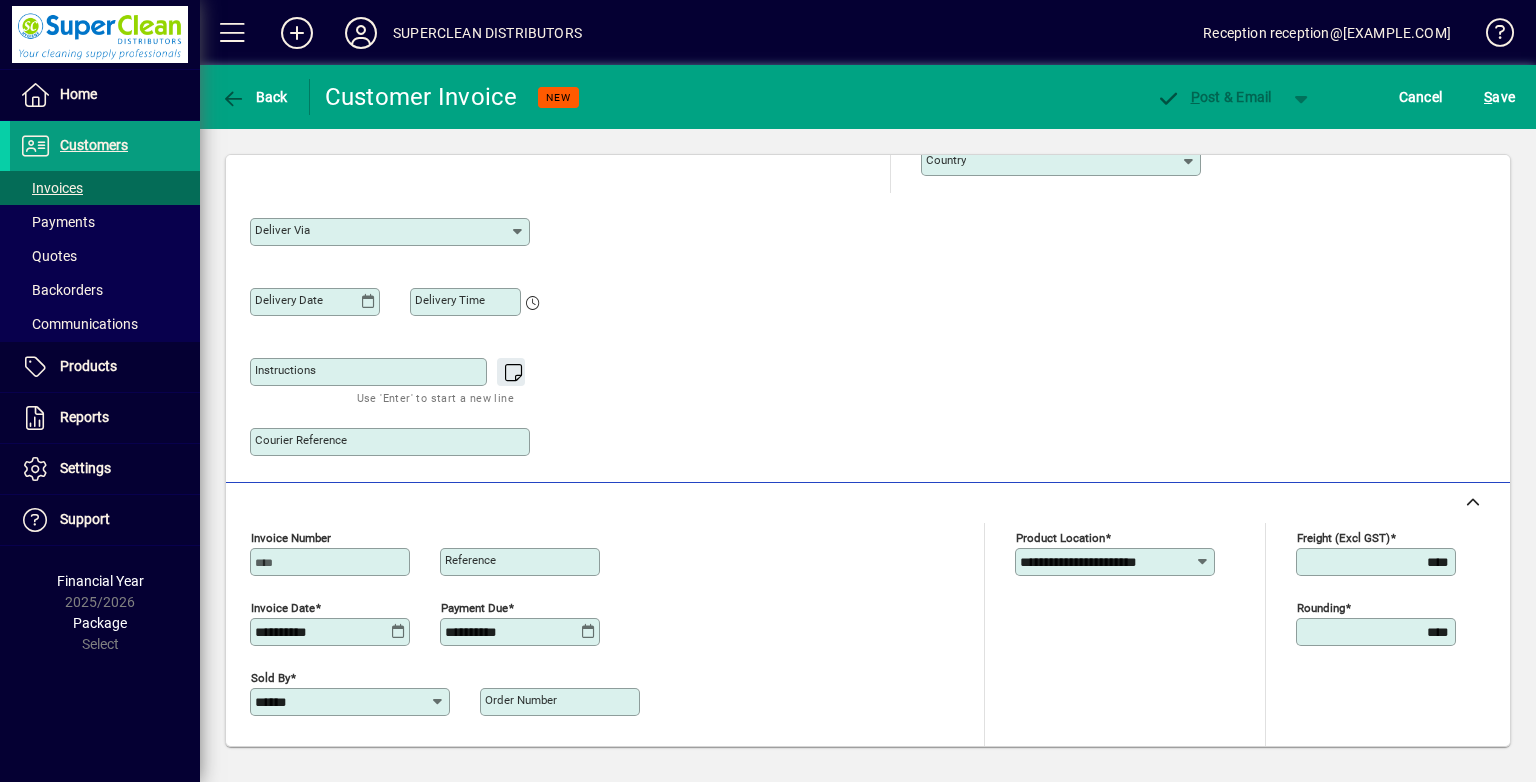 click on "Instructions" 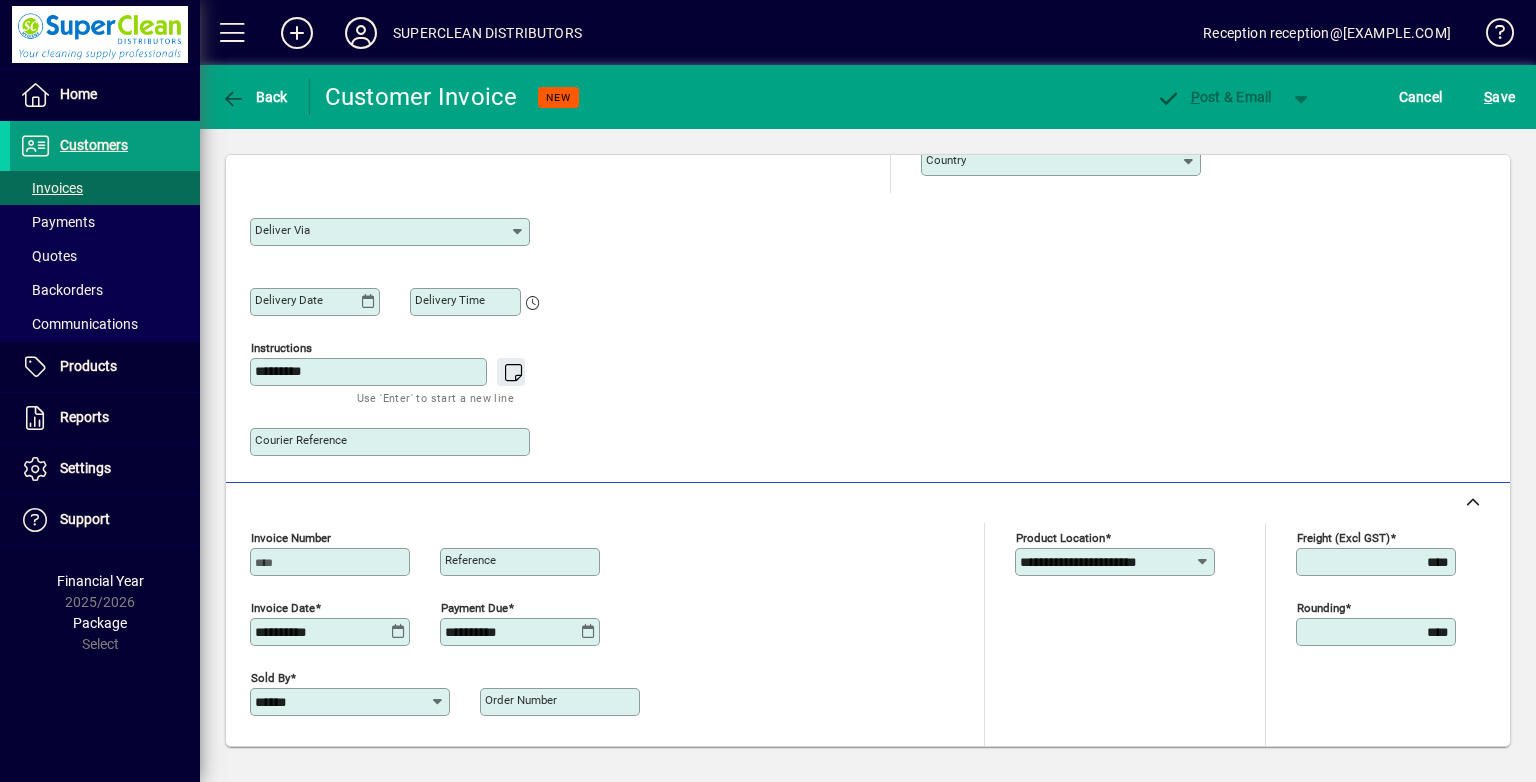 type on "*********" 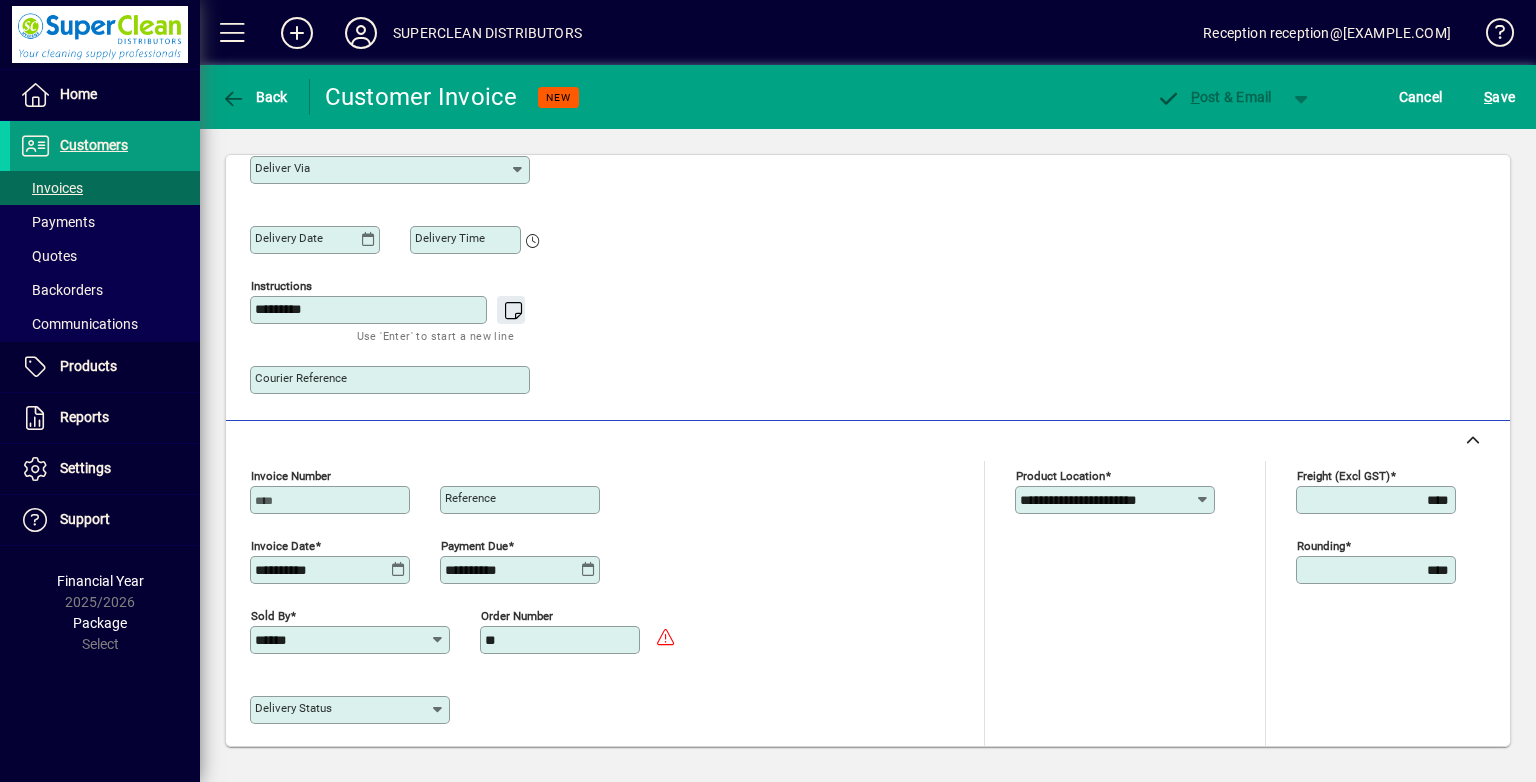 scroll, scrollTop: 500, scrollLeft: 0, axis: vertical 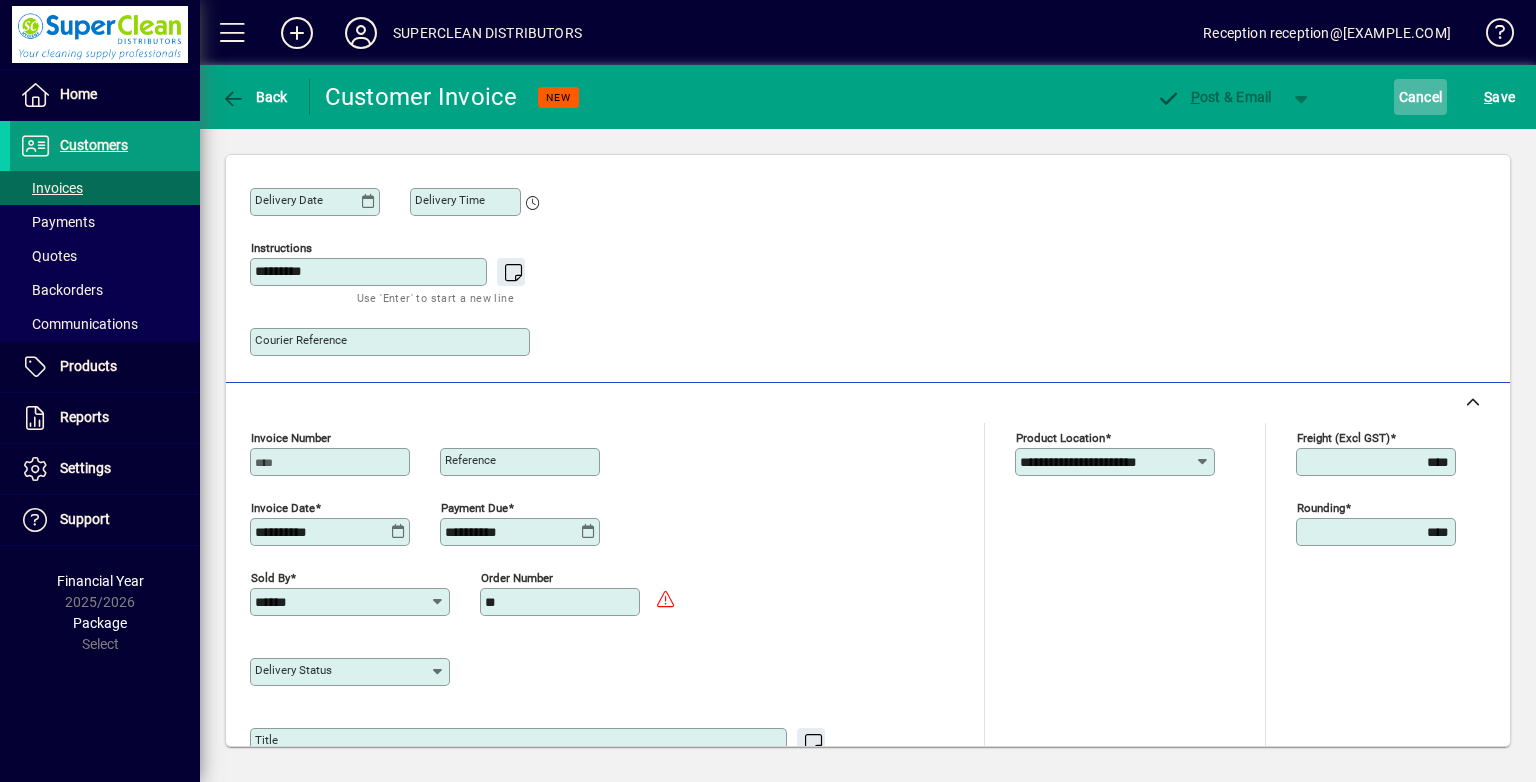 type on "**" 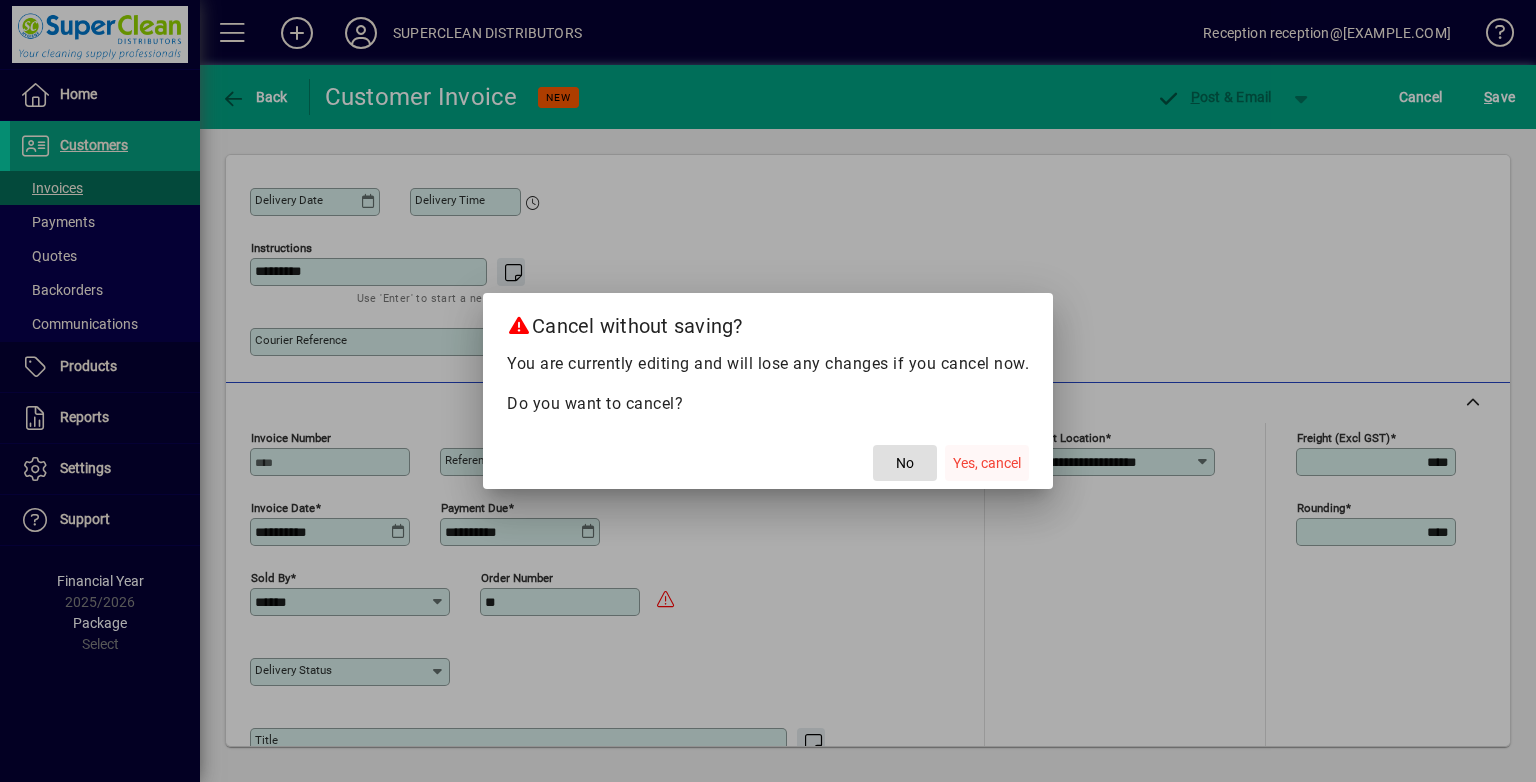 click 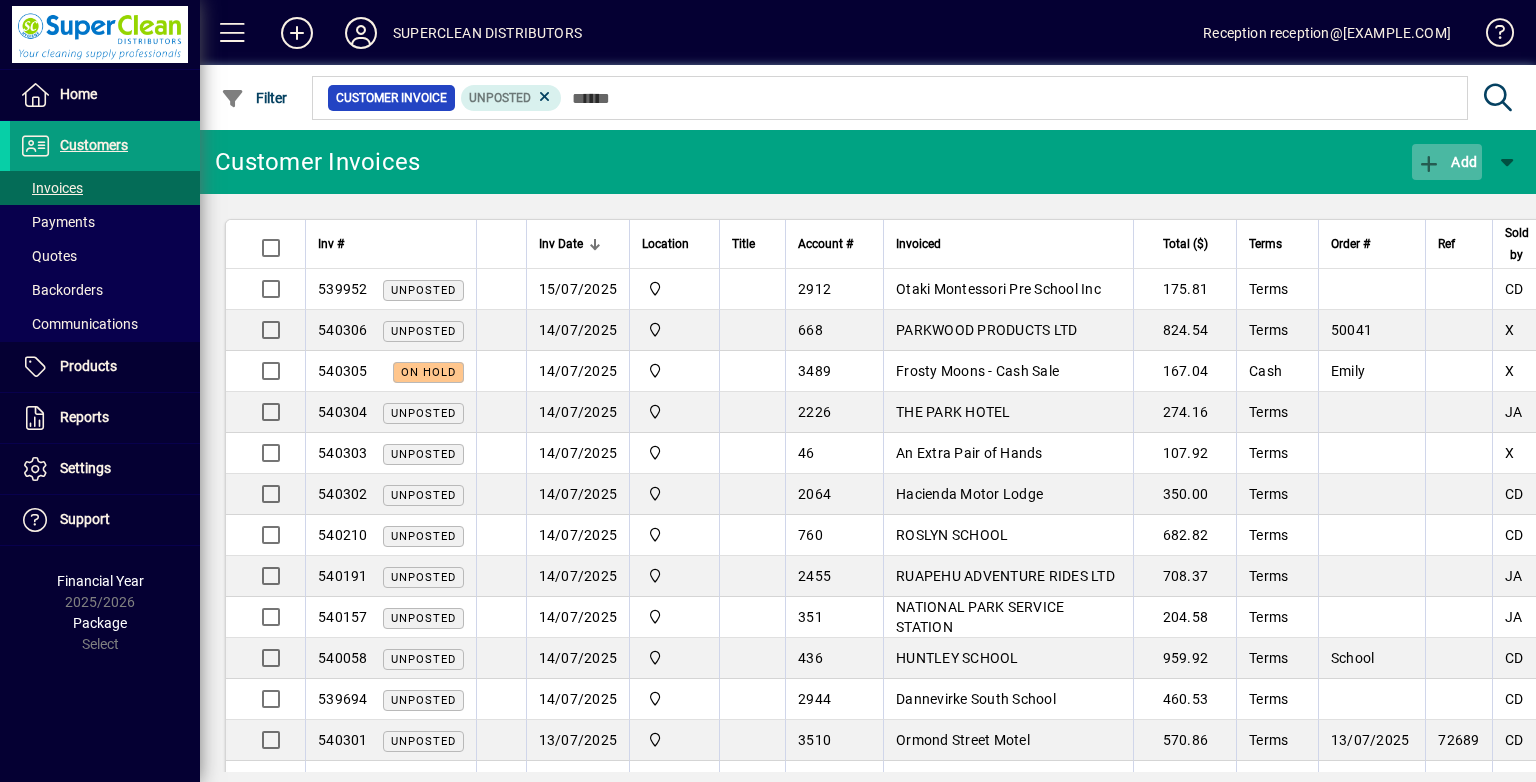 click on "Add" 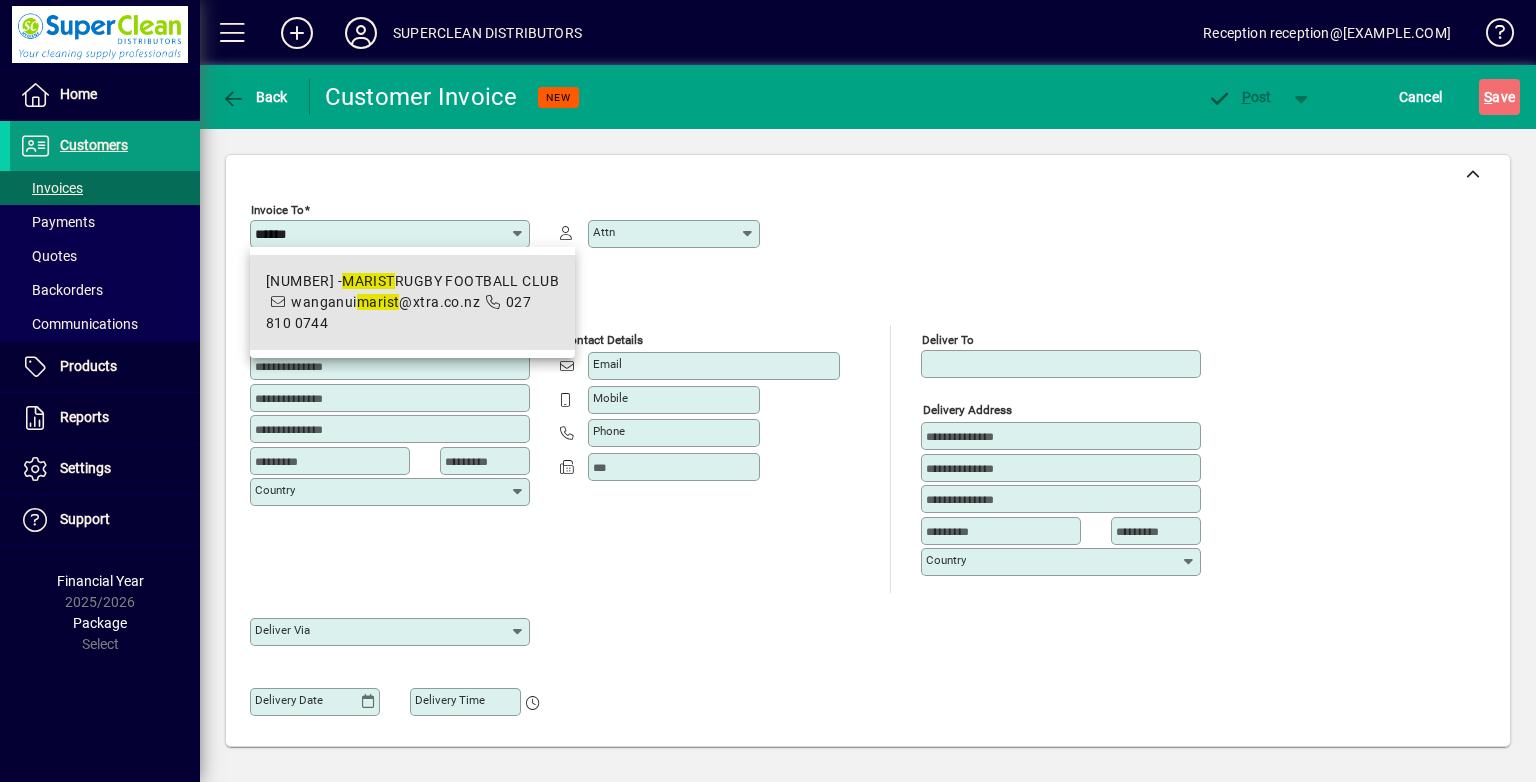 click on "[EMAIL]" at bounding box center (385, 302) 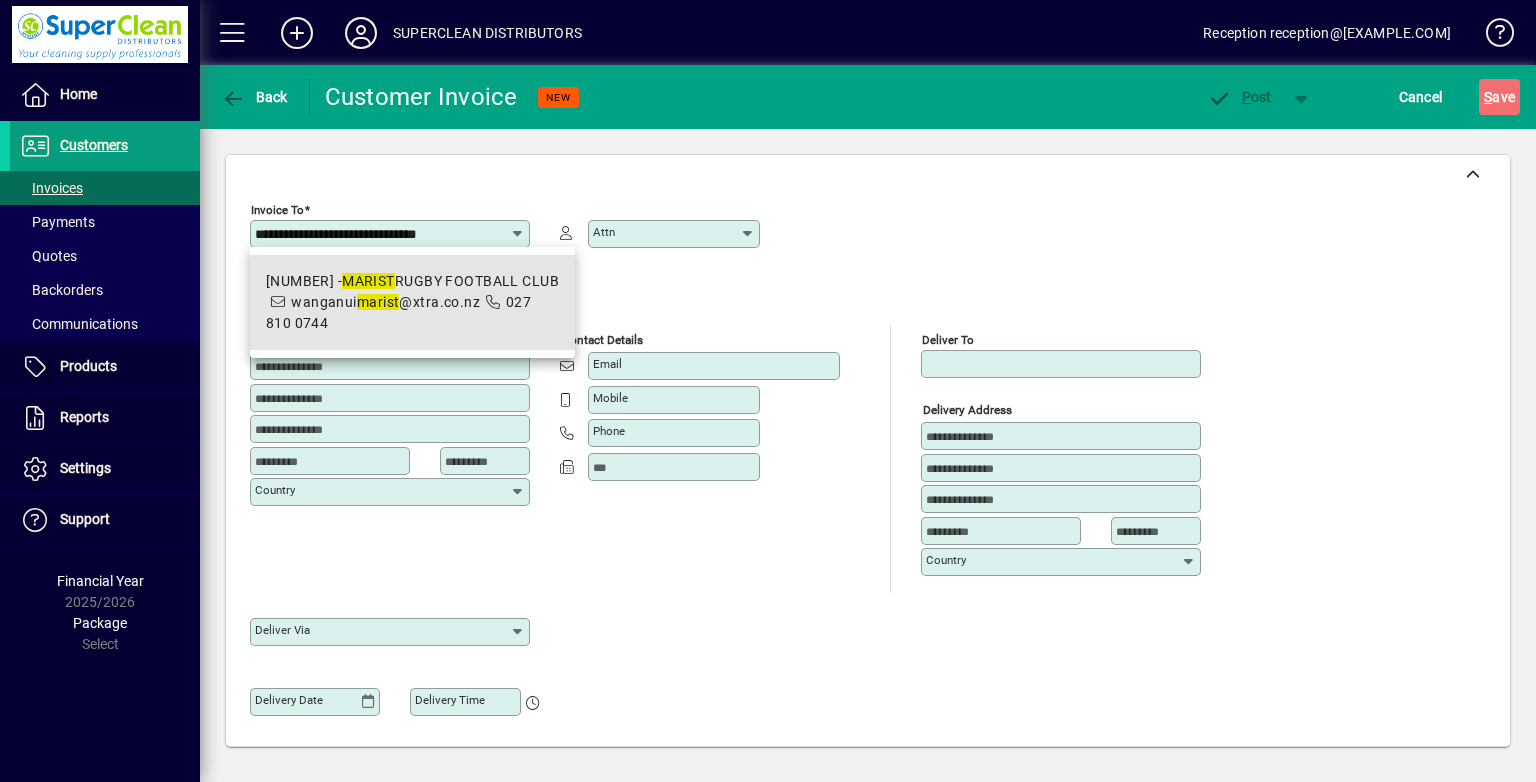 type on "*********" 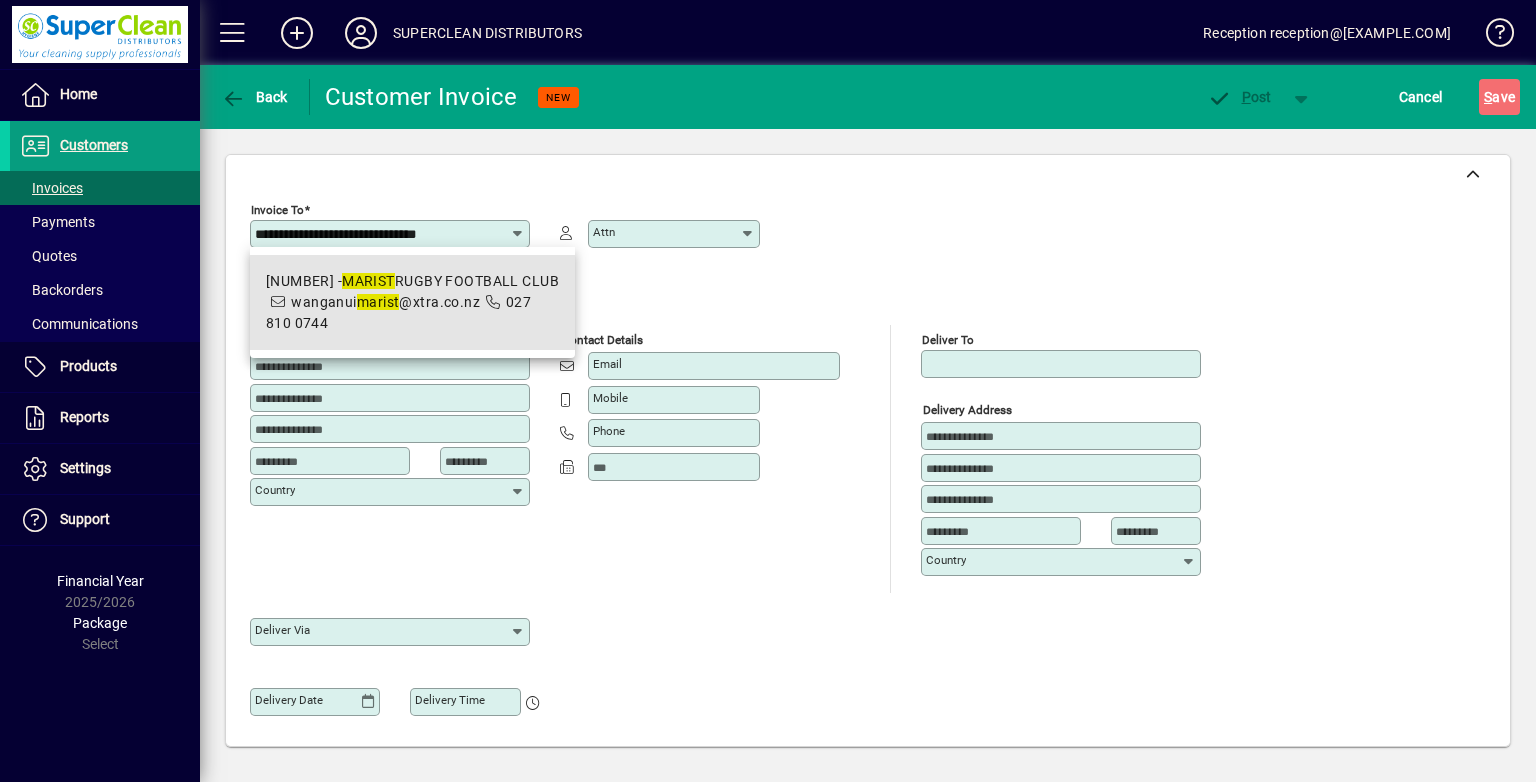 type on "********" 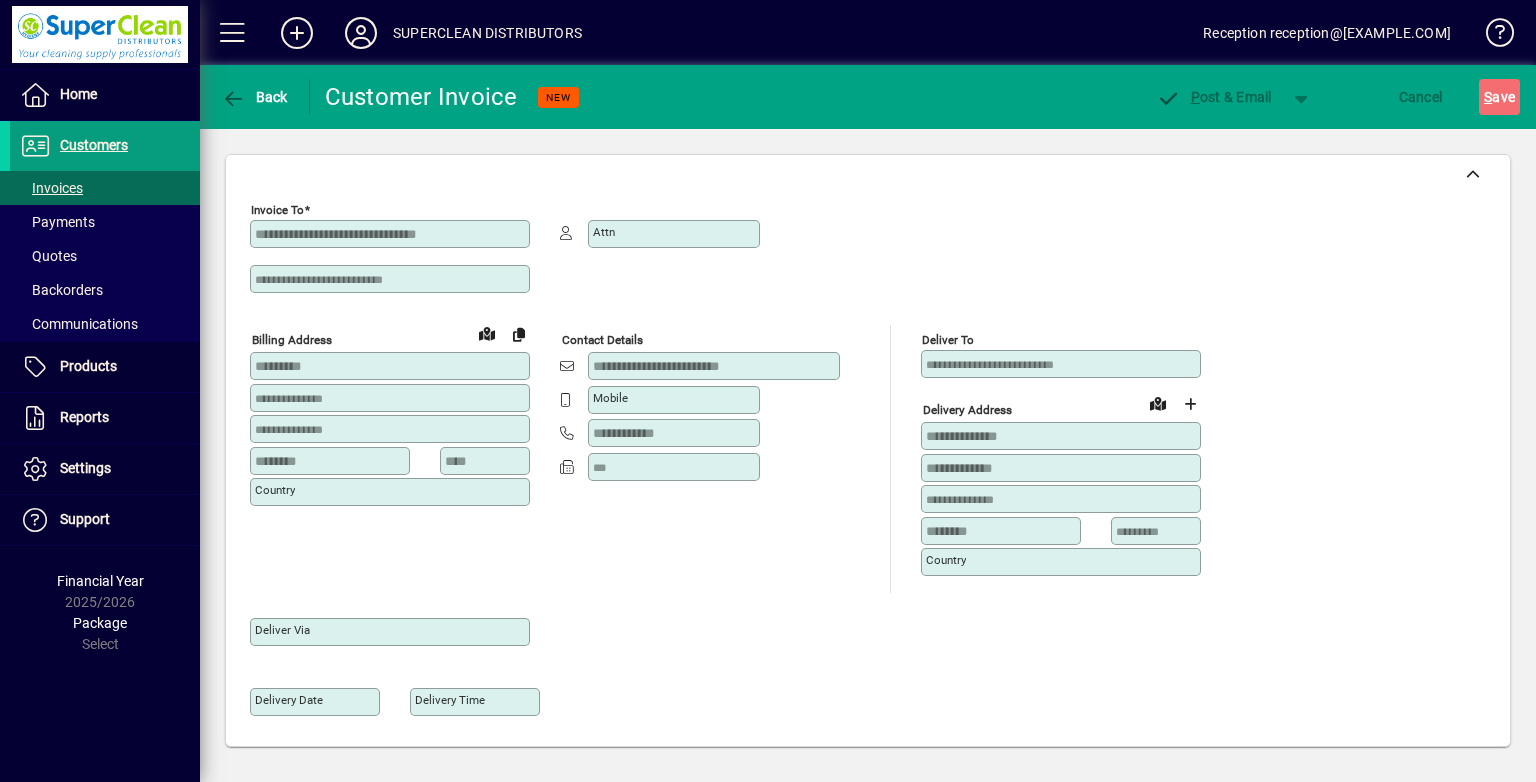 type on "**********" 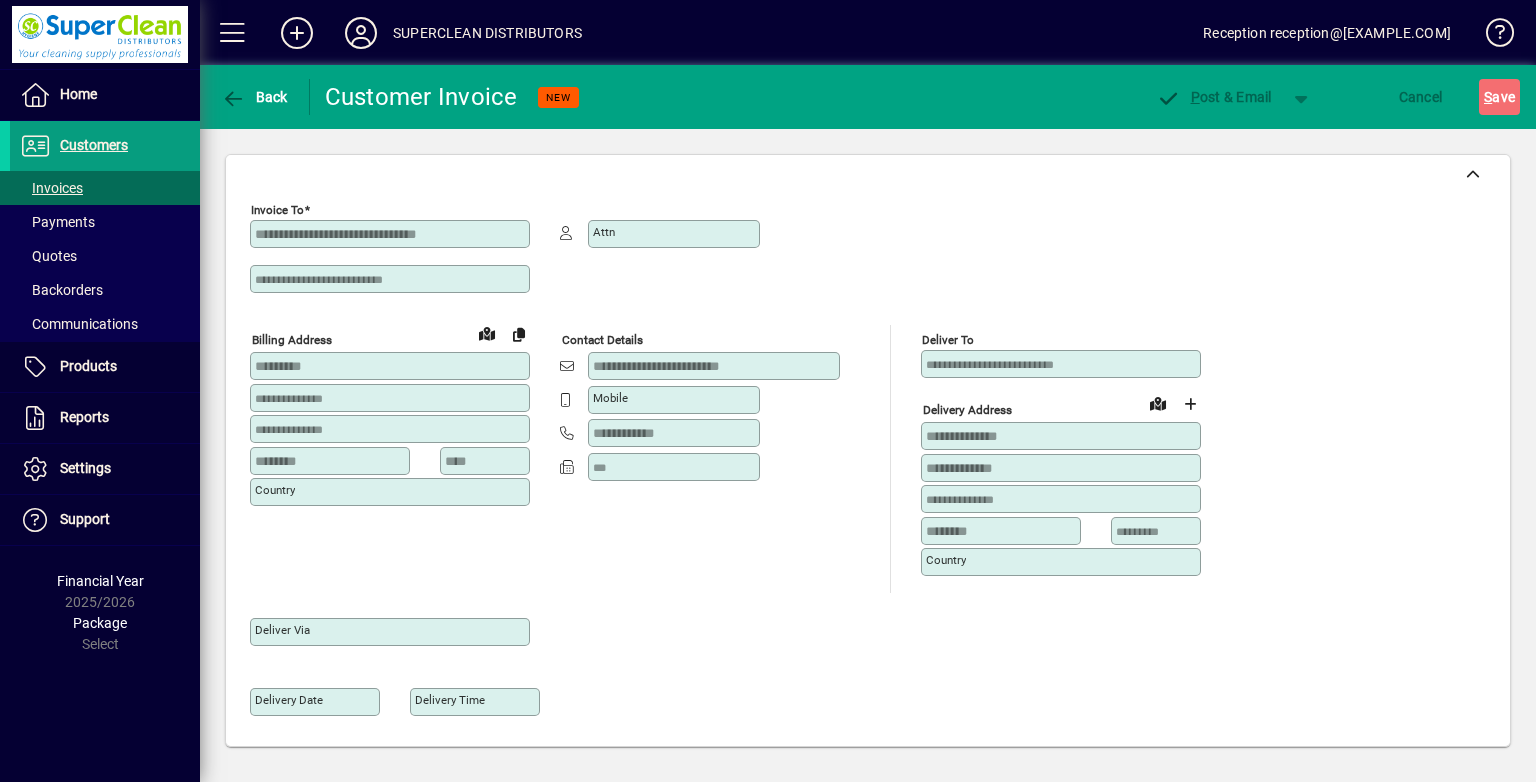 type on "******" 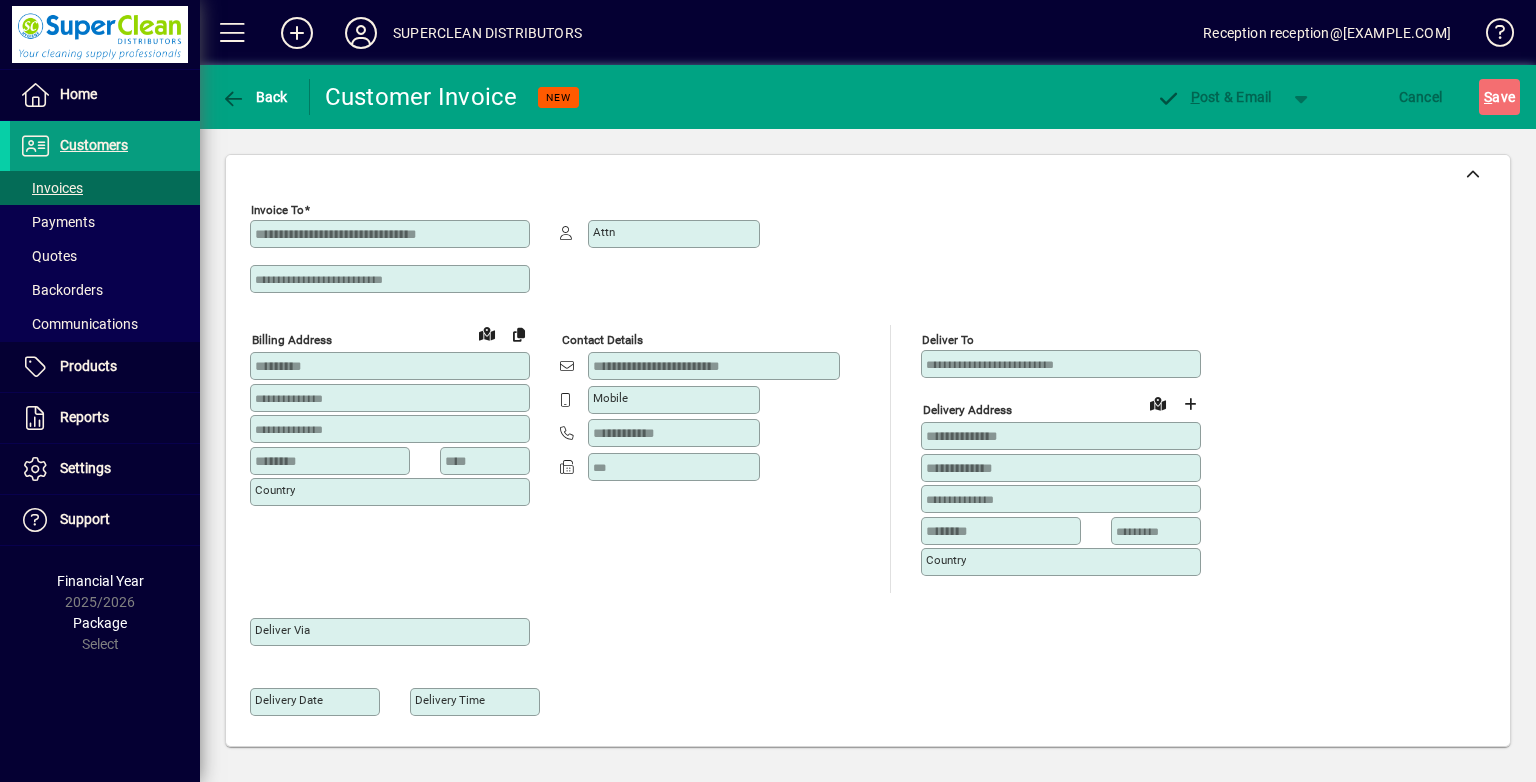 type on "**********" 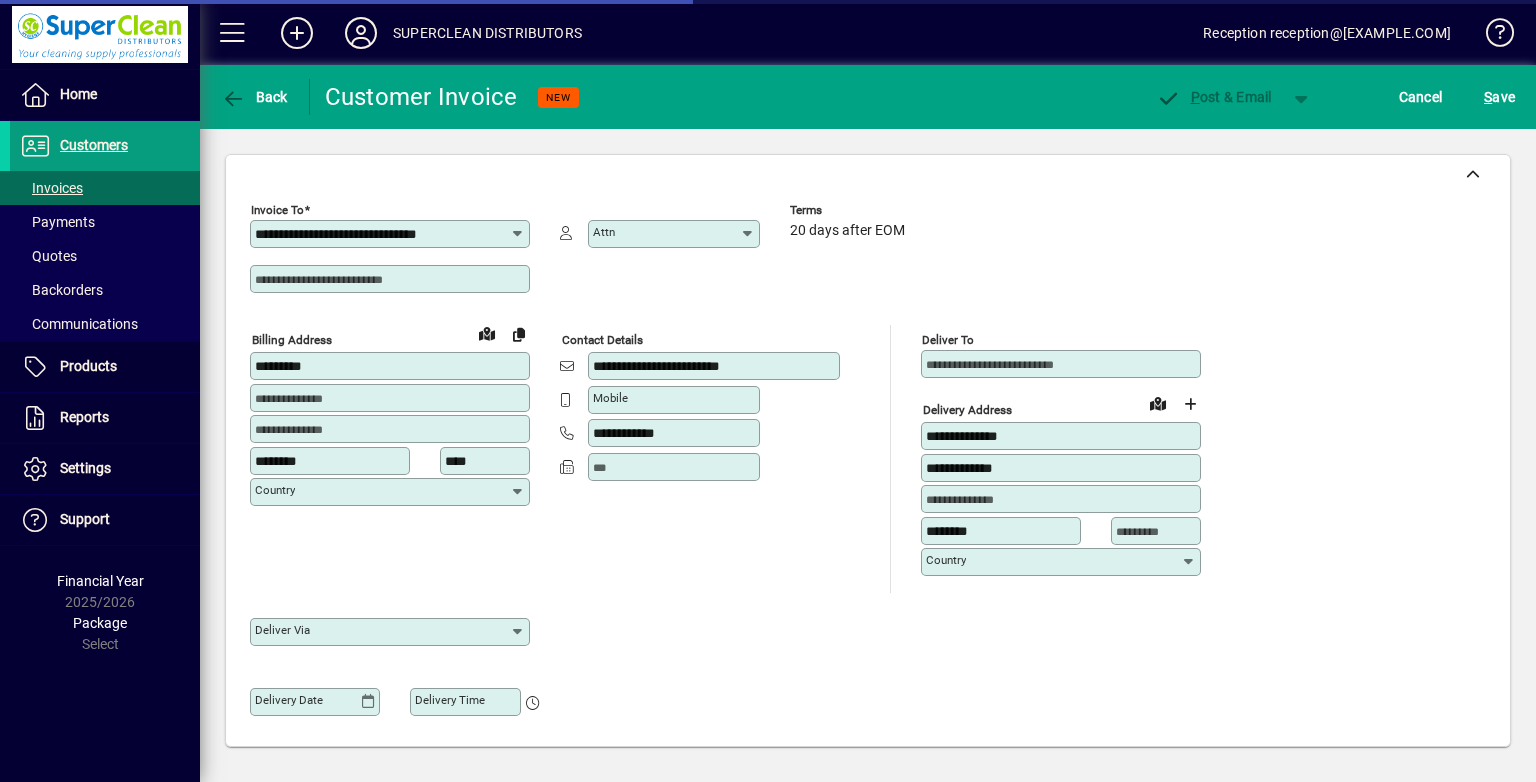 scroll, scrollTop: 400, scrollLeft: 0, axis: vertical 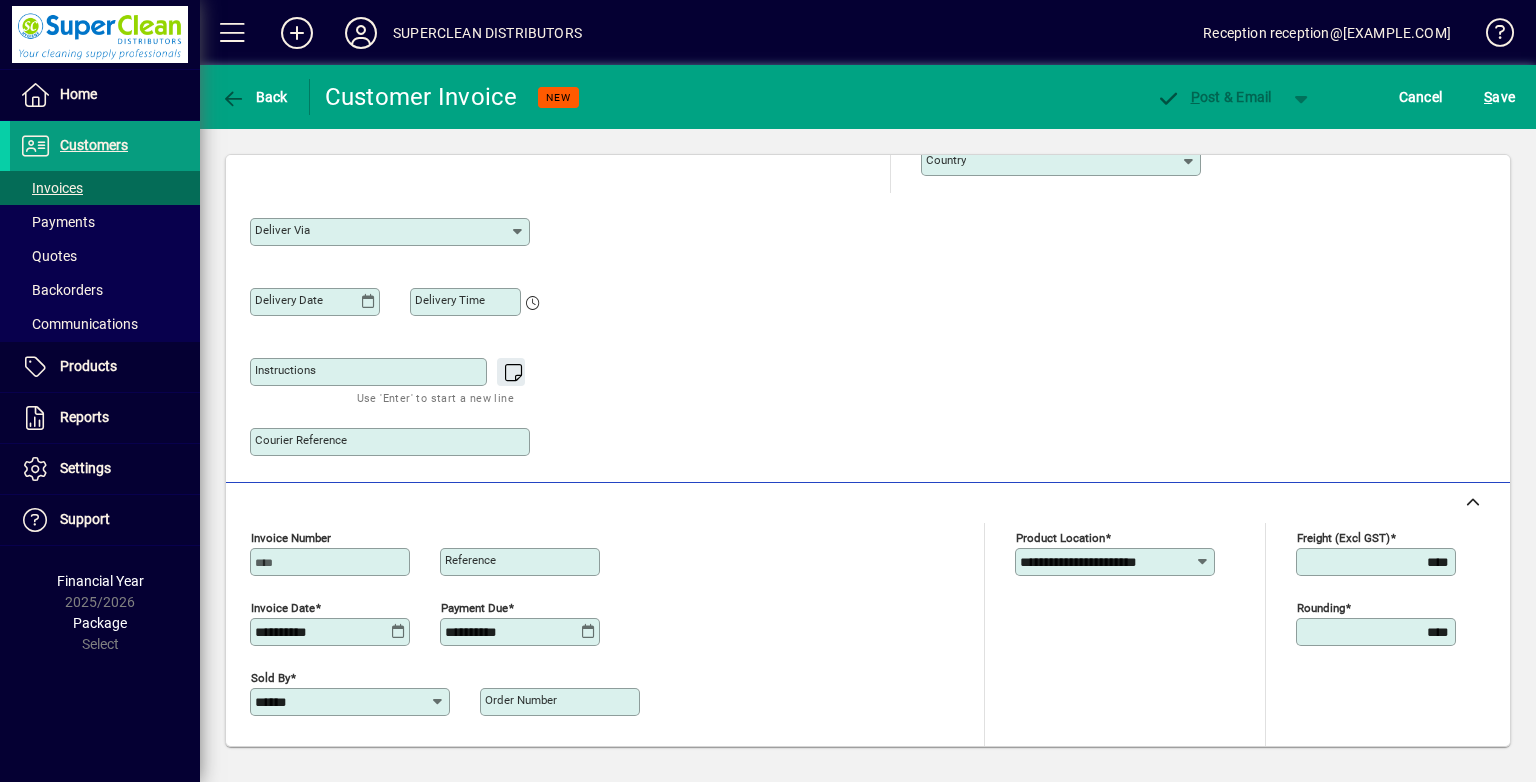 click on "Instructions" at bounding box center (370, 372) 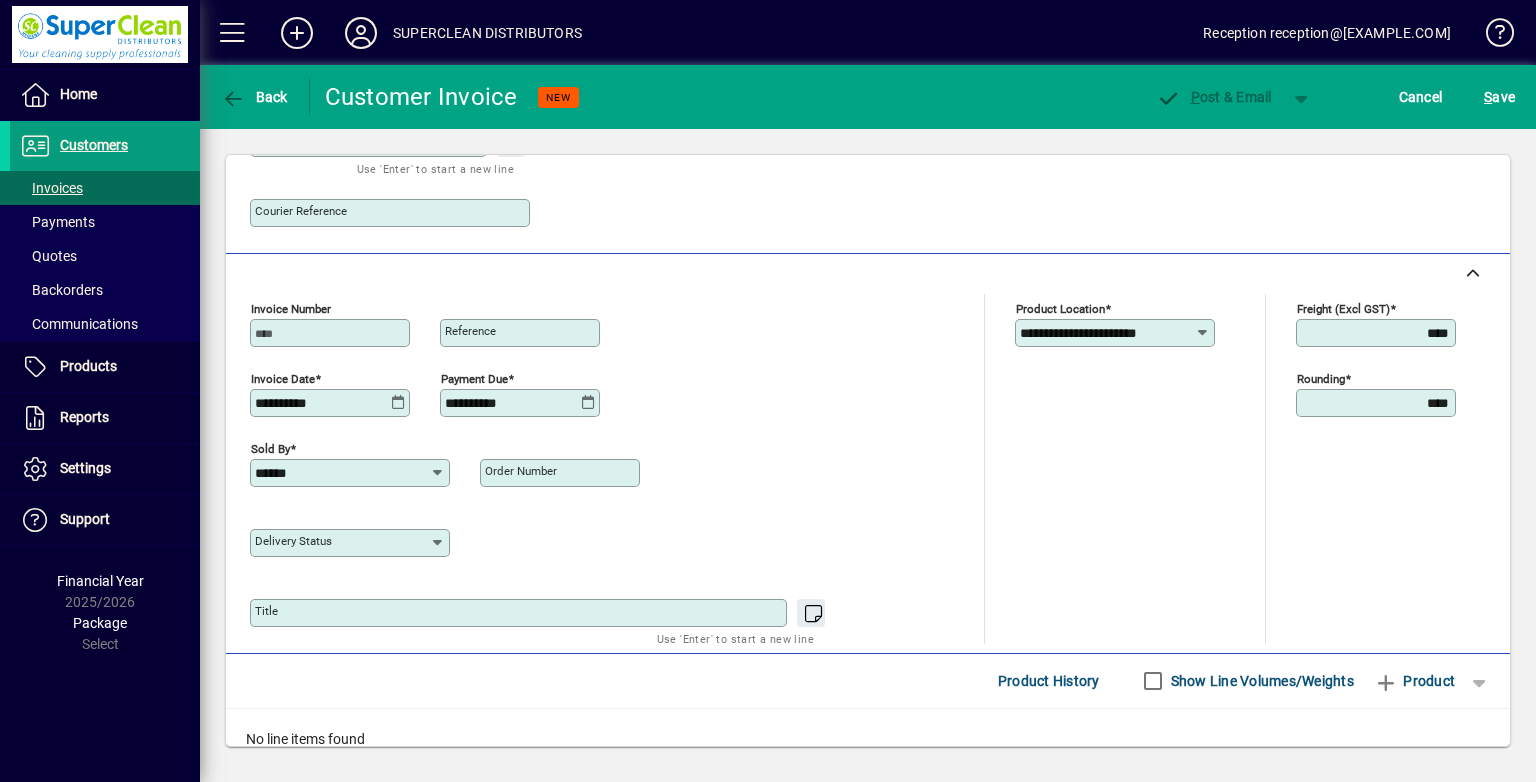 scroll, scrollTop: 700, scrollLeft: 0, axis: vertical 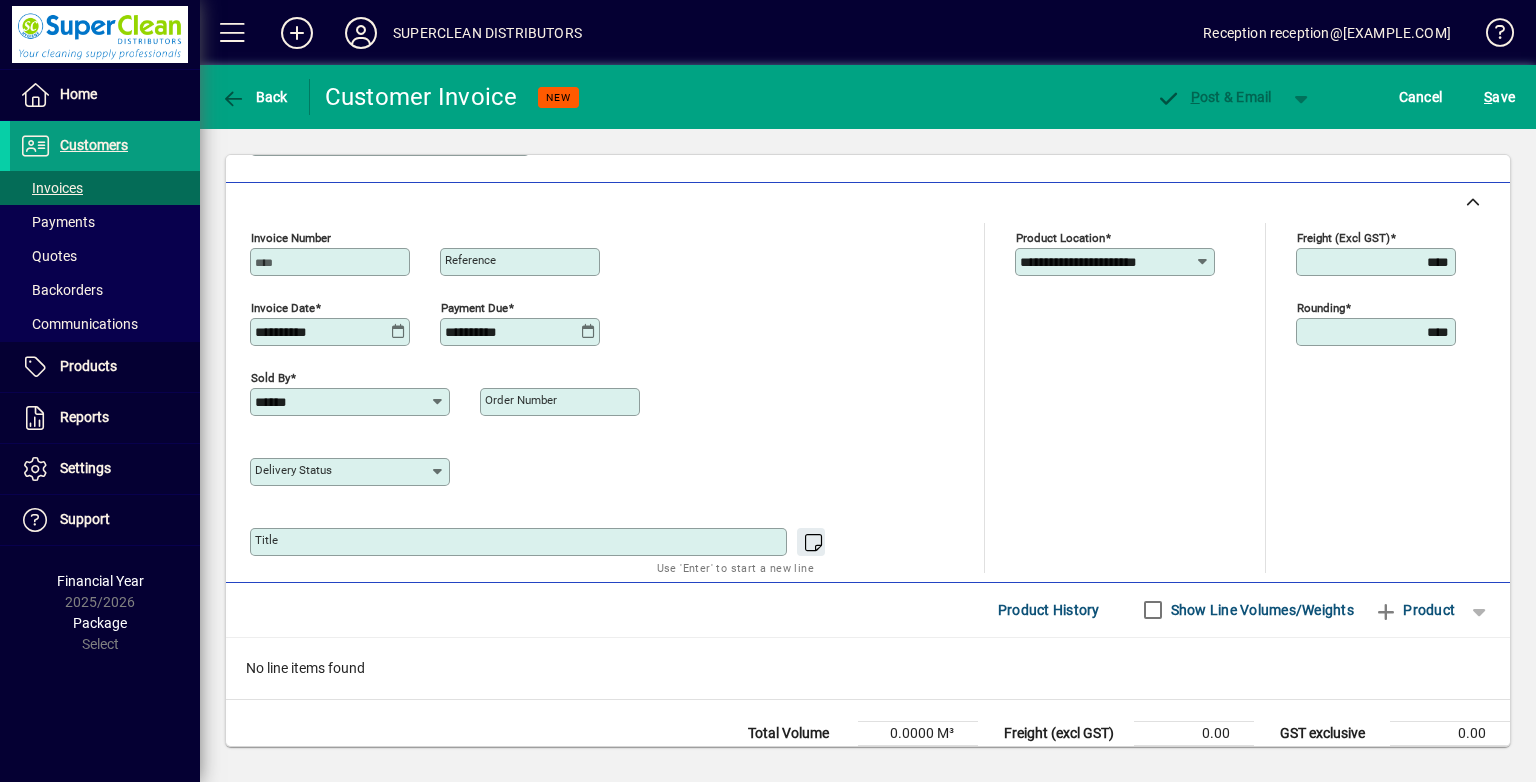 type on "*********" 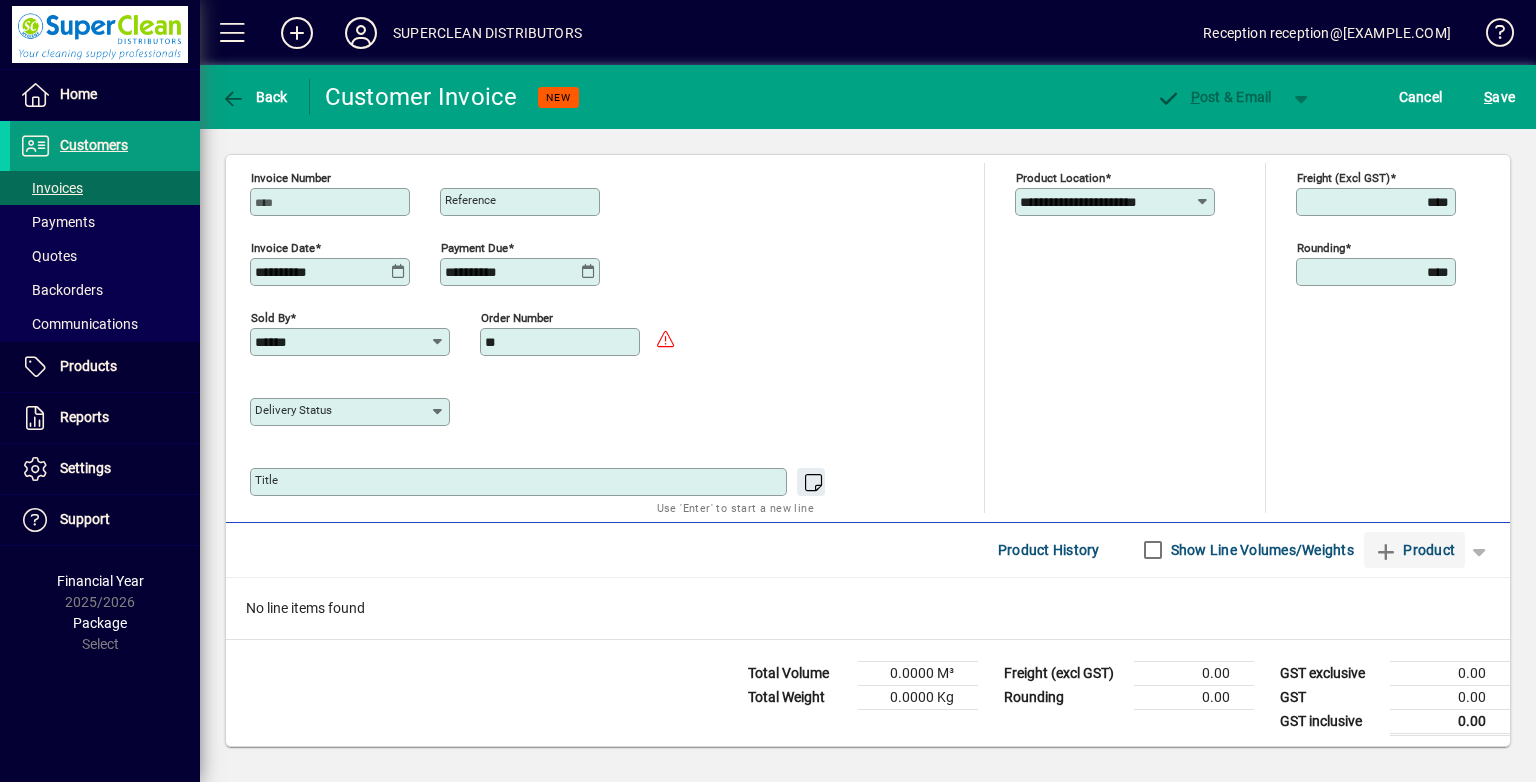 type on "**" 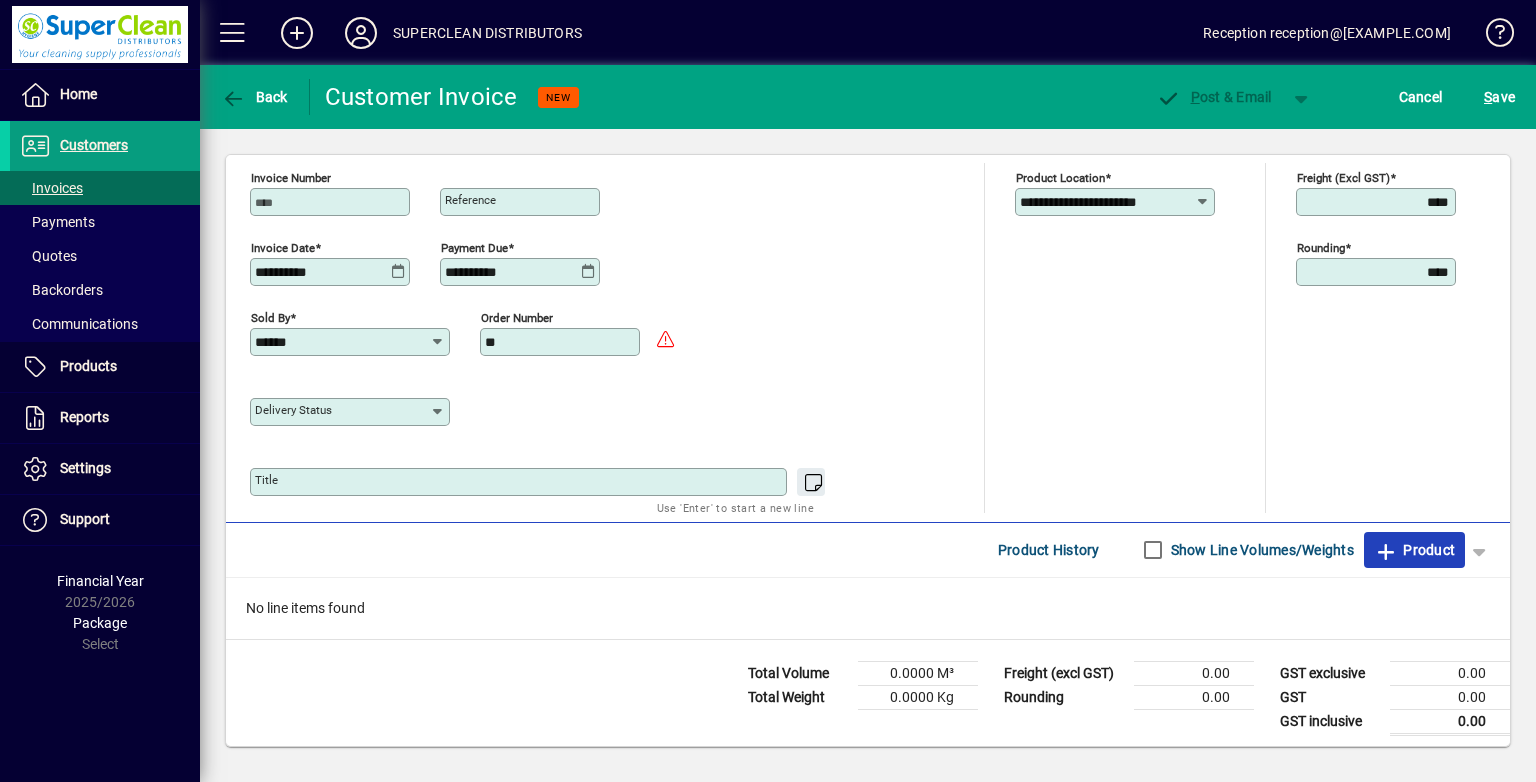 click on "Product" 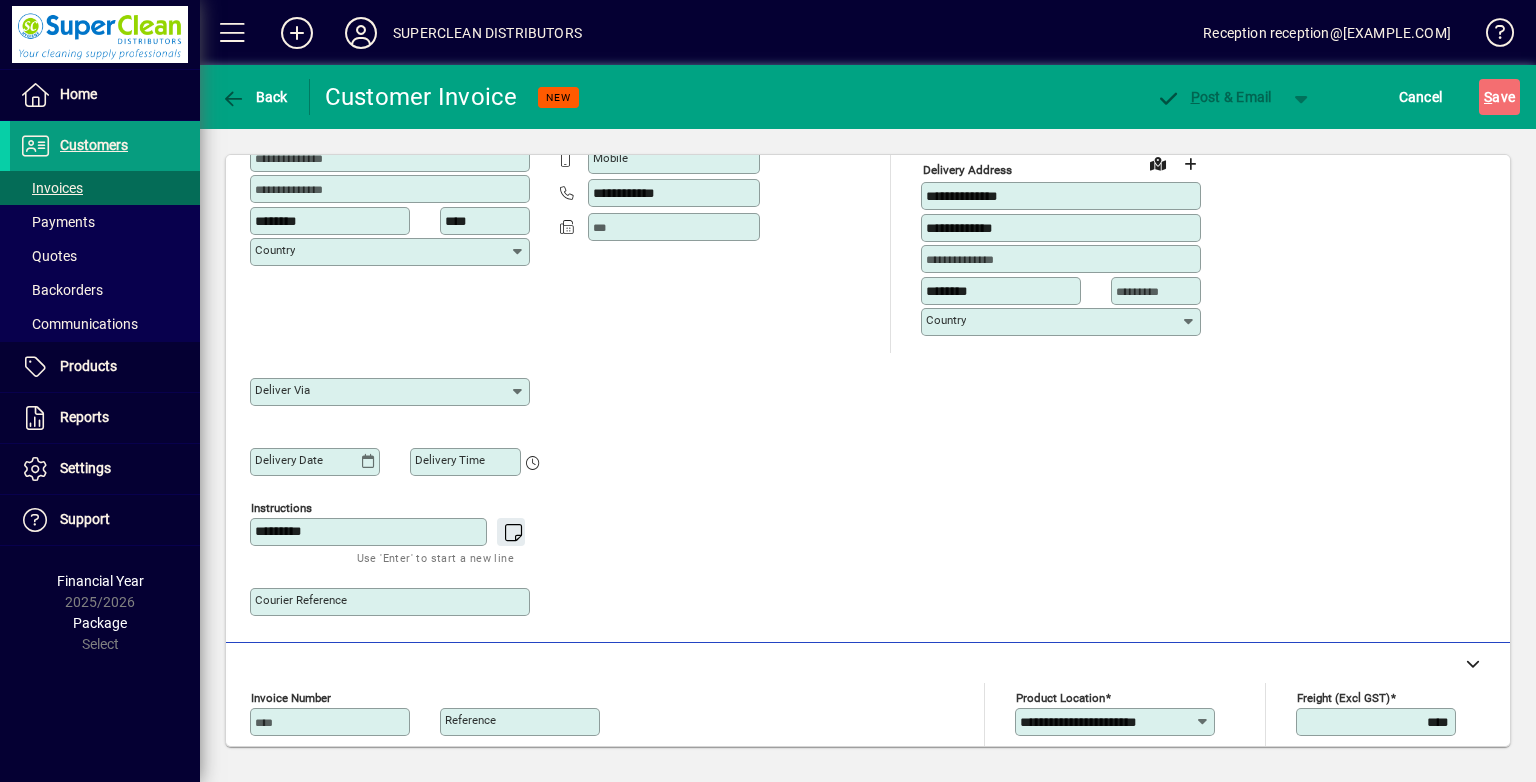 scroll, scrollTop: 44, scrollLeft: 0, axis: vertical 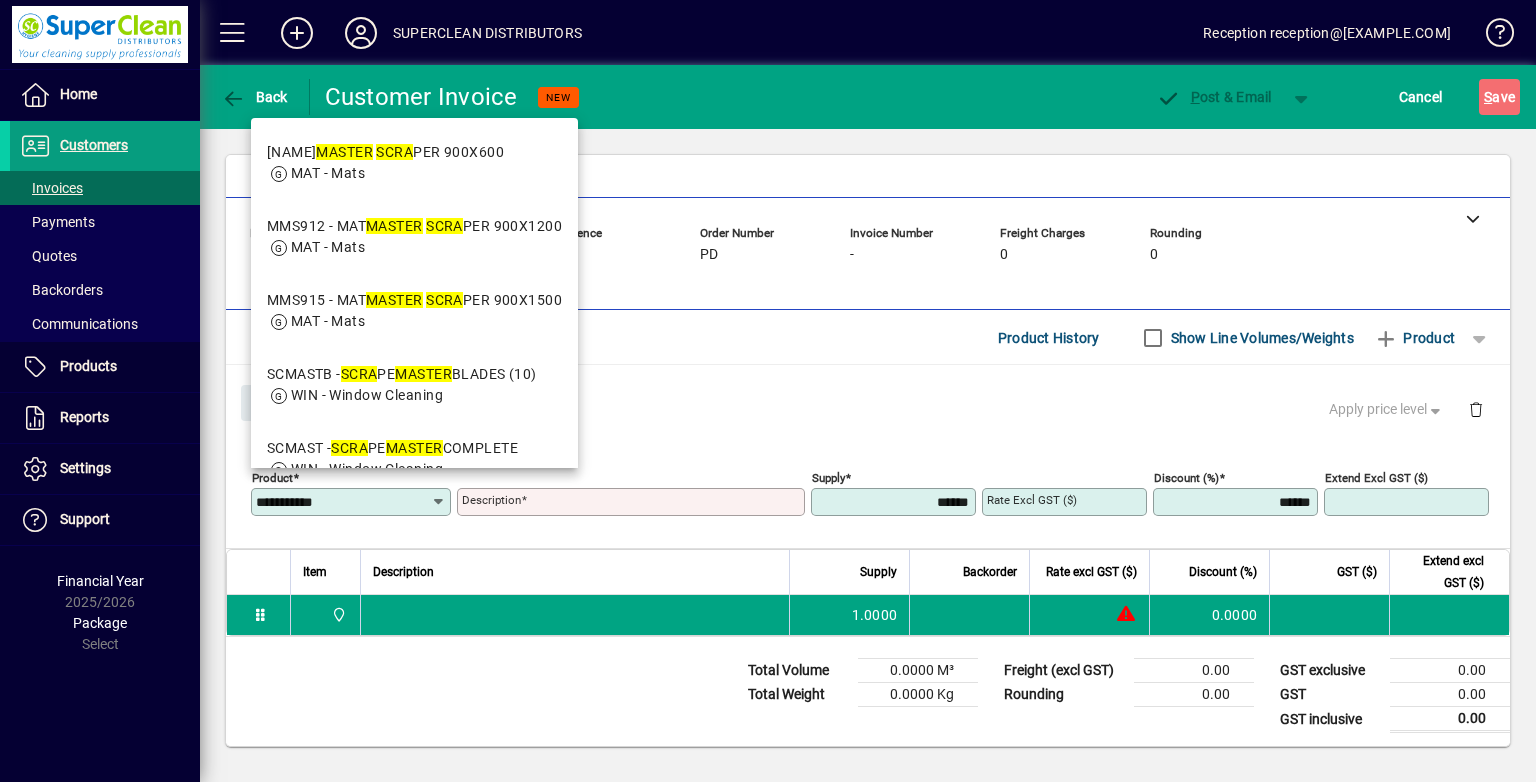 click on "MAT - Mats" at bounding box center (414, 321) 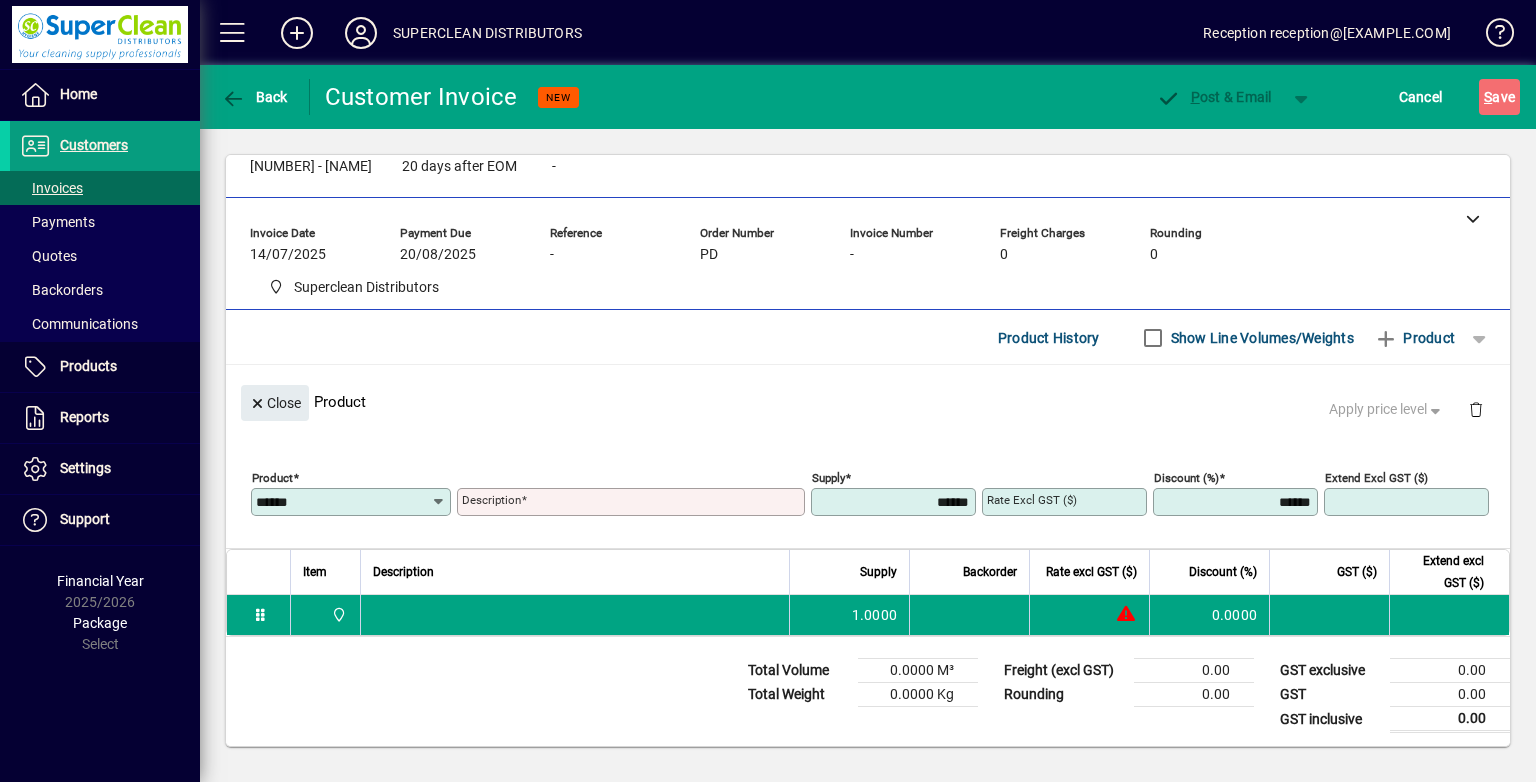 type on "**********" 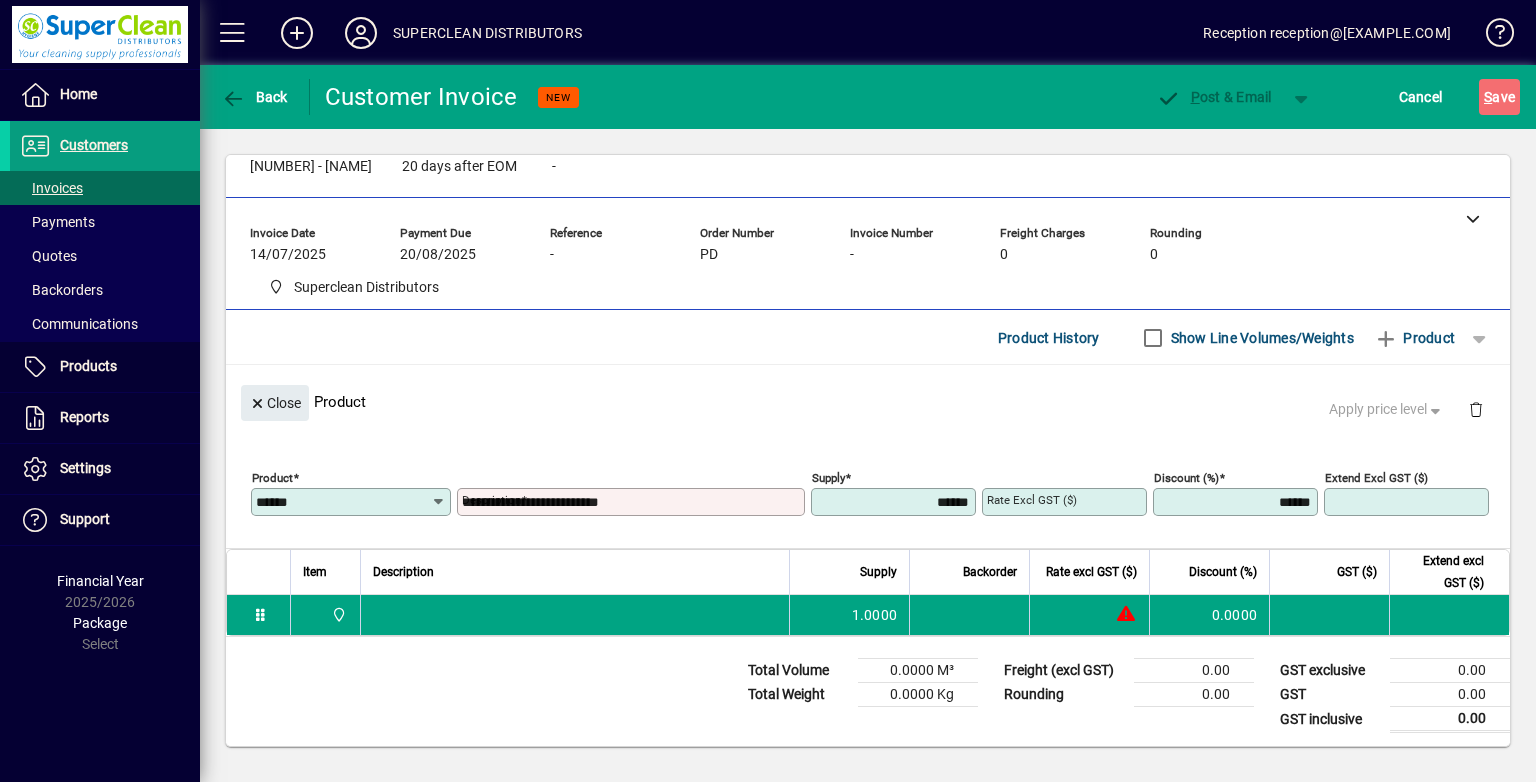 type on "********" 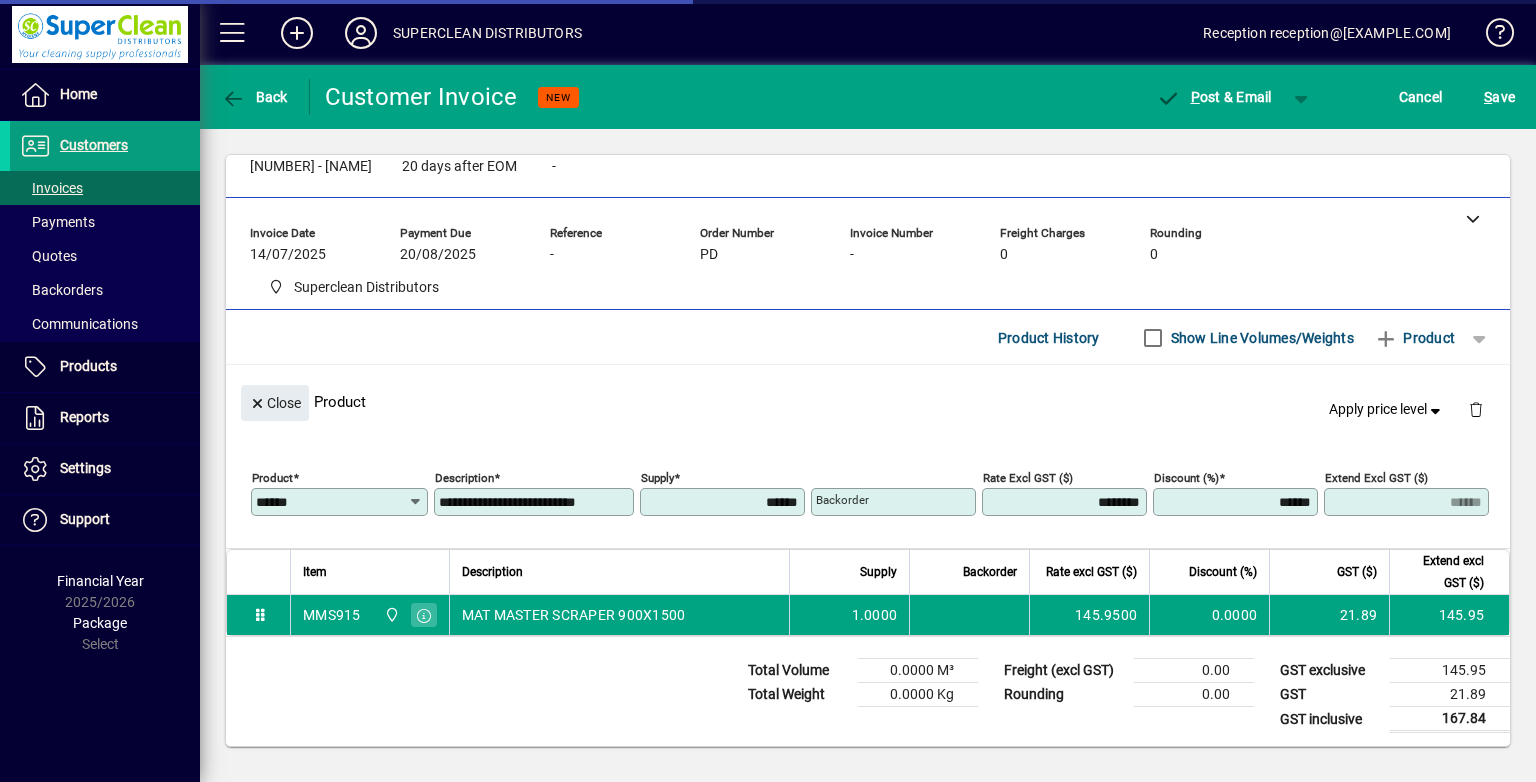 type on "******" 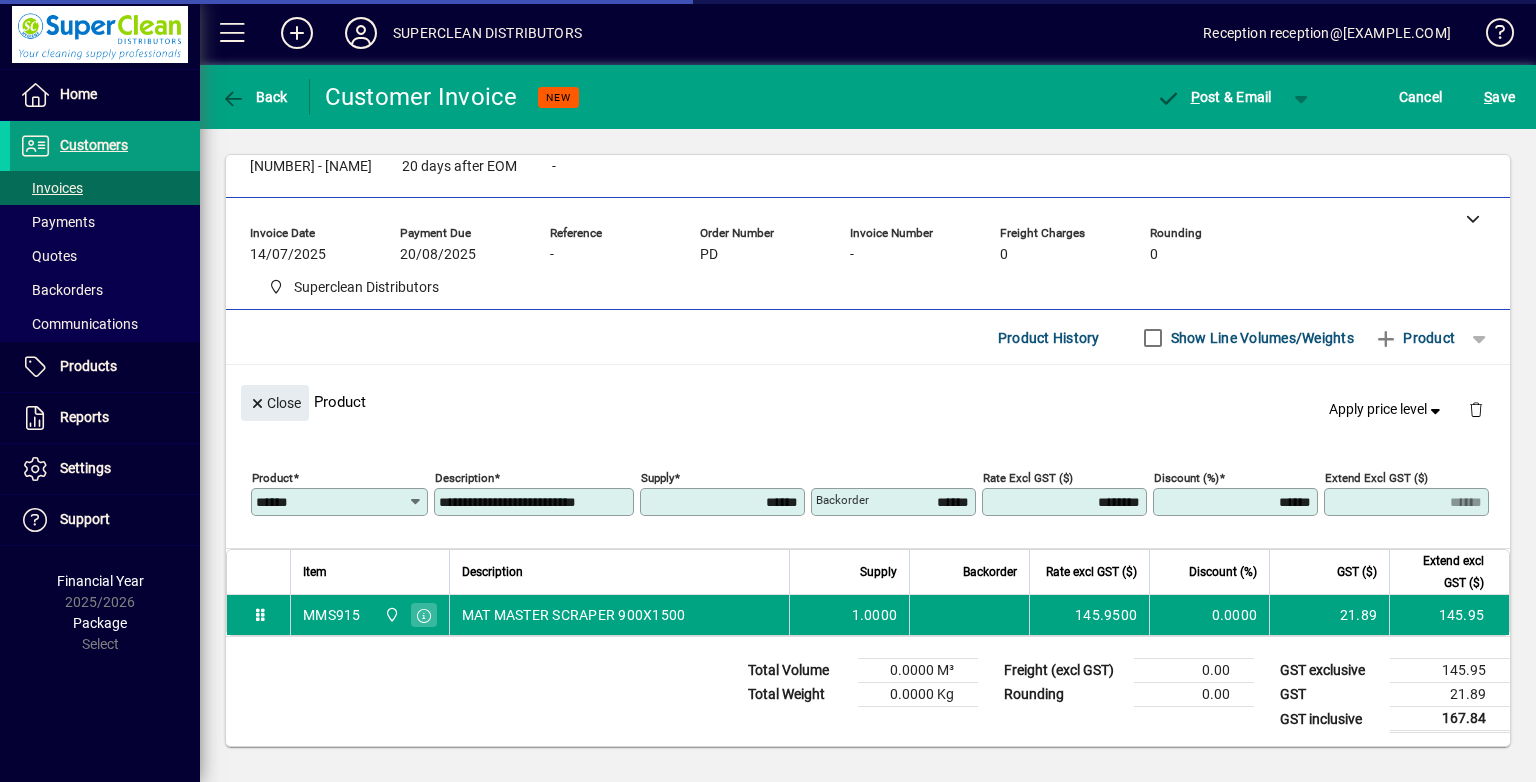 type on "****" 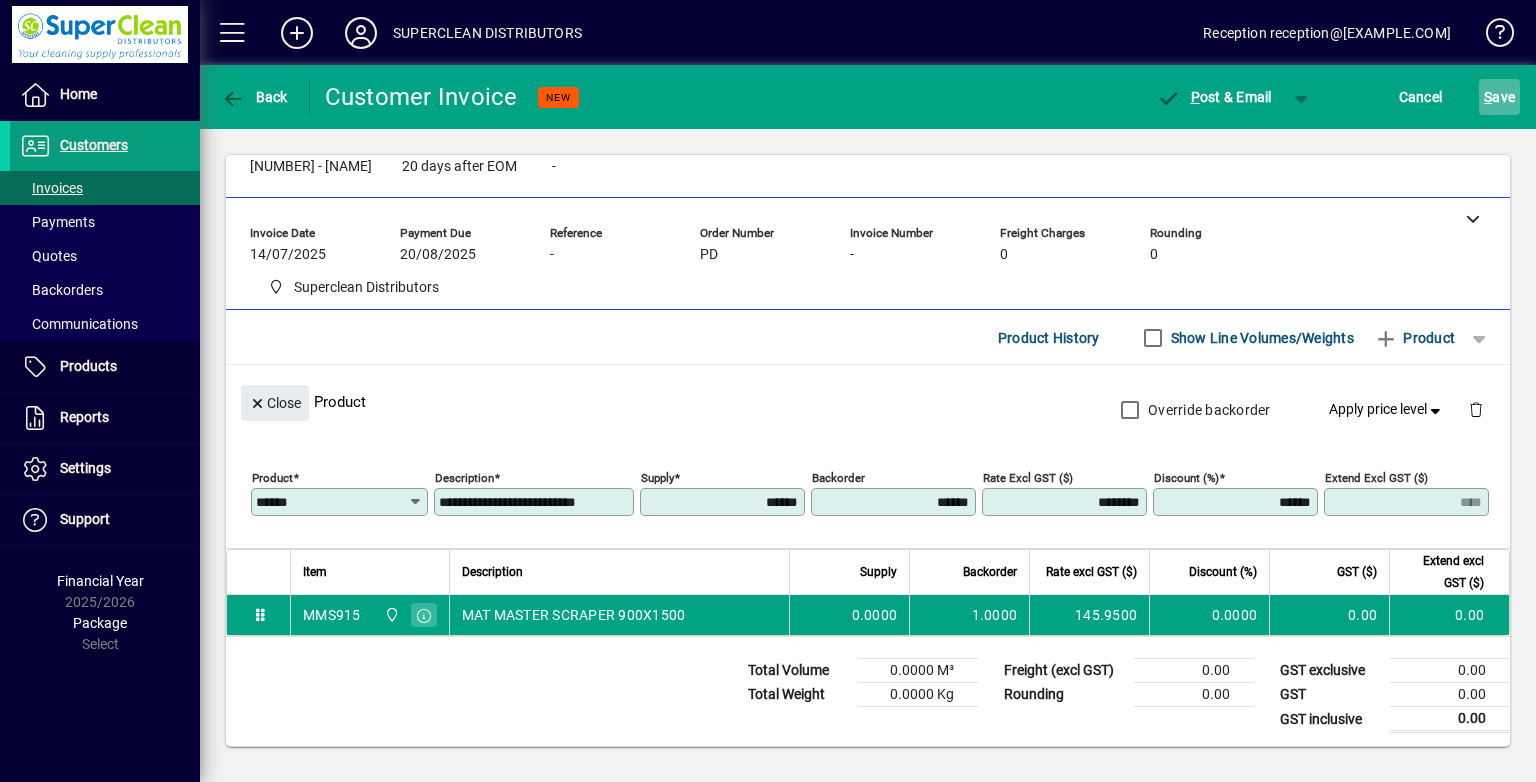 click on "S ave" 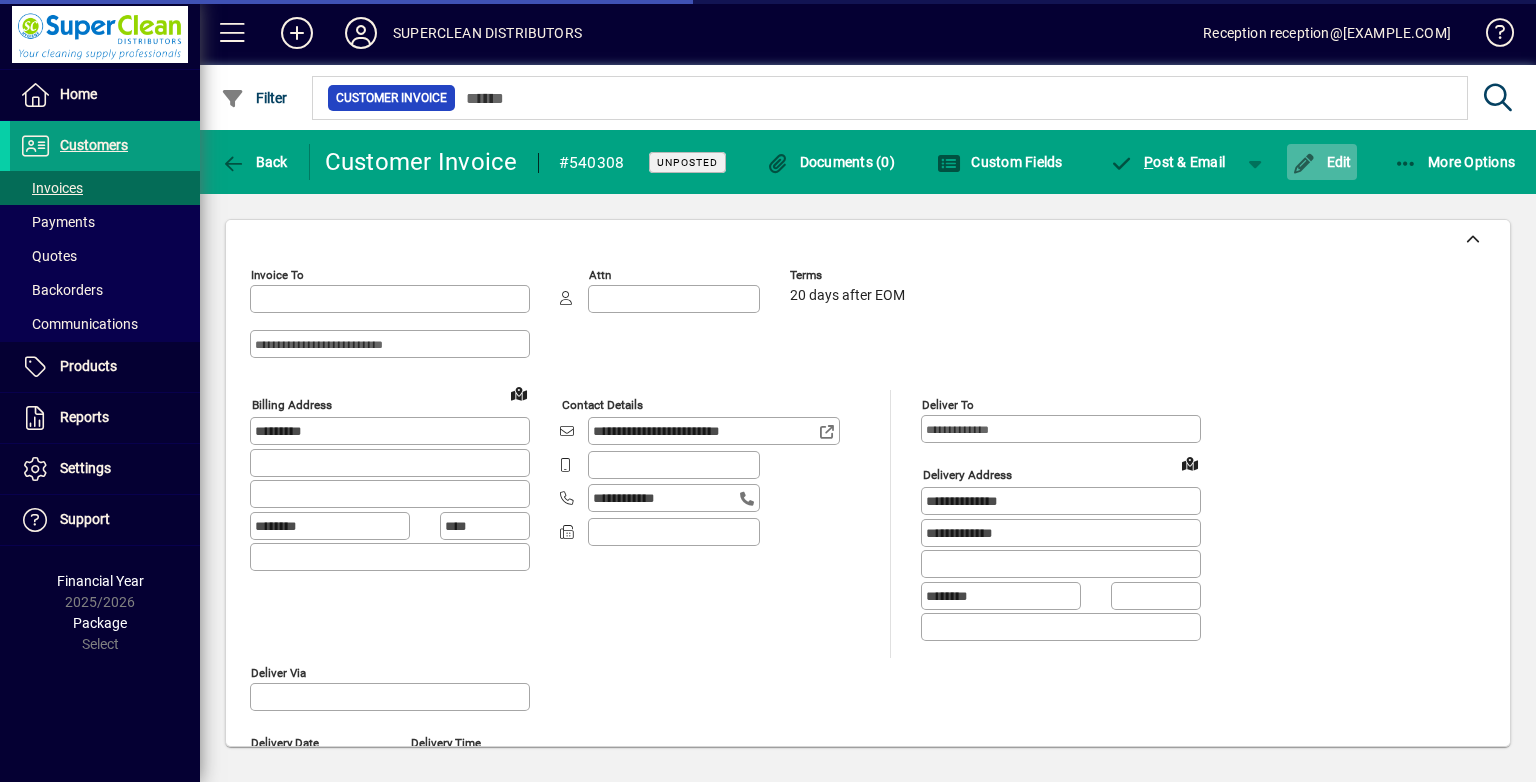 type on "**********" 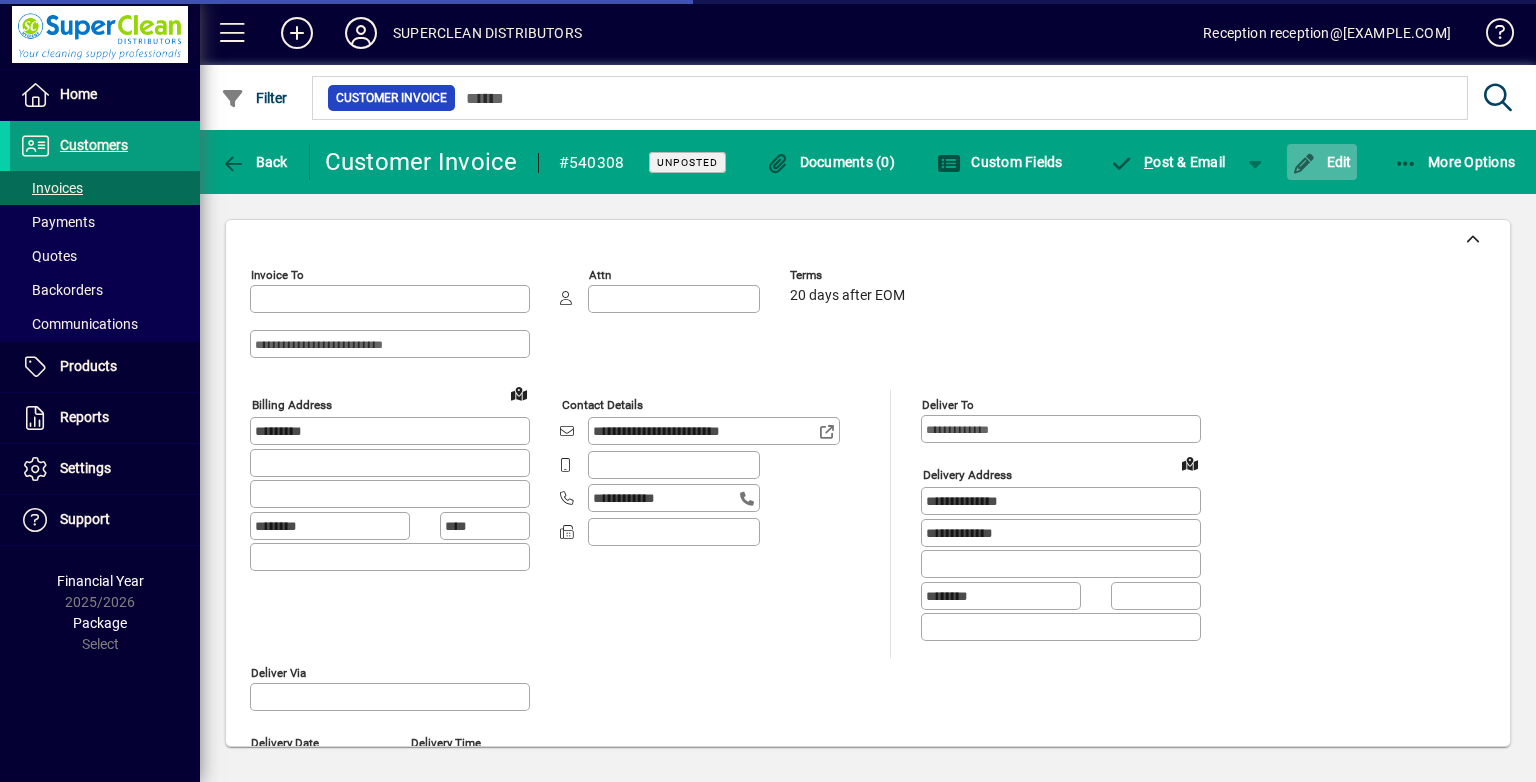 type on "******" 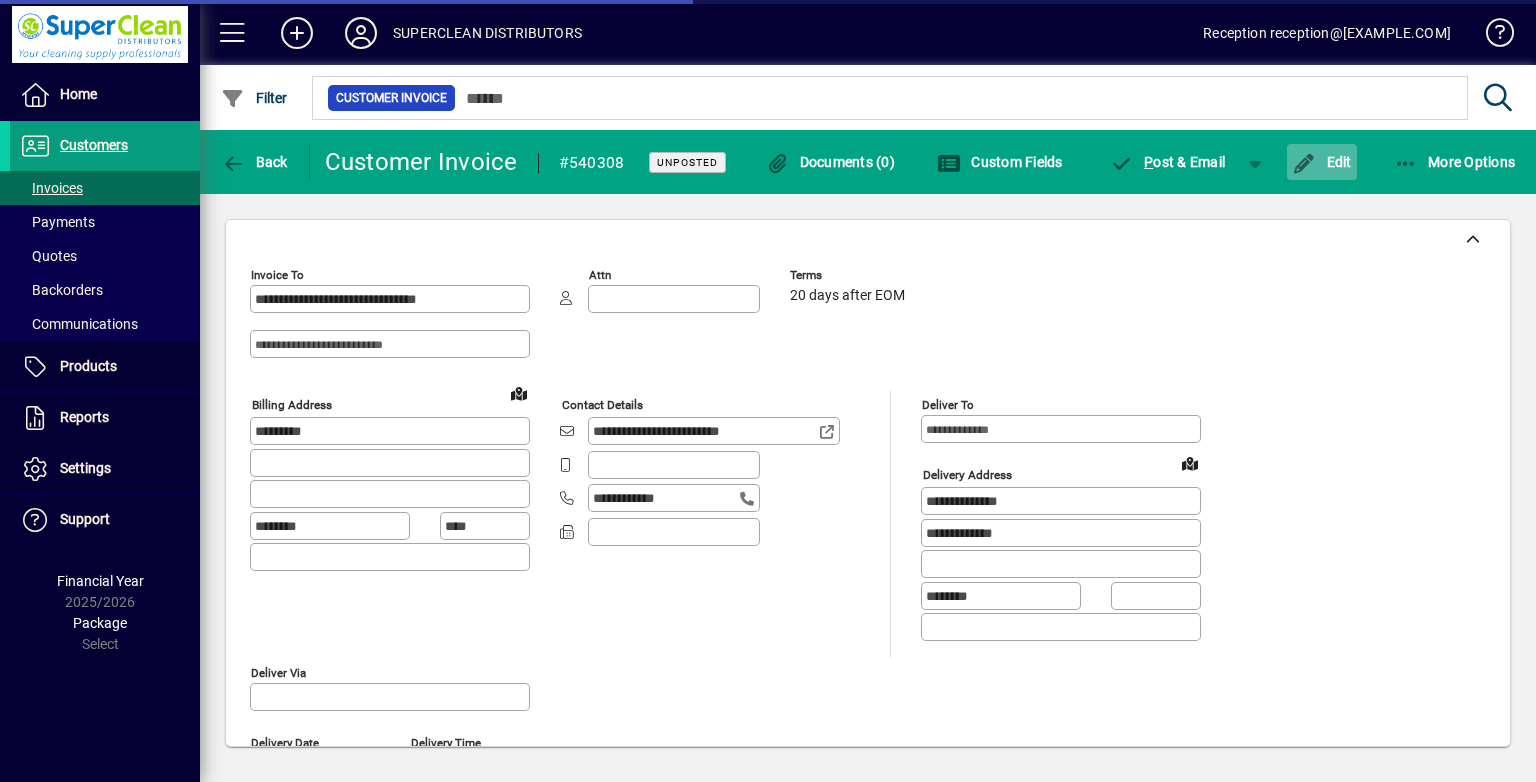 click on "Edit" 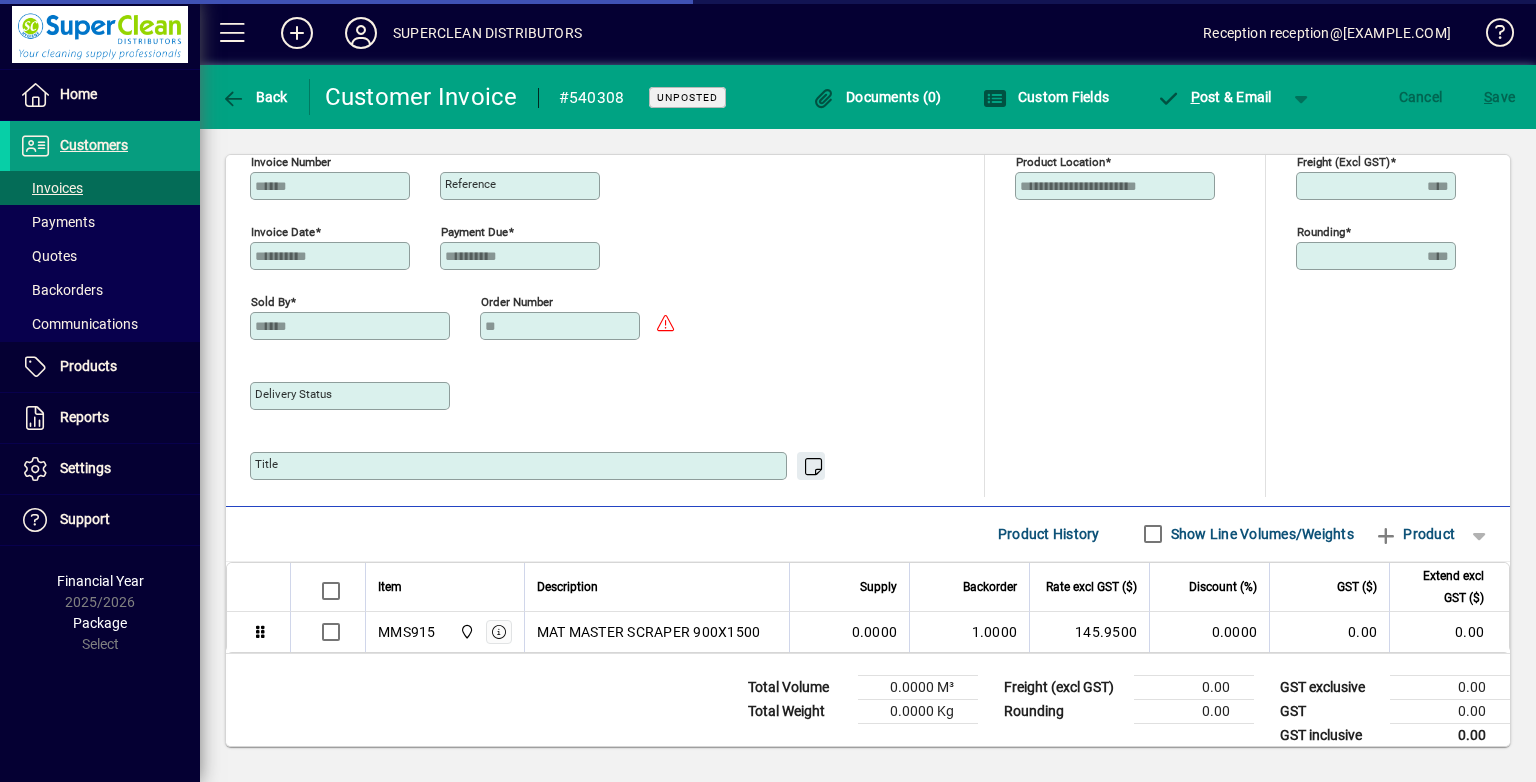 scroll, scrollTop: 790, scrollLeft: 0, axis: vertical 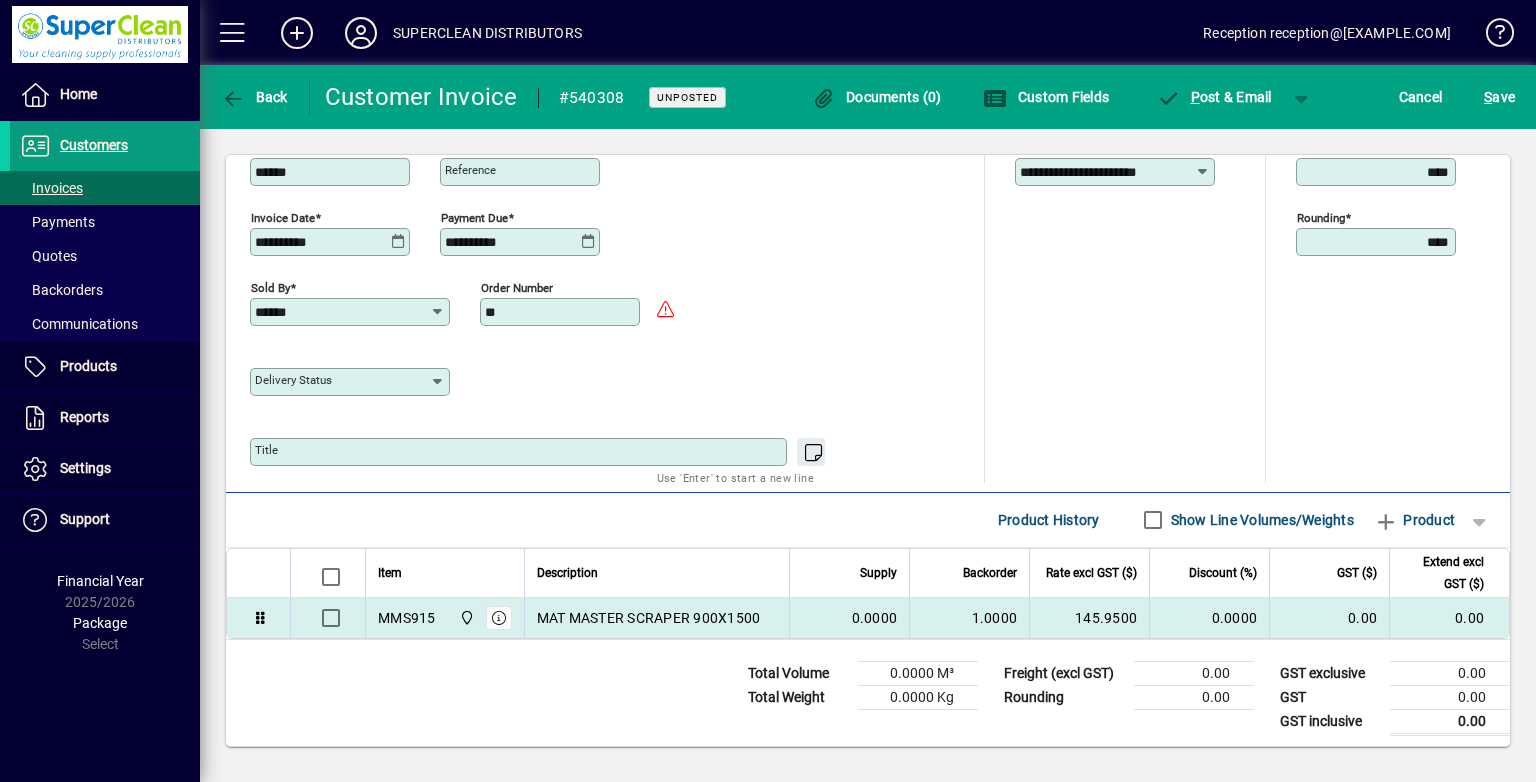 click on "MAT MASTER SCRAPER 900X1500" at bounding box center [657, 618] 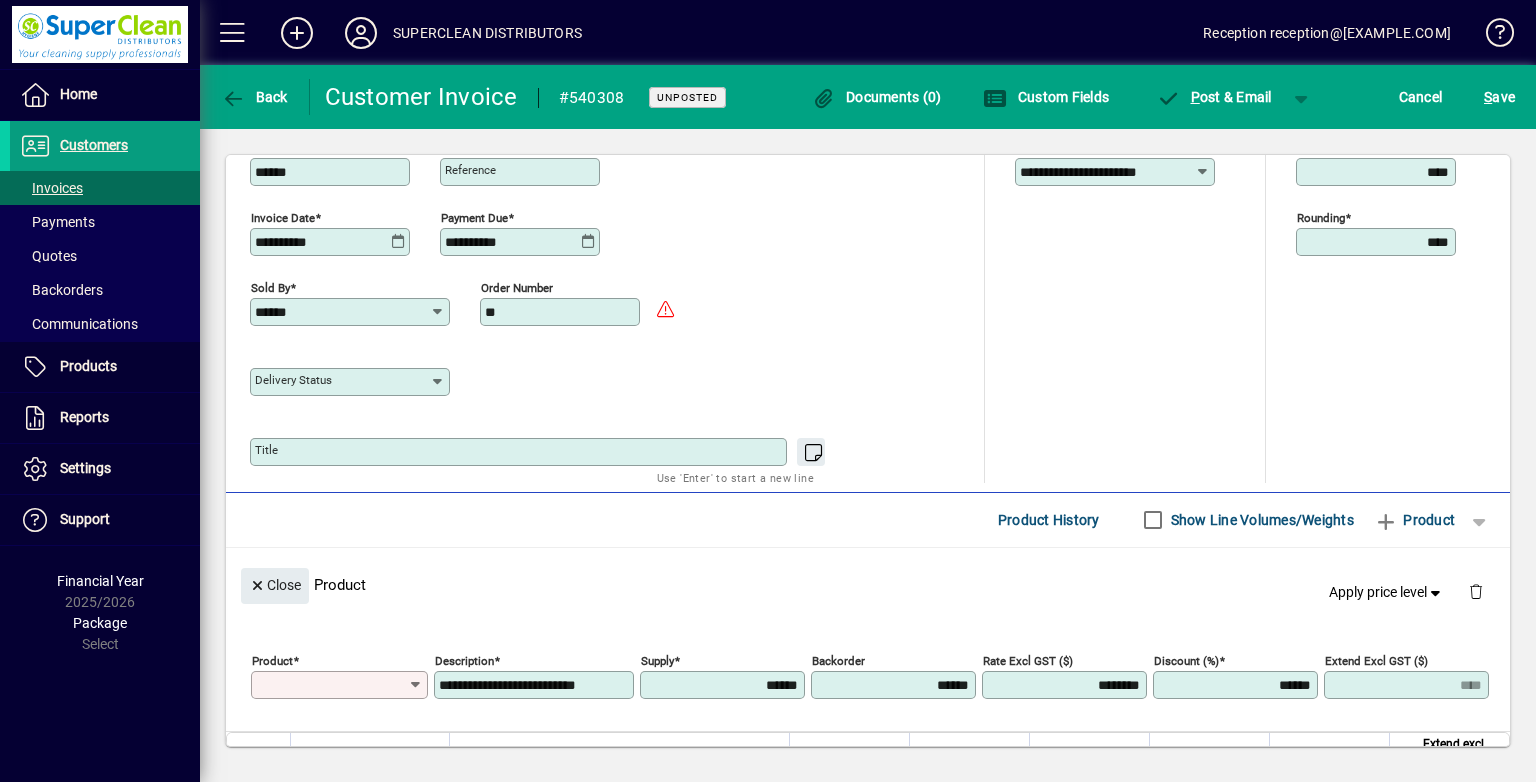 type on "******" 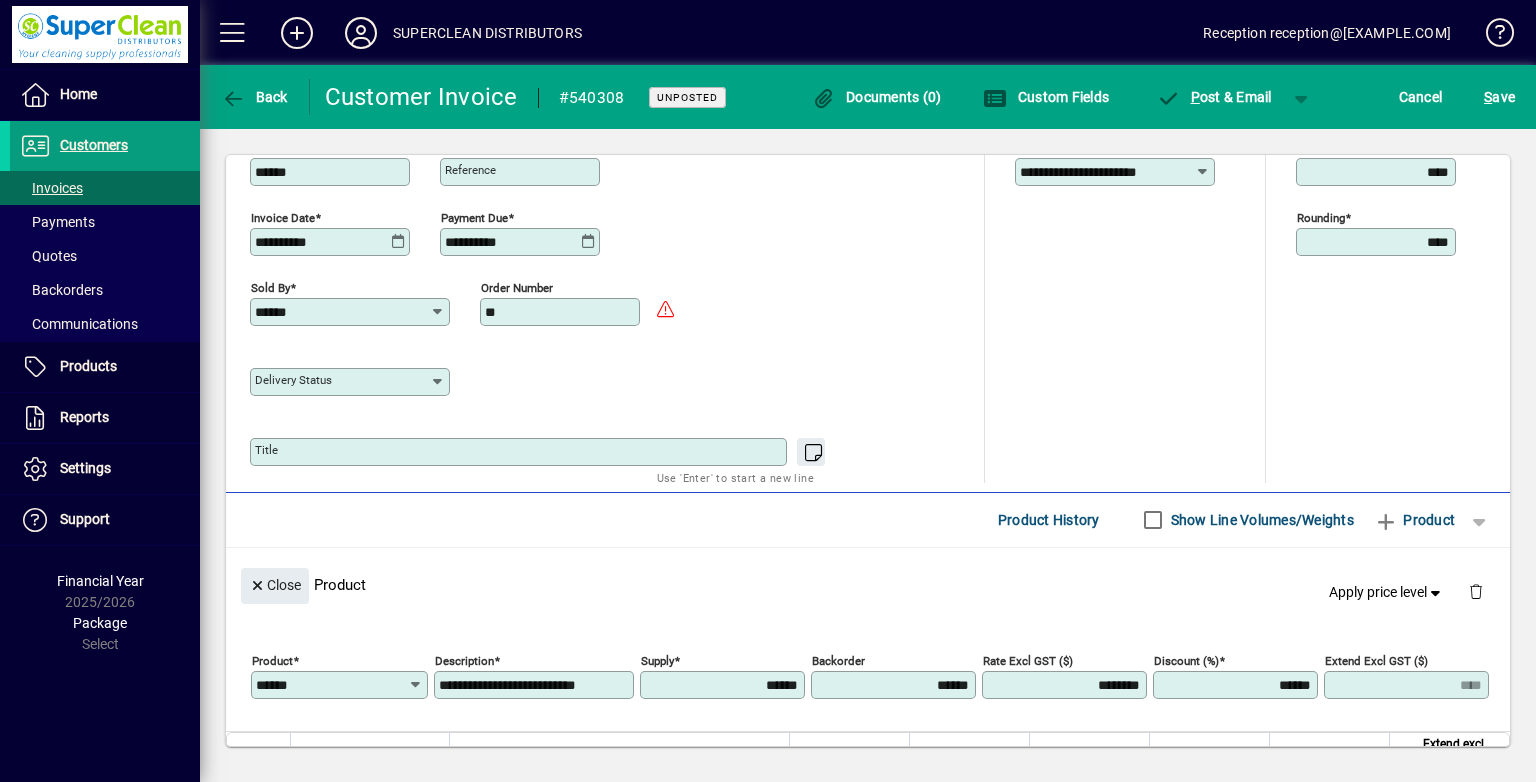 click on "**********" at bounding box center [536, 685] 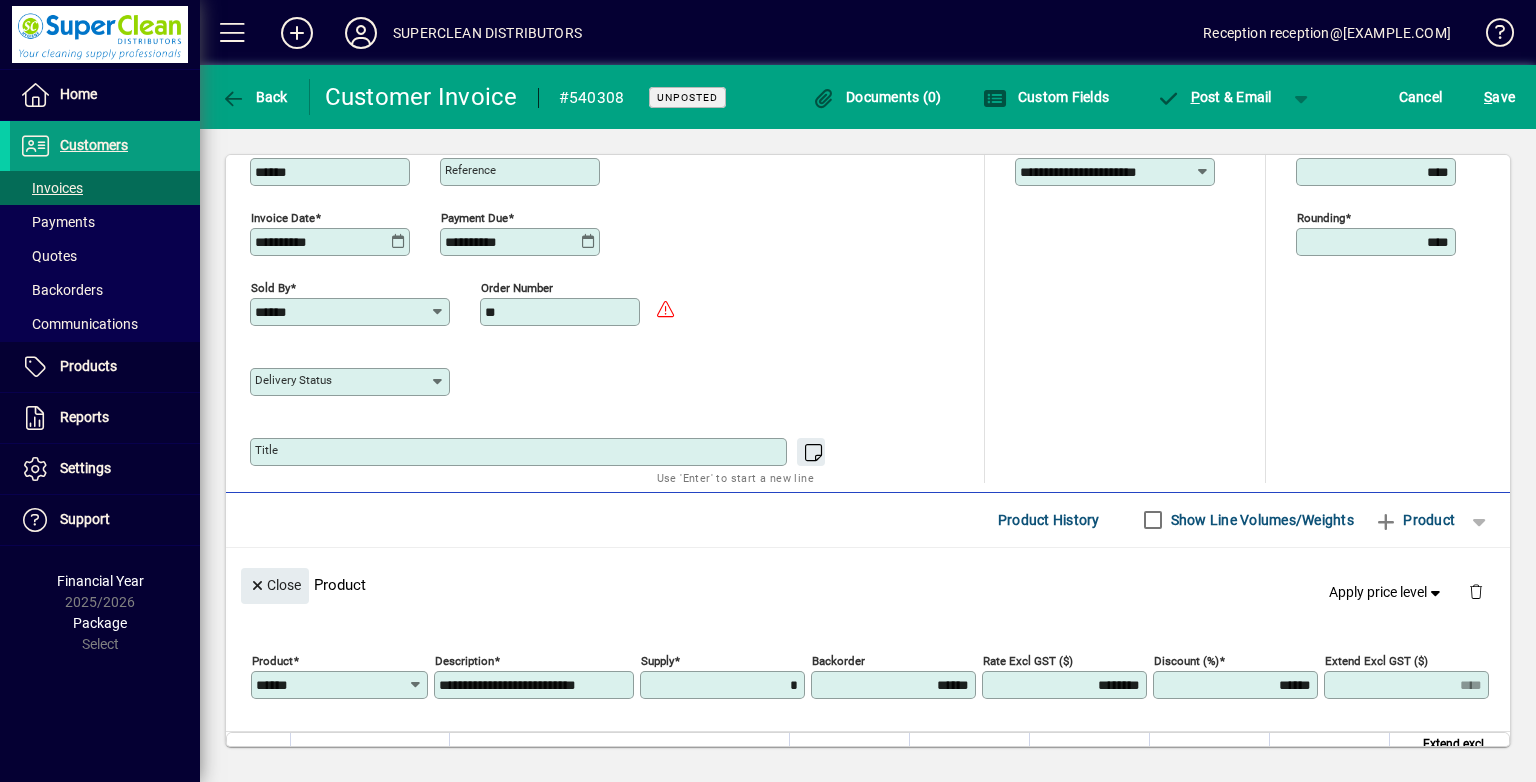 type on "******" 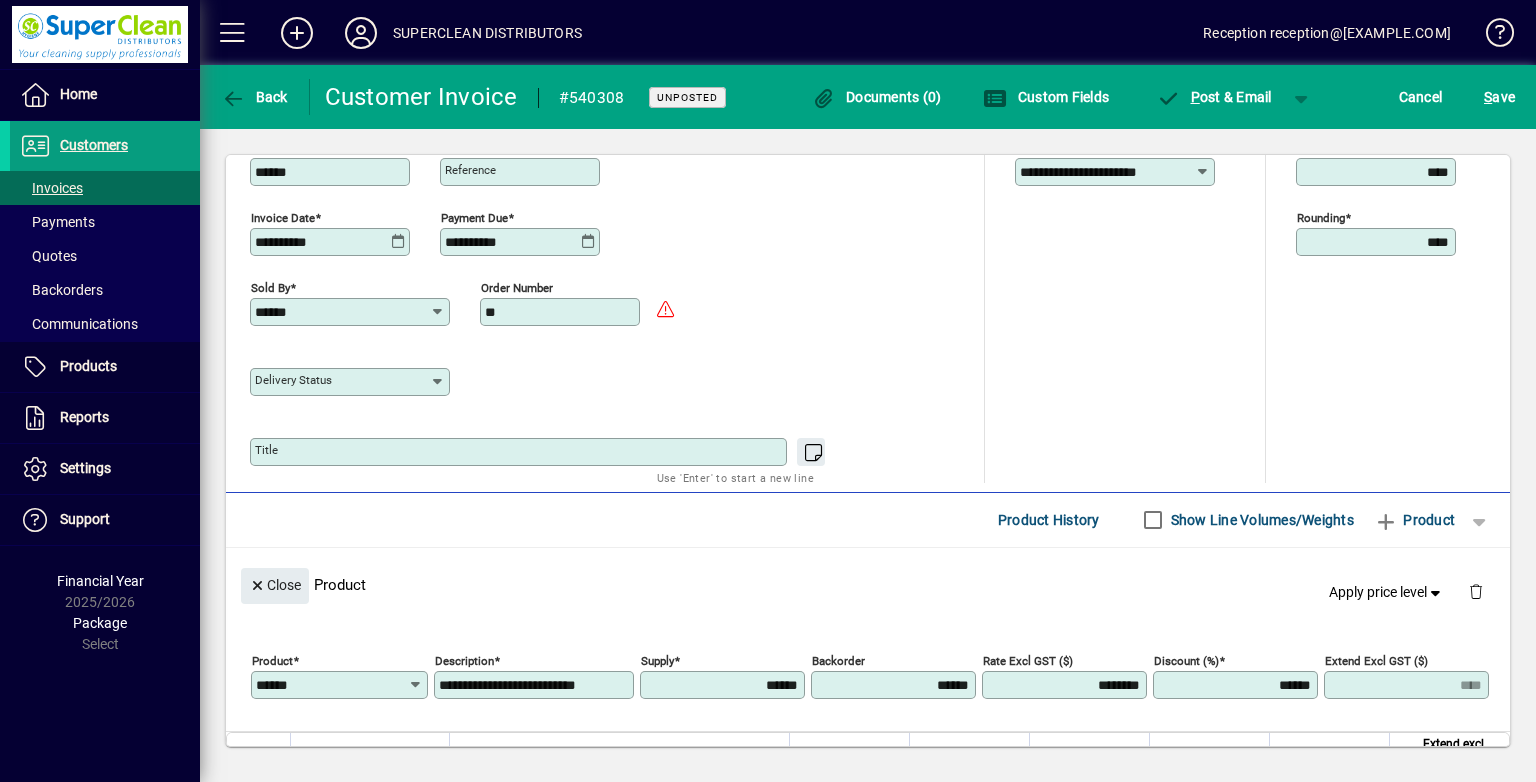 type on "*" 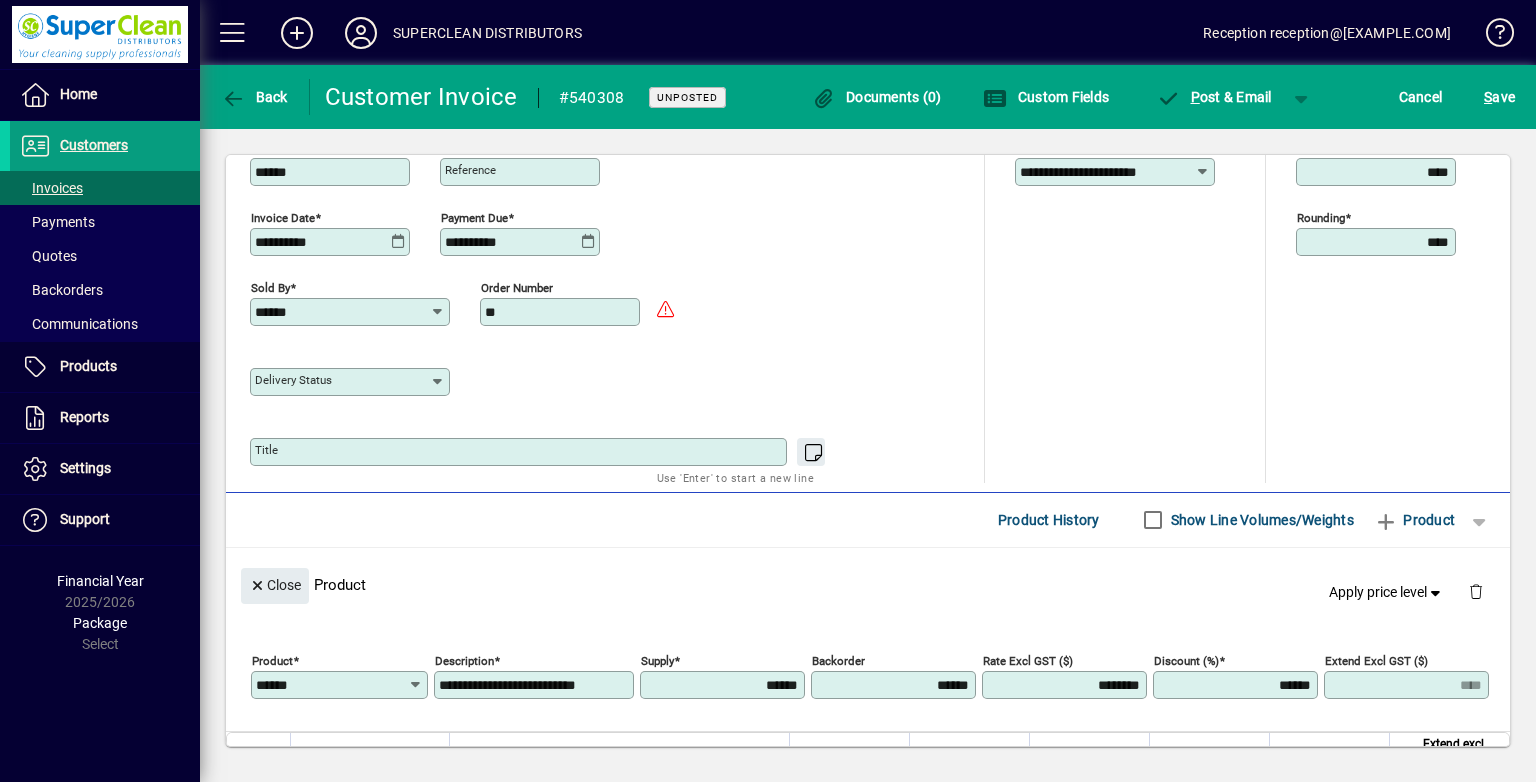 type on "******" 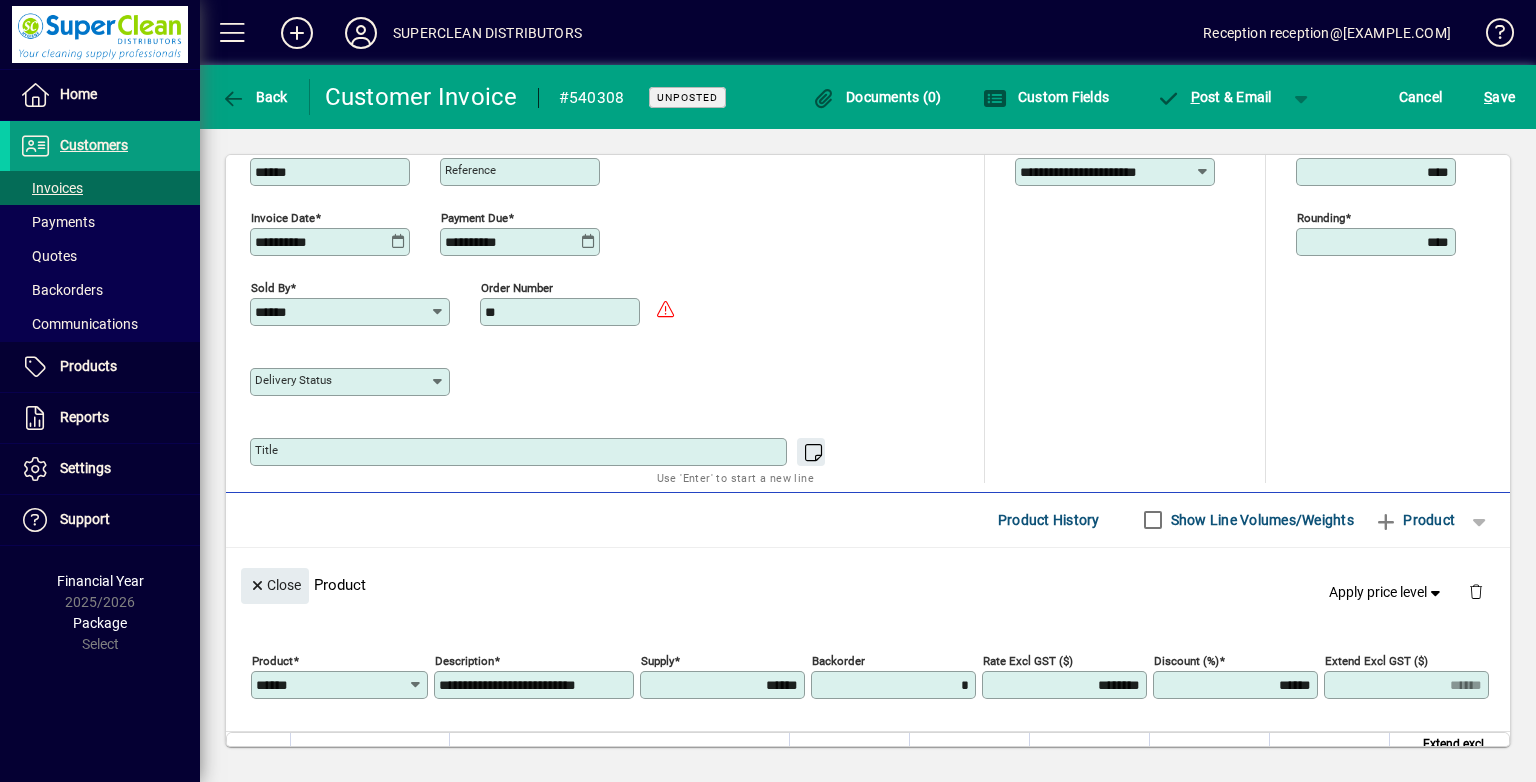 type on "*" 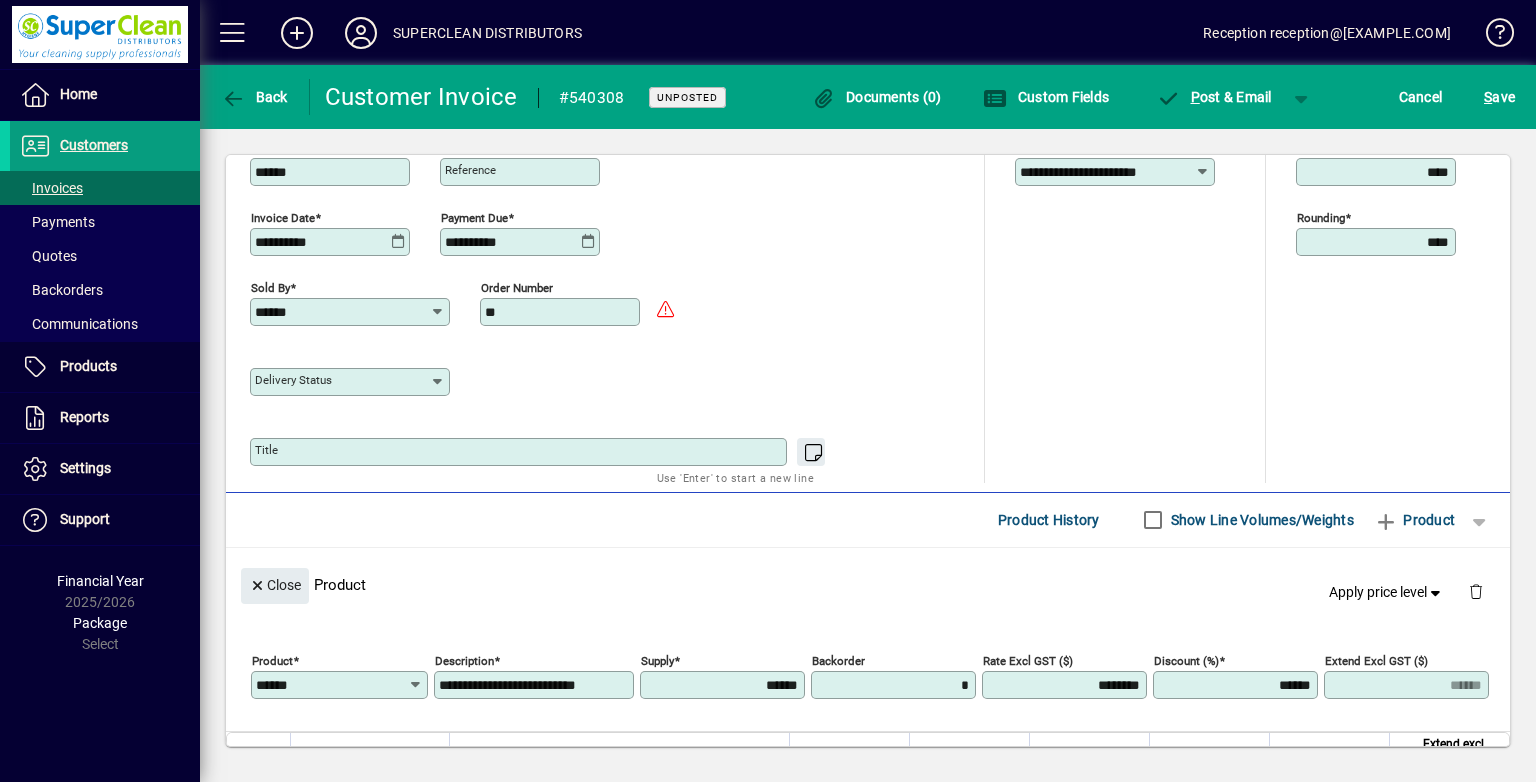 type on "******" 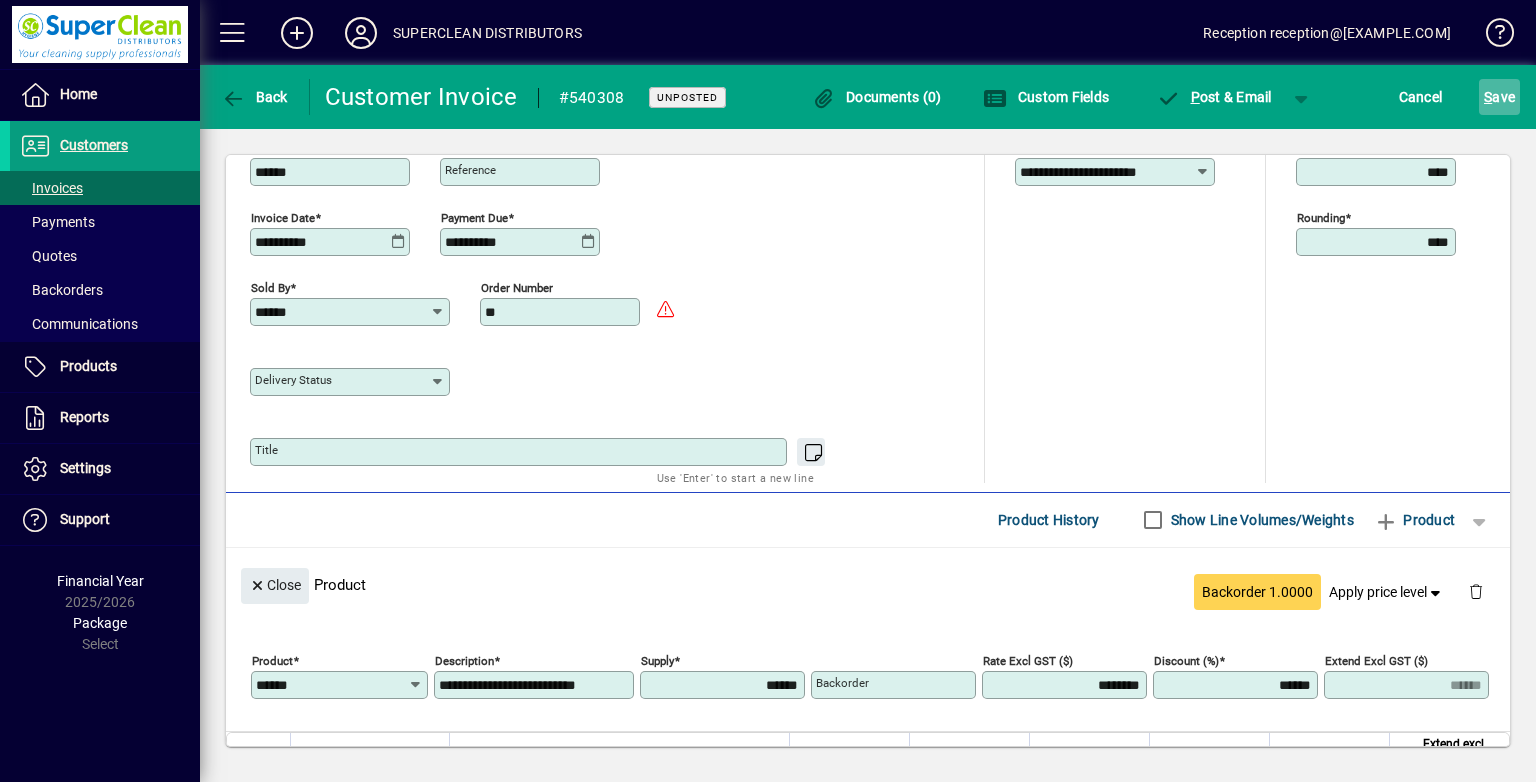 click 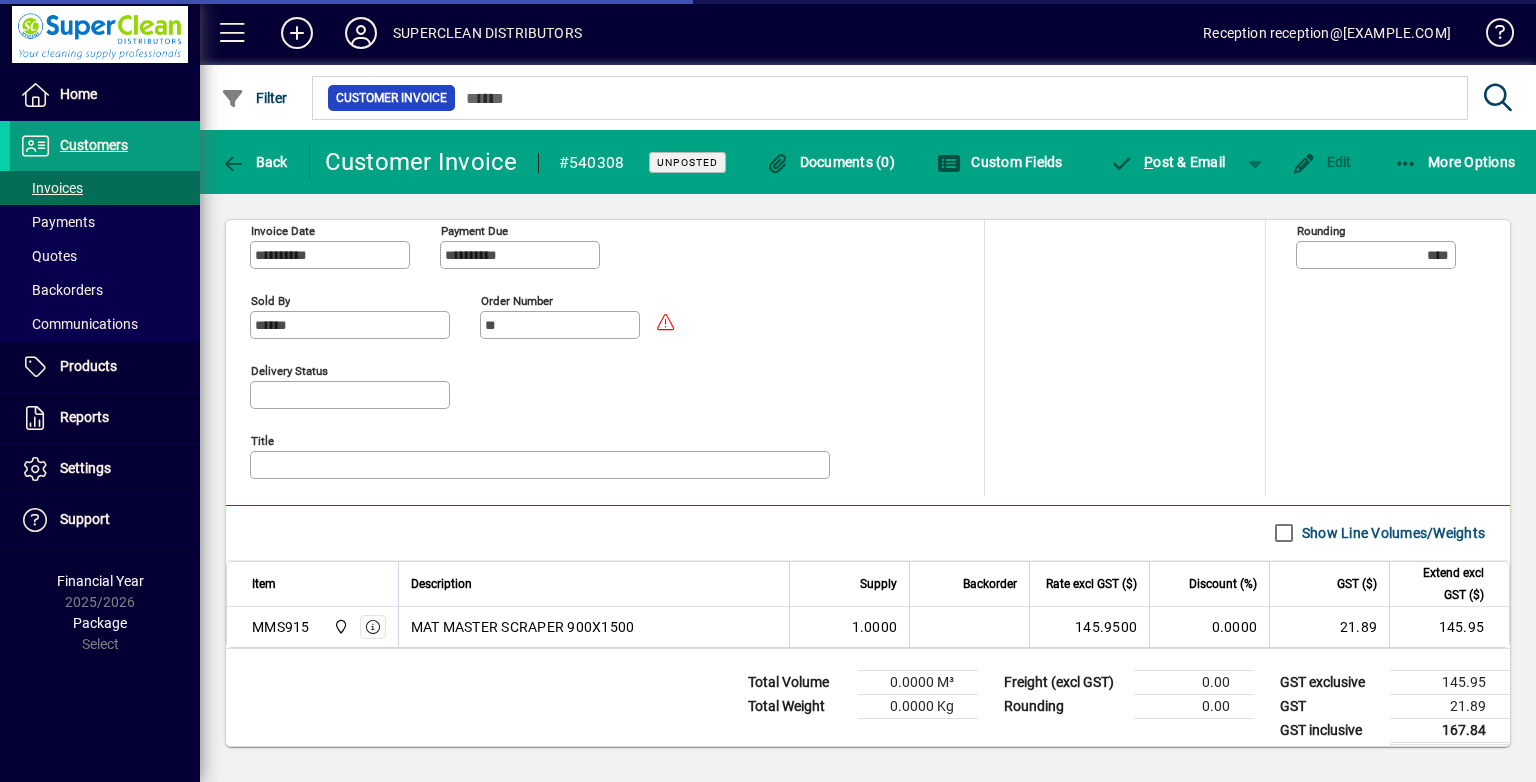 scroll, scrollTop: 851, scrollLeft: 0, axis: vertical 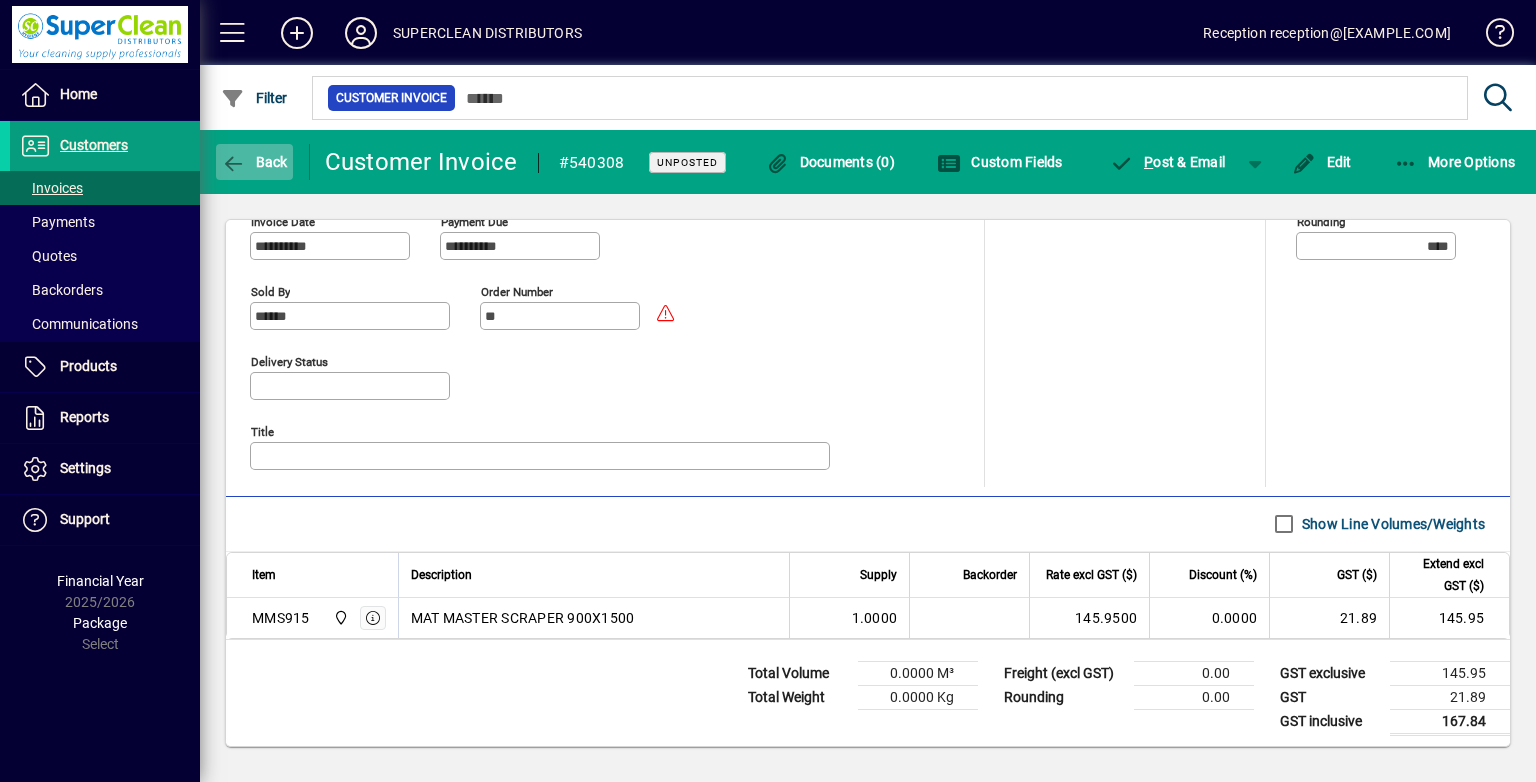 click on "Back" 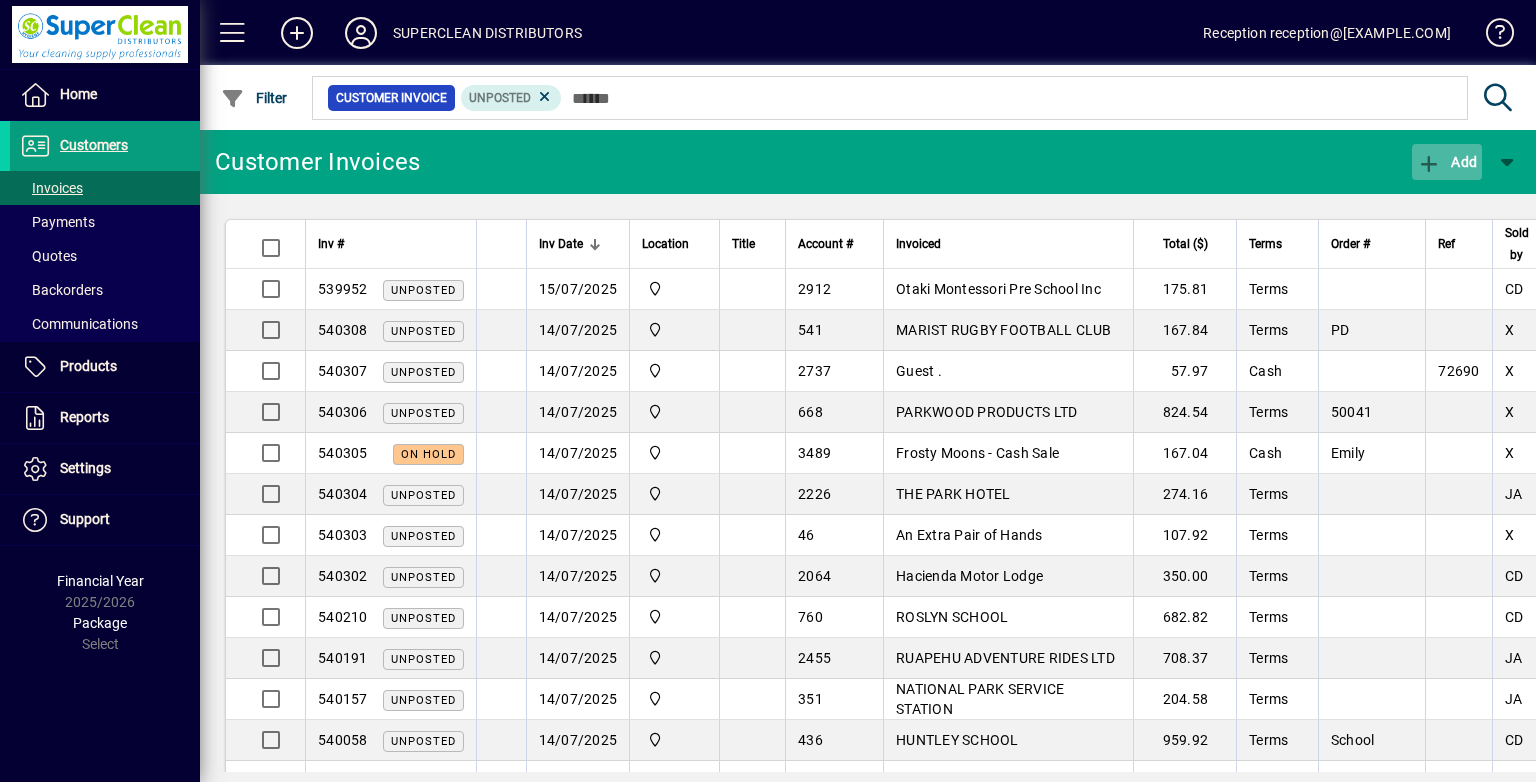 click 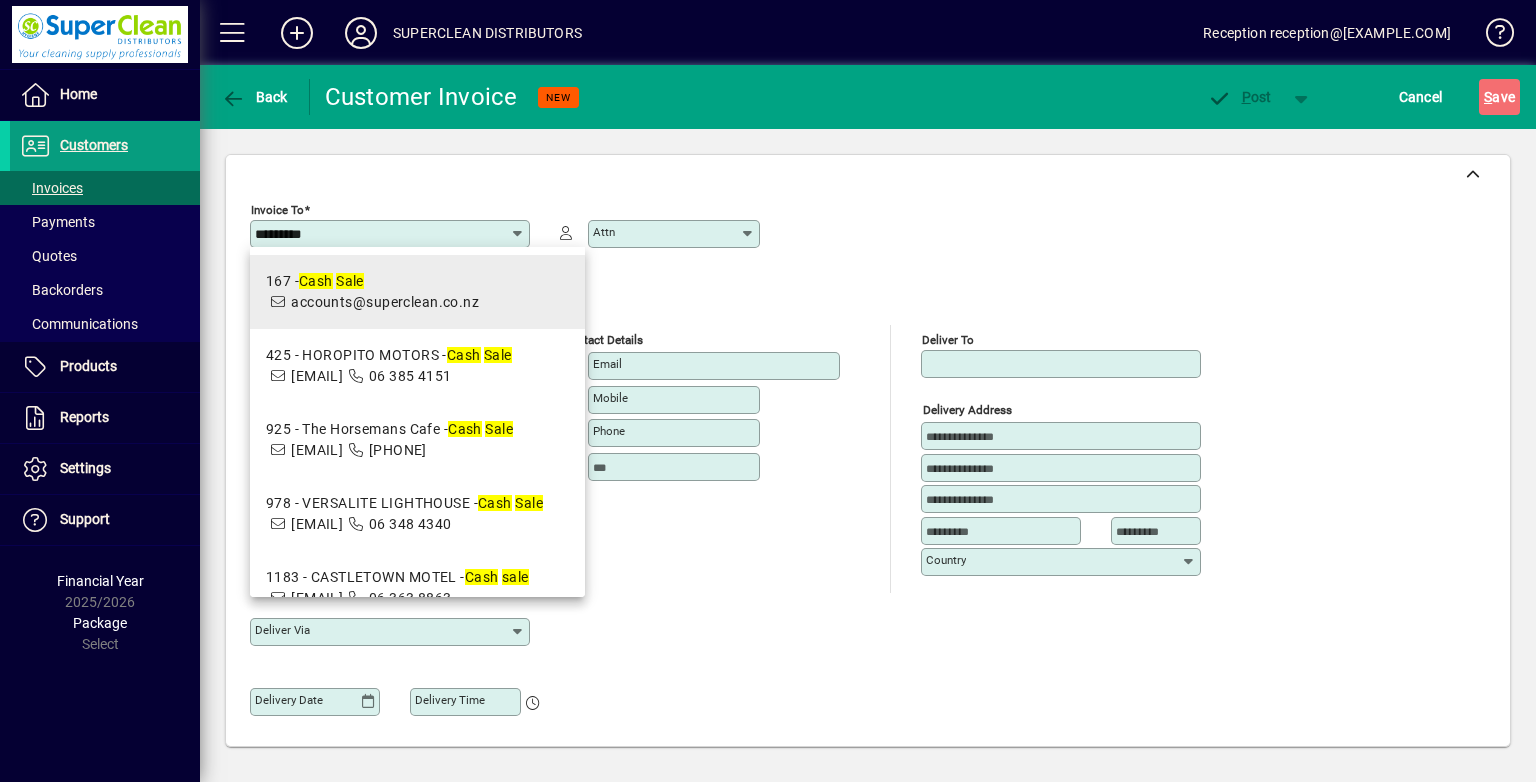 click on "[NUMBER] - [NAME] [EMAIL]" at bounding box center [418, 292] 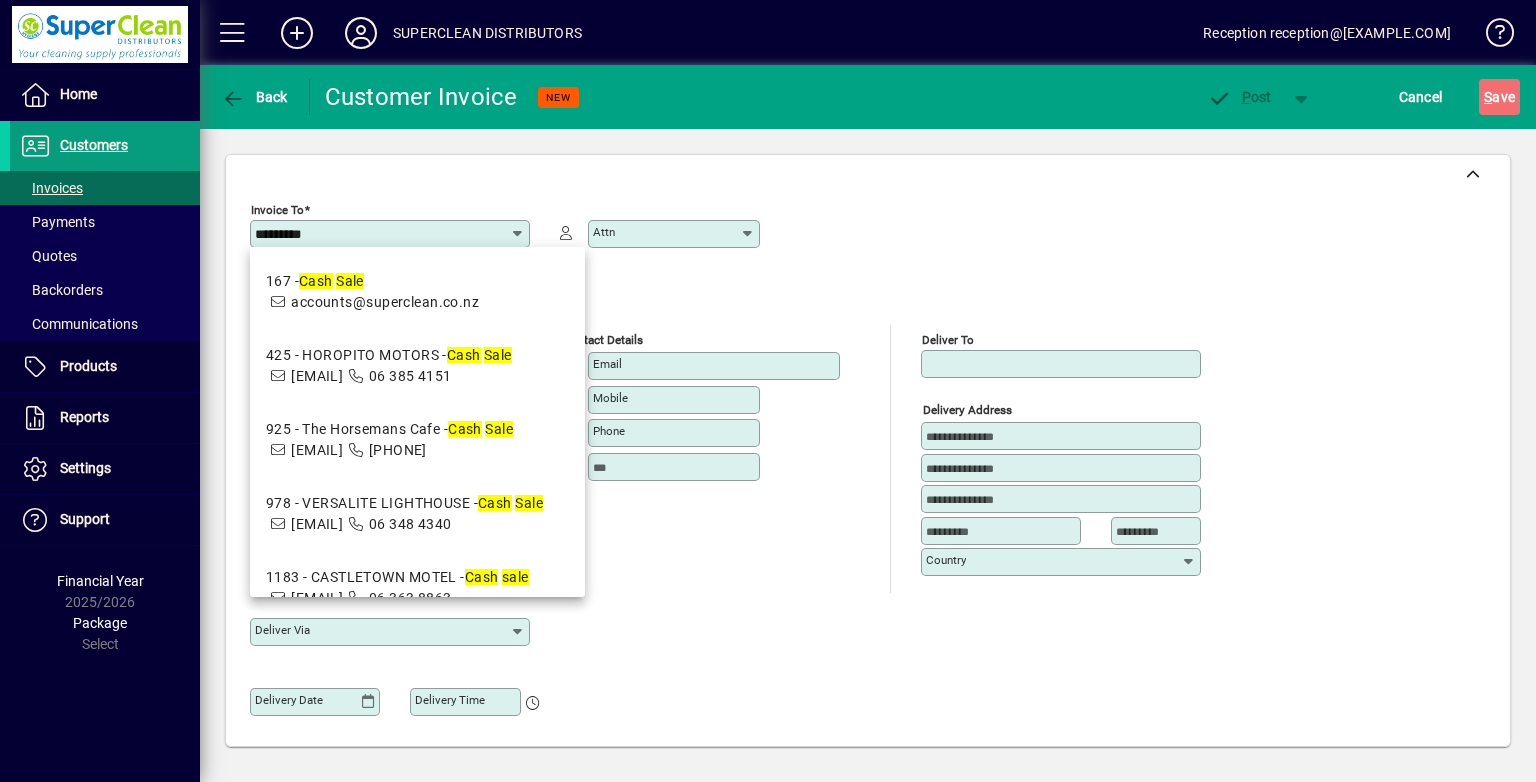 type on "**********" 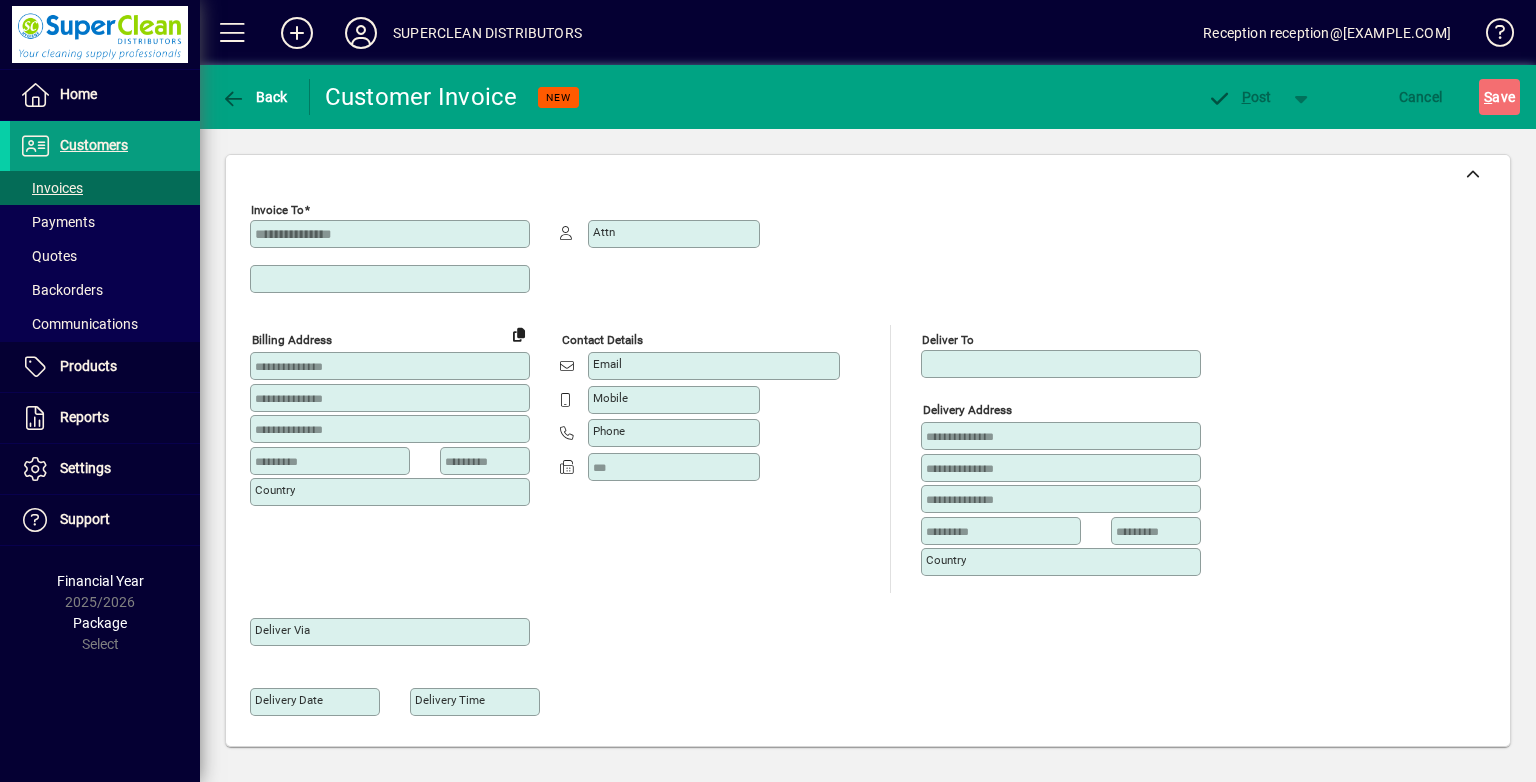 type on "**********" 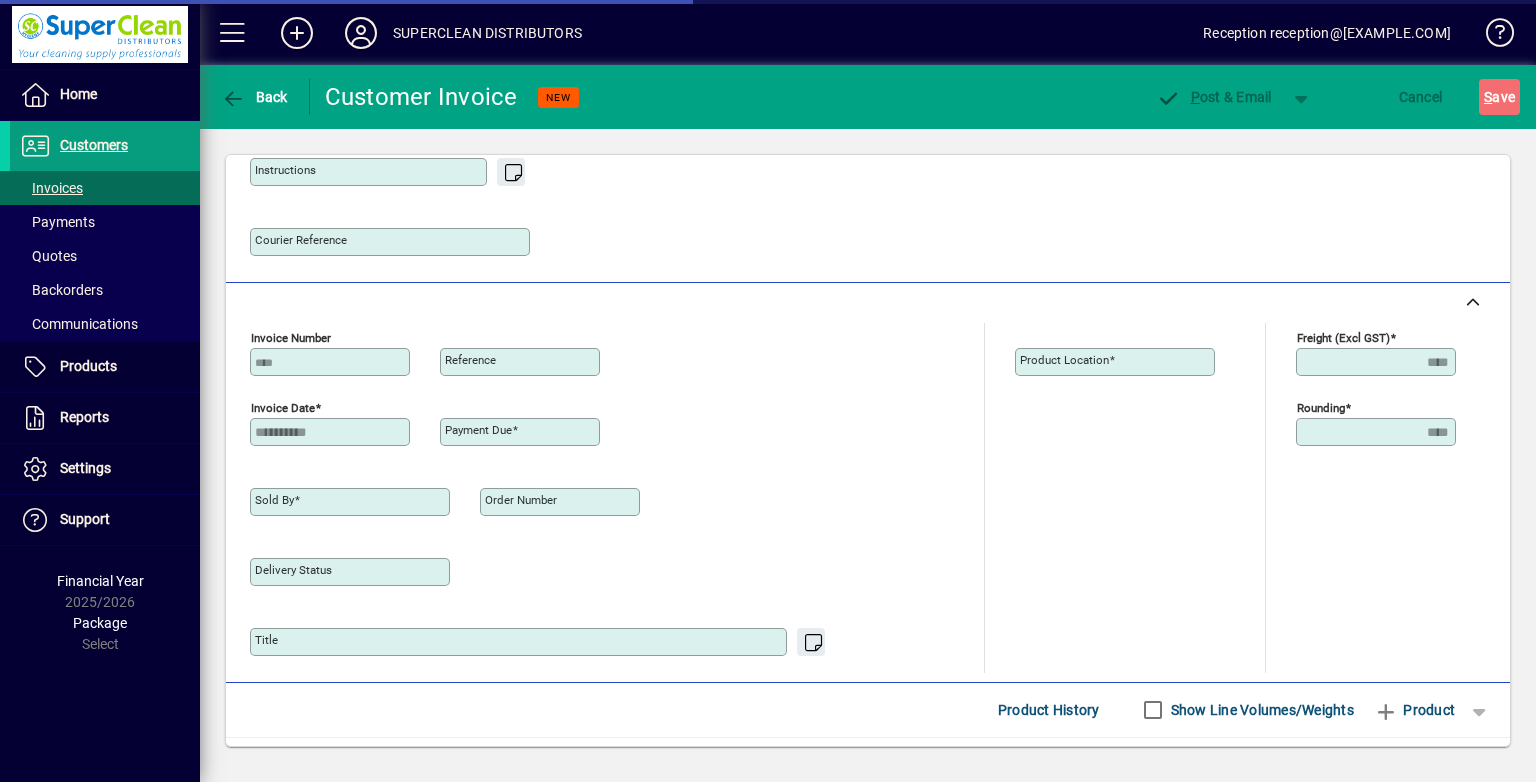type on "**********" 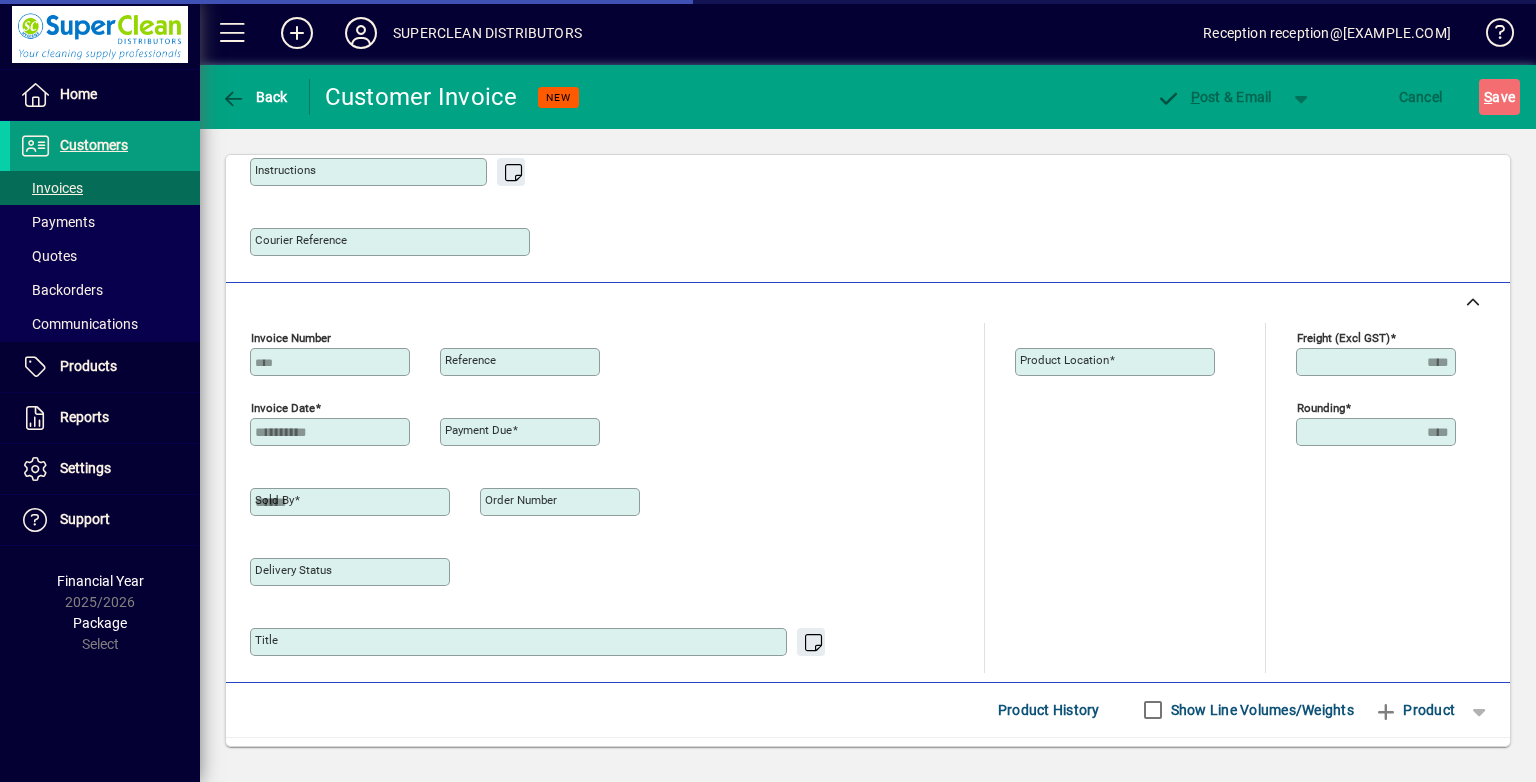 type on "**********" 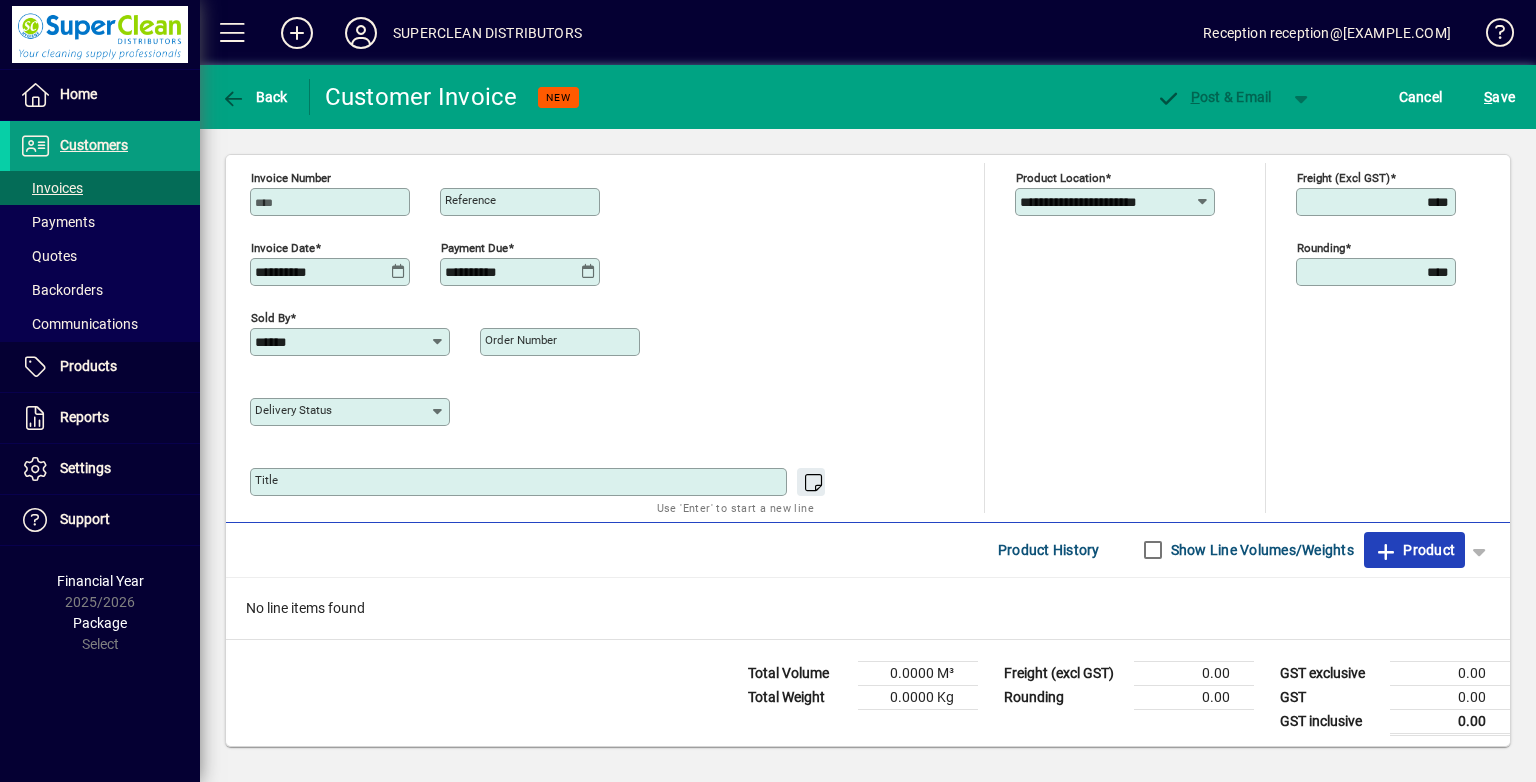 click on "Product" 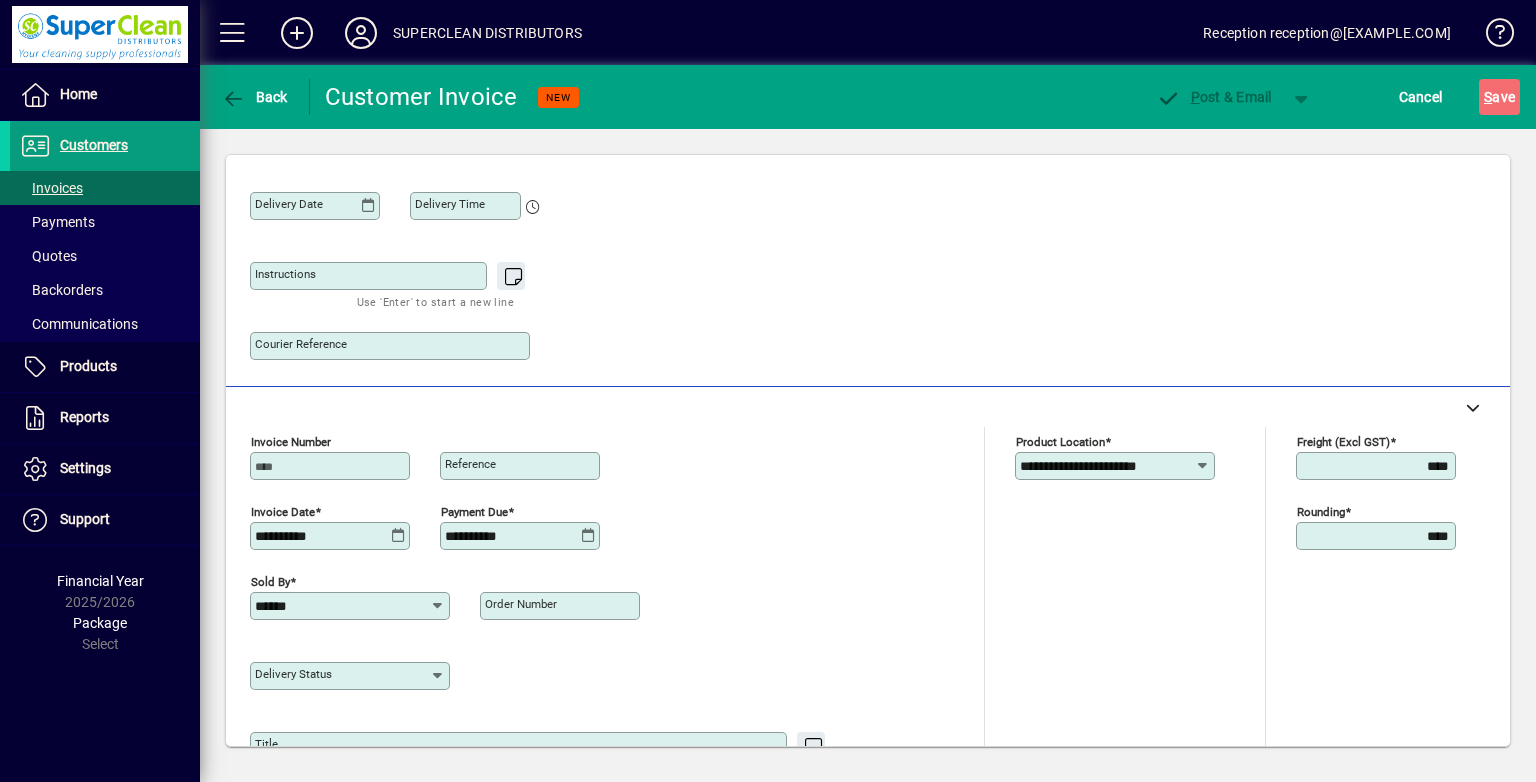 scroll, scrollTop: 44, scrollLeft: 0, axis: vertical 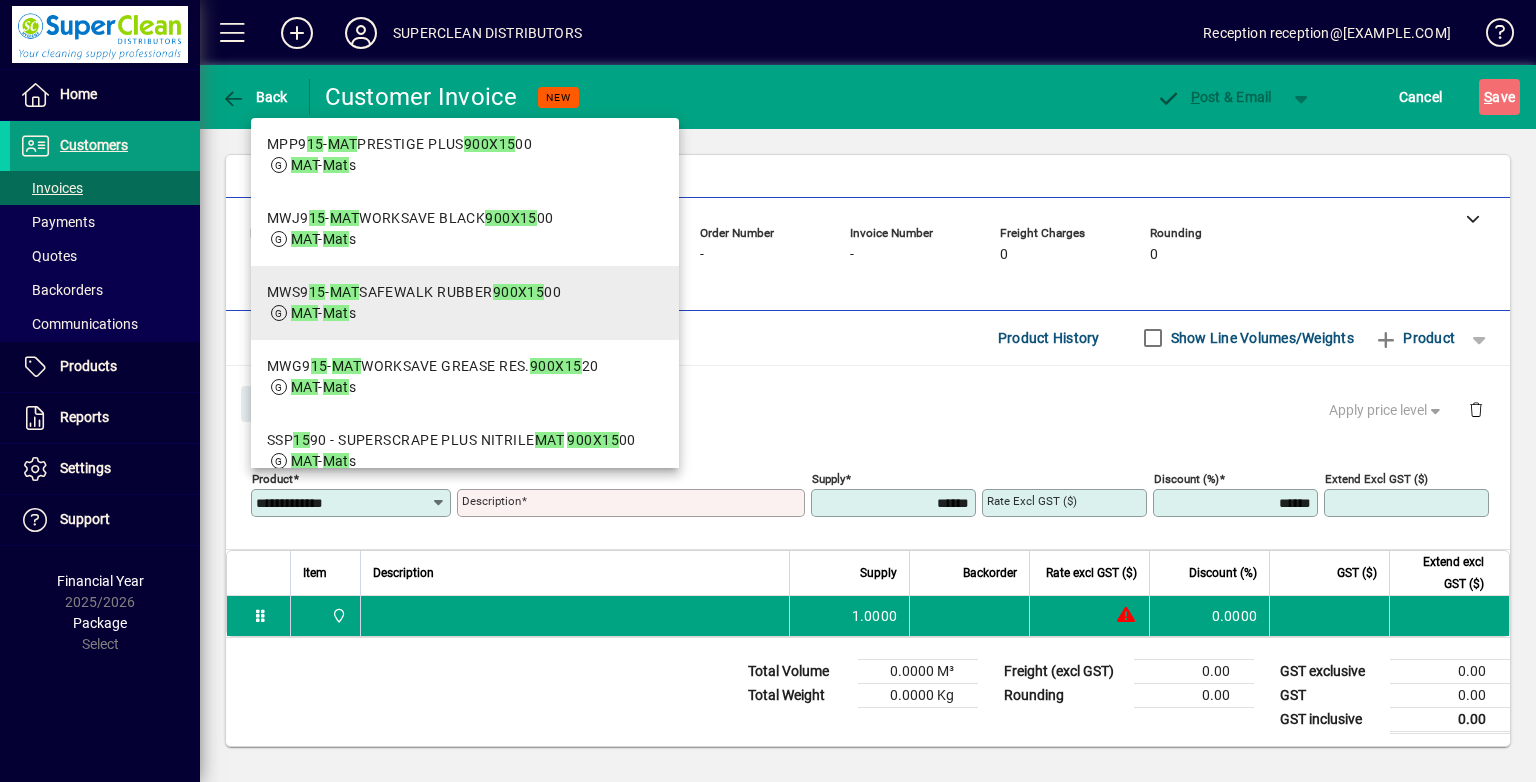 click on "MWS9 15 - MAT SAFEWALK RUBBER 900 X 15 00 MAT - Mats" at bounding box center [465, 303] 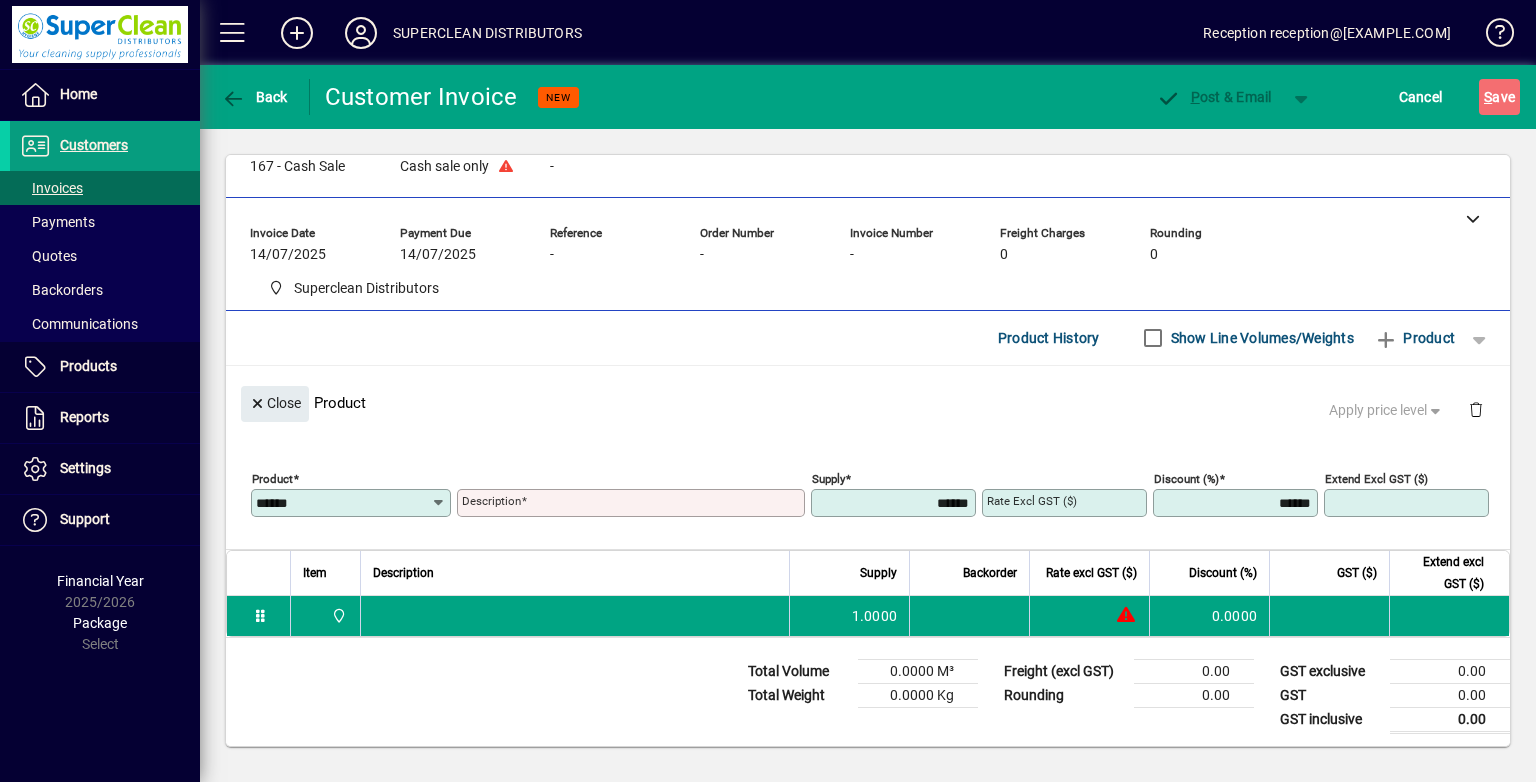 type on "**********" 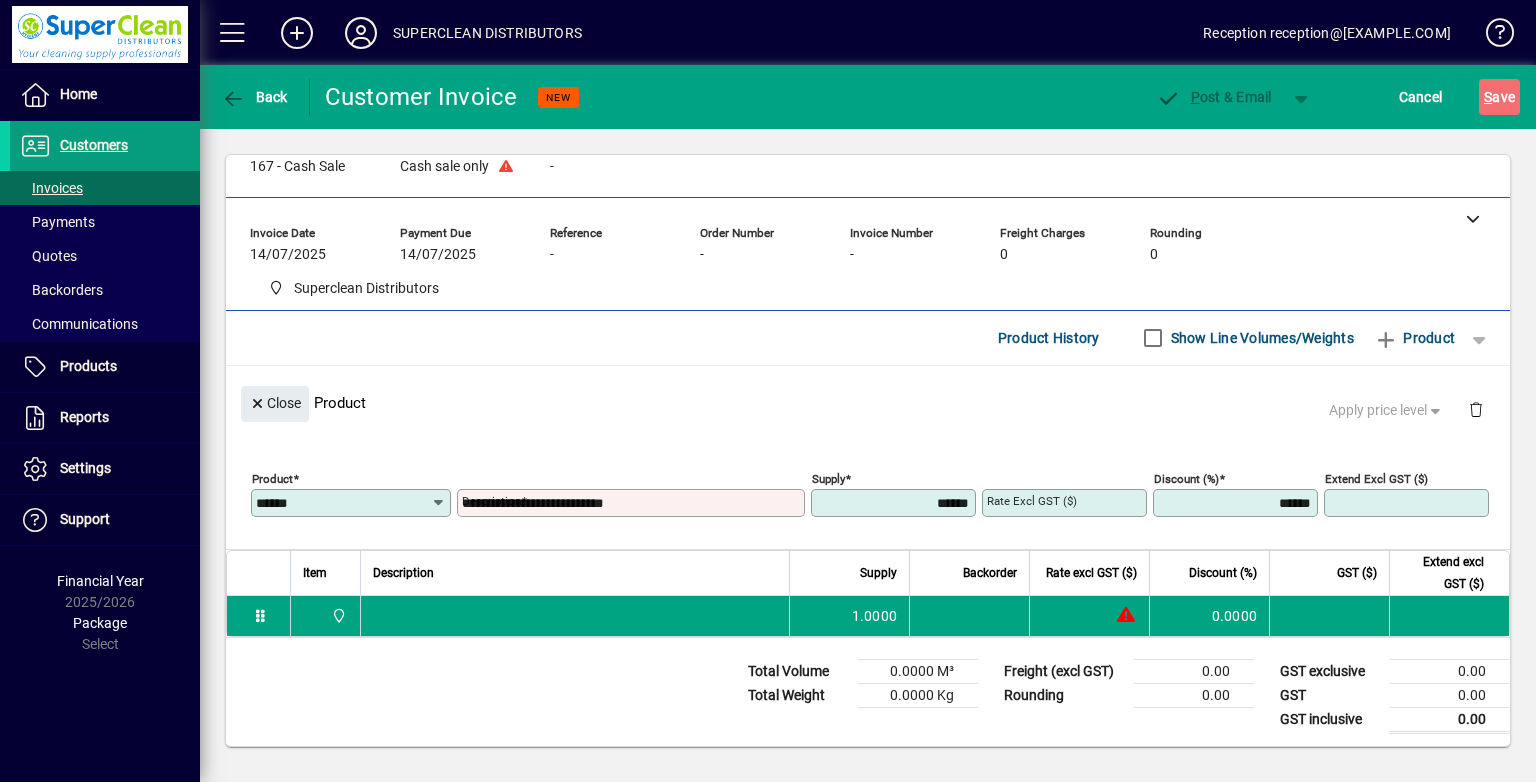 type on "*******" 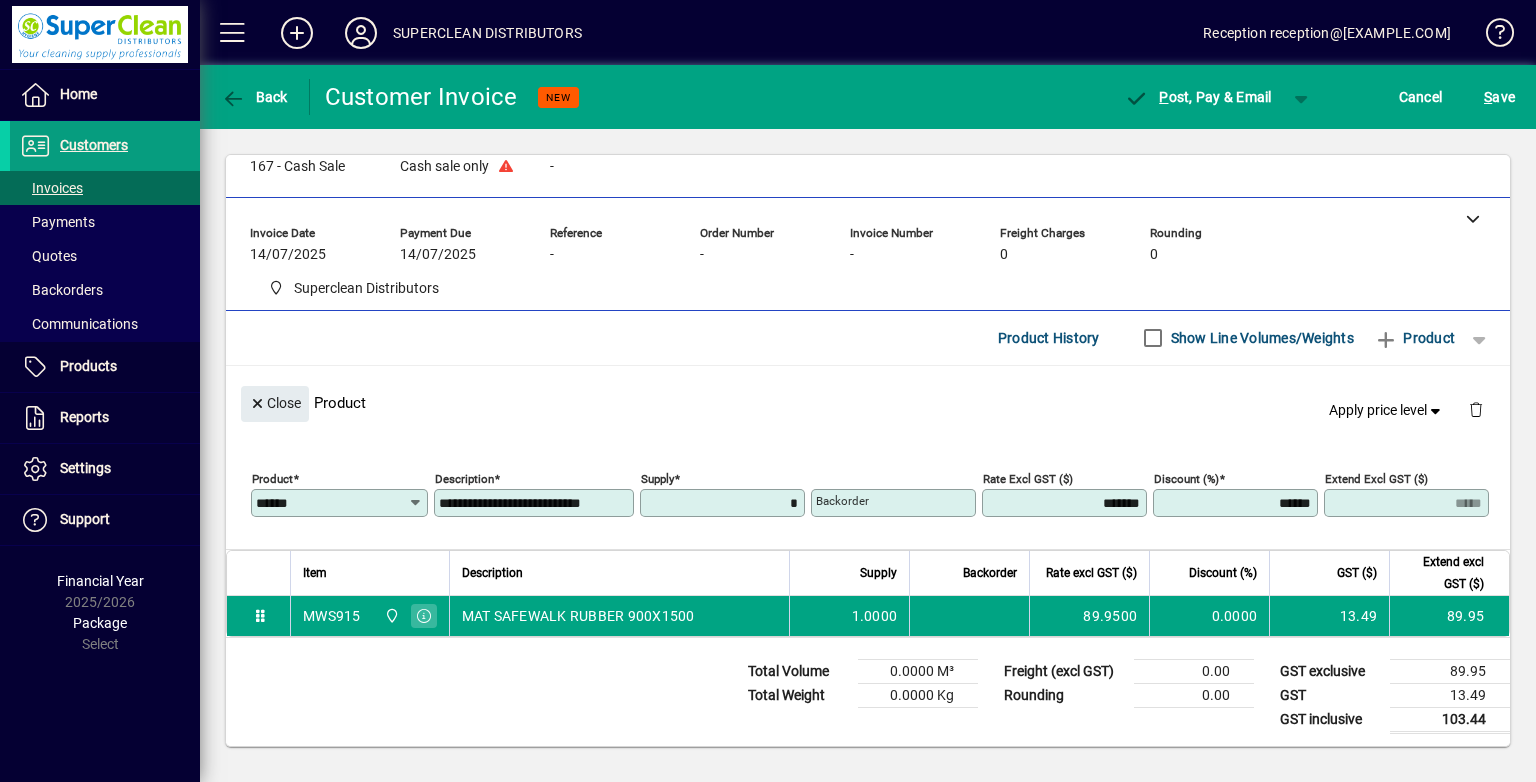 type on "******" 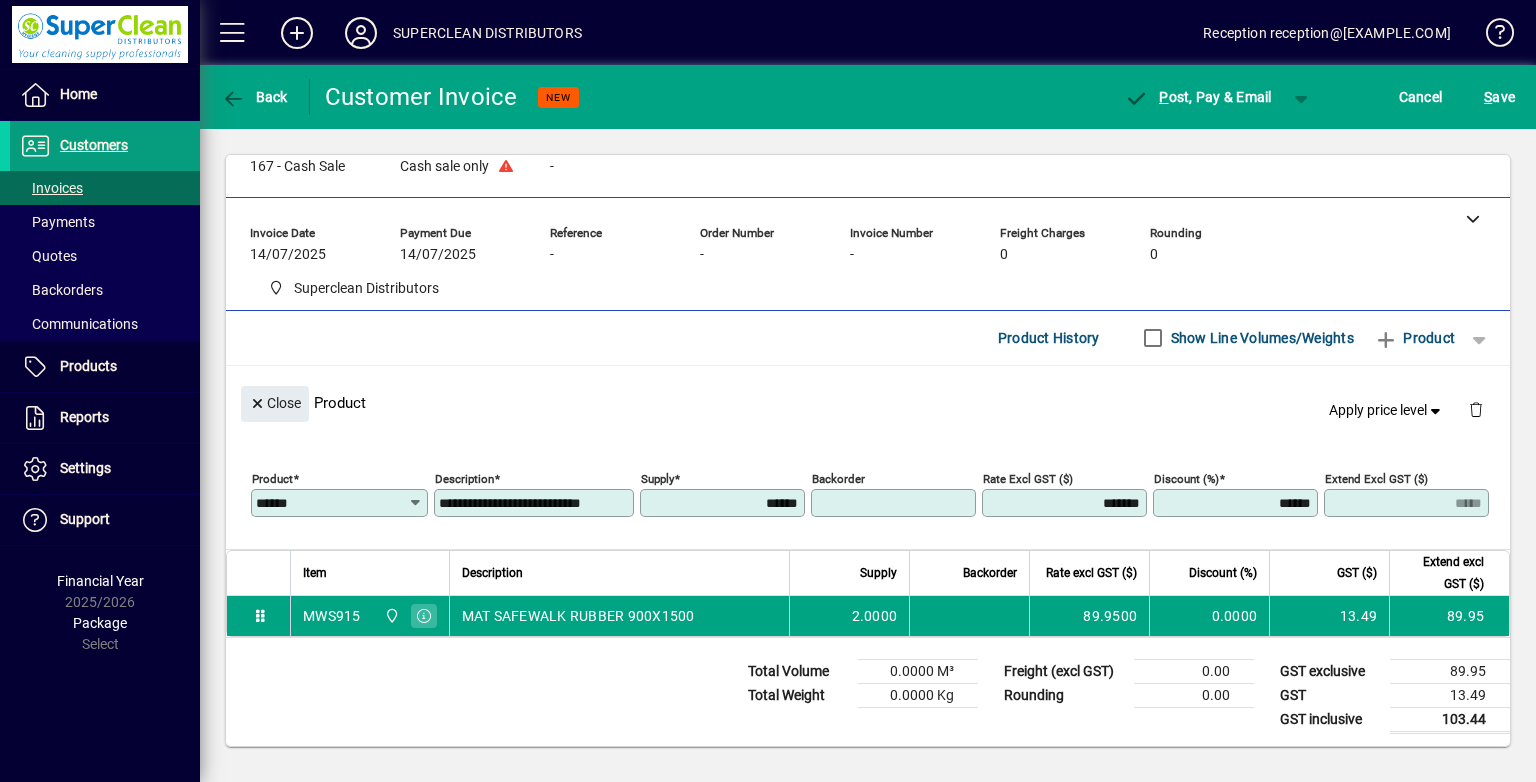 type on "******" 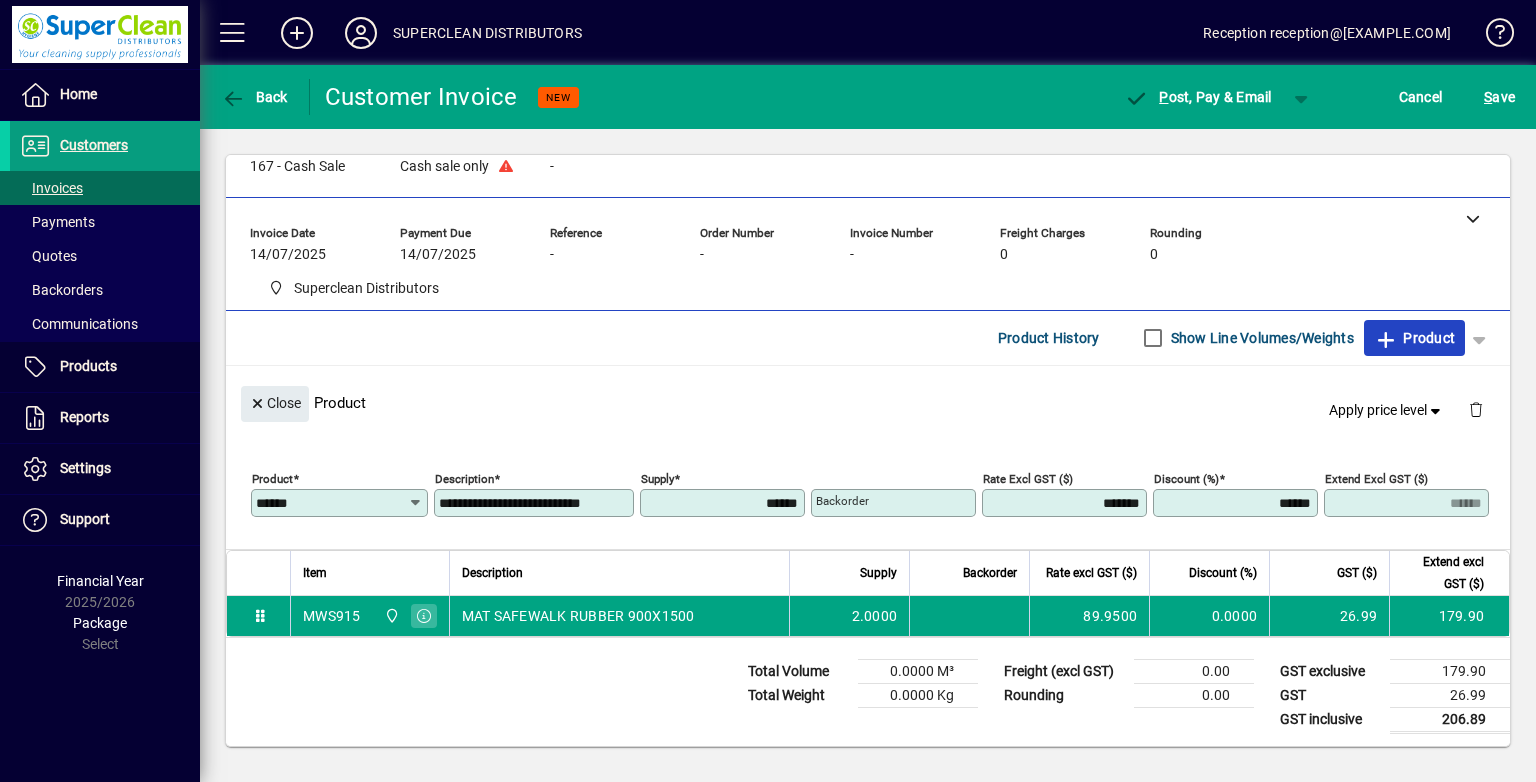 type 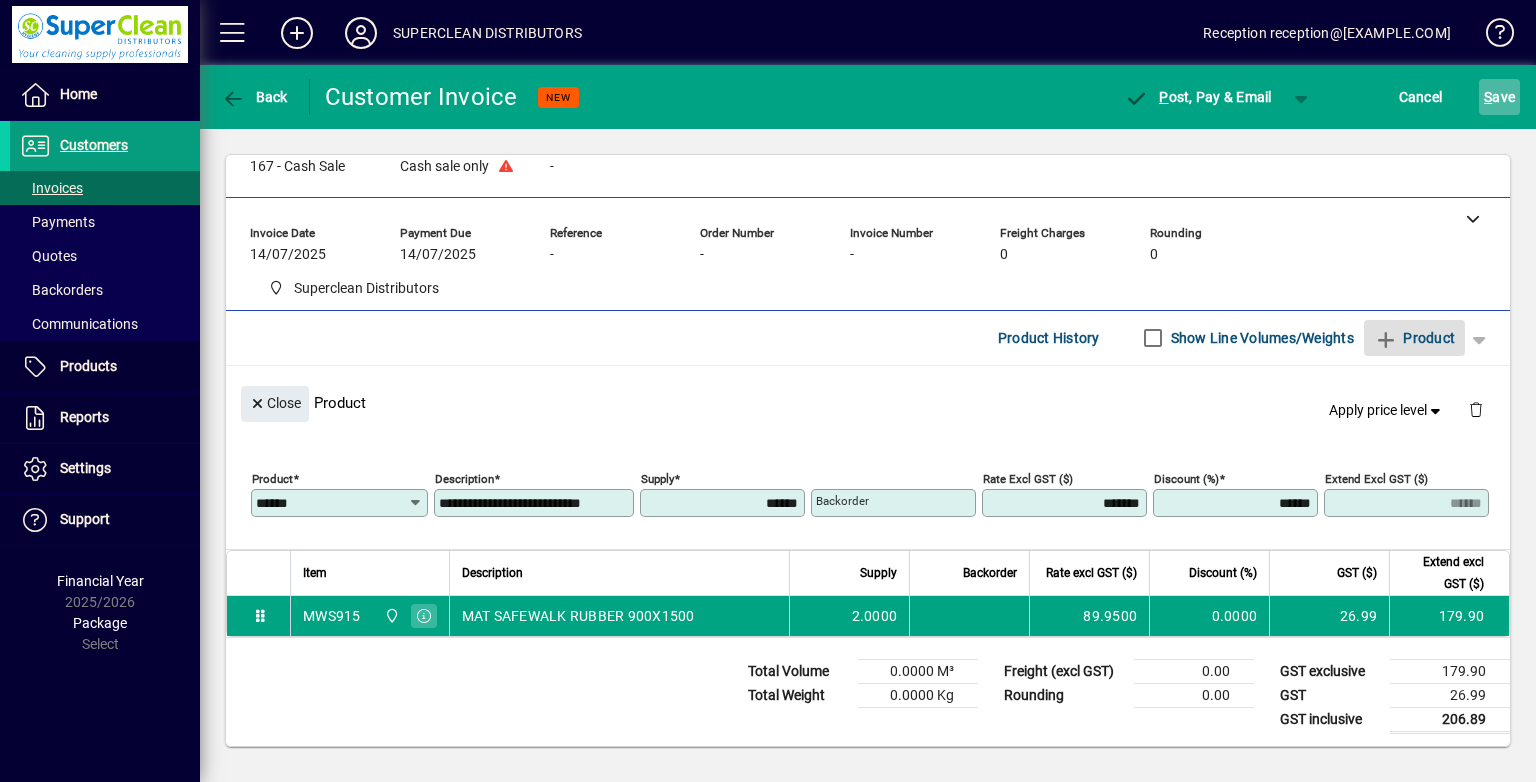 drag, startPoint x: 1501, startPoint y: 67, endPoint x: 1496, endPoint y: 91, distance: 24.5153 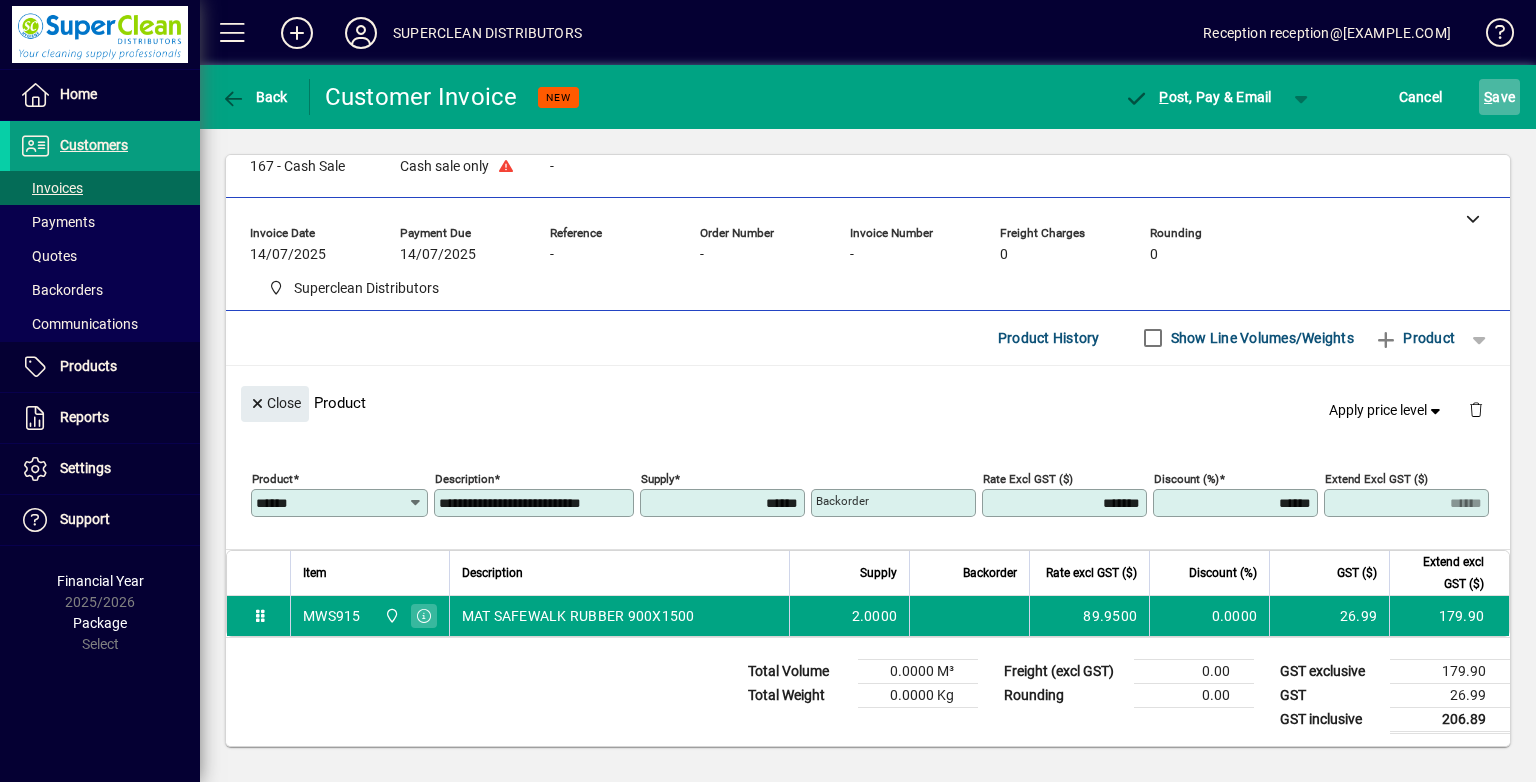 click on "S ave" 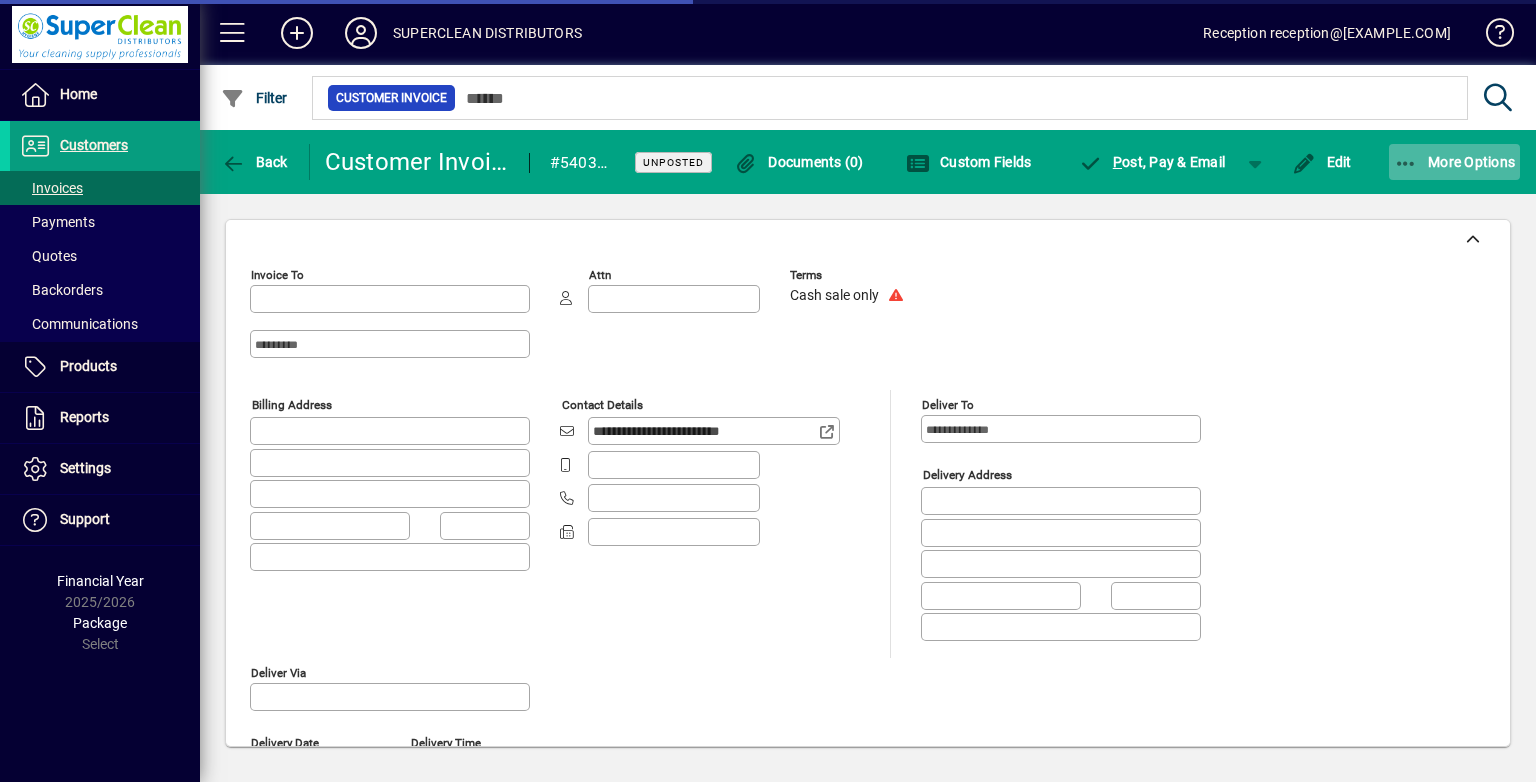 click on "More Options" 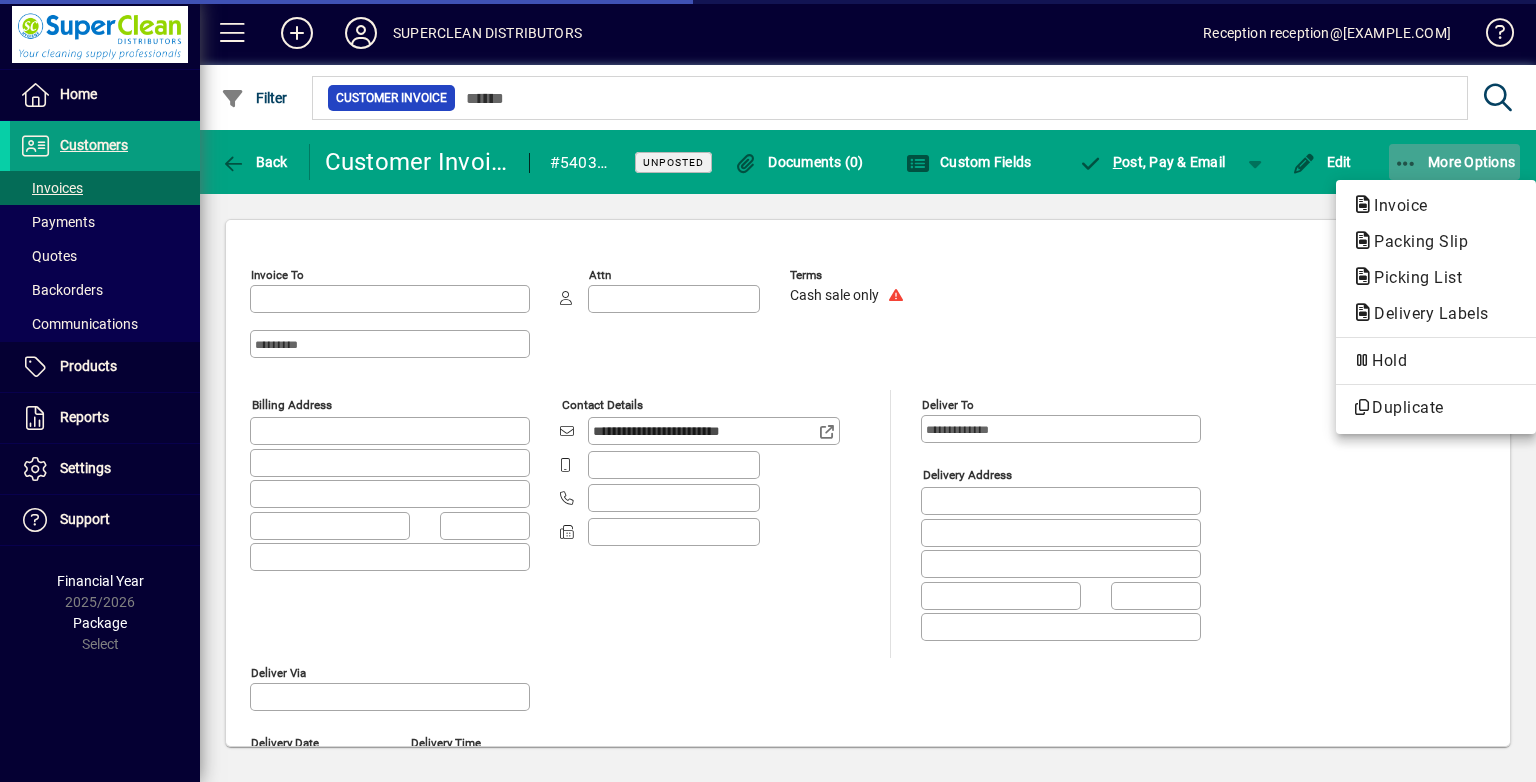 type on "**********" 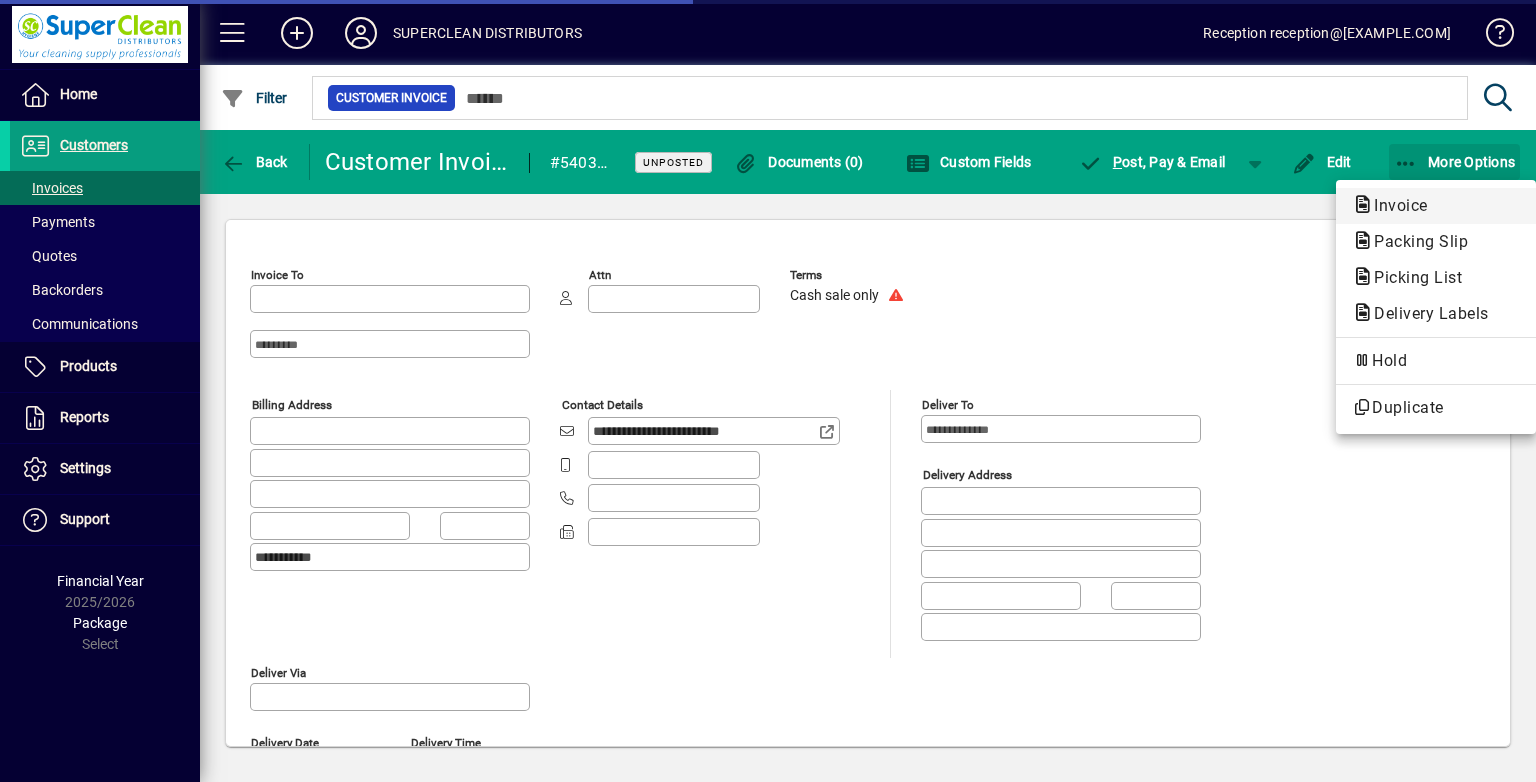 type on "**********" 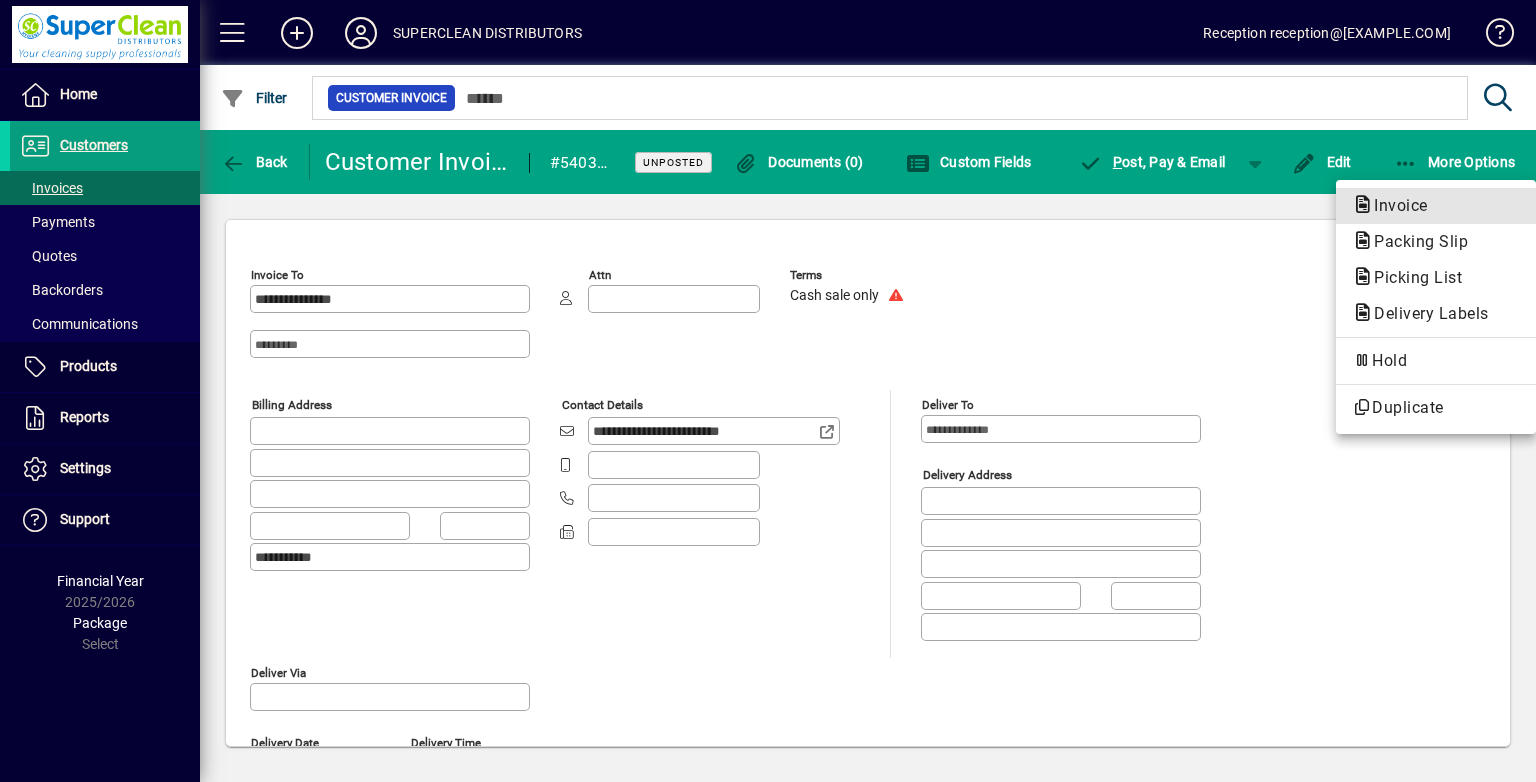 click on "Invoice" 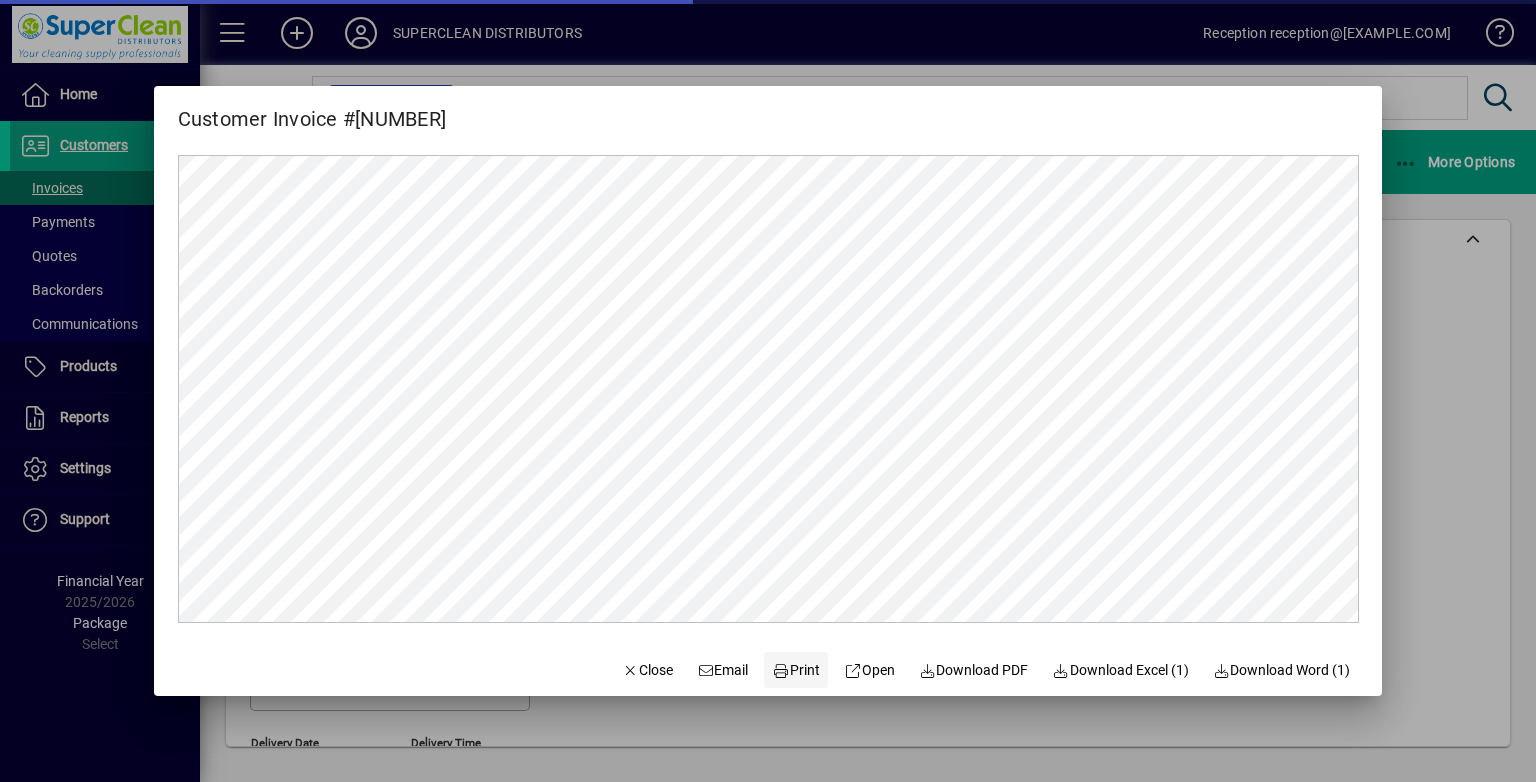scroll, scrollTop: 0, scrollLeft: 0, axis: both 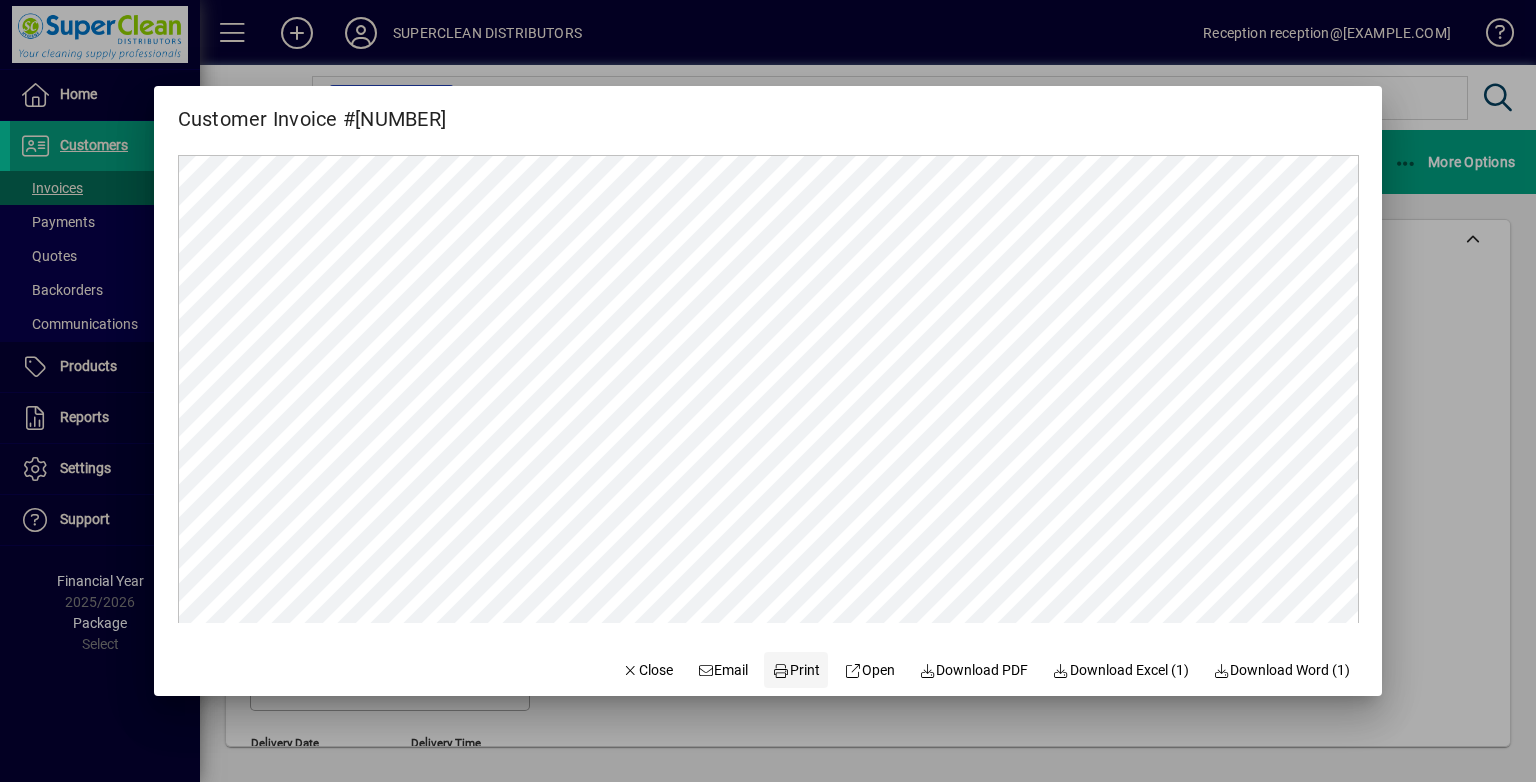 click on "Print" 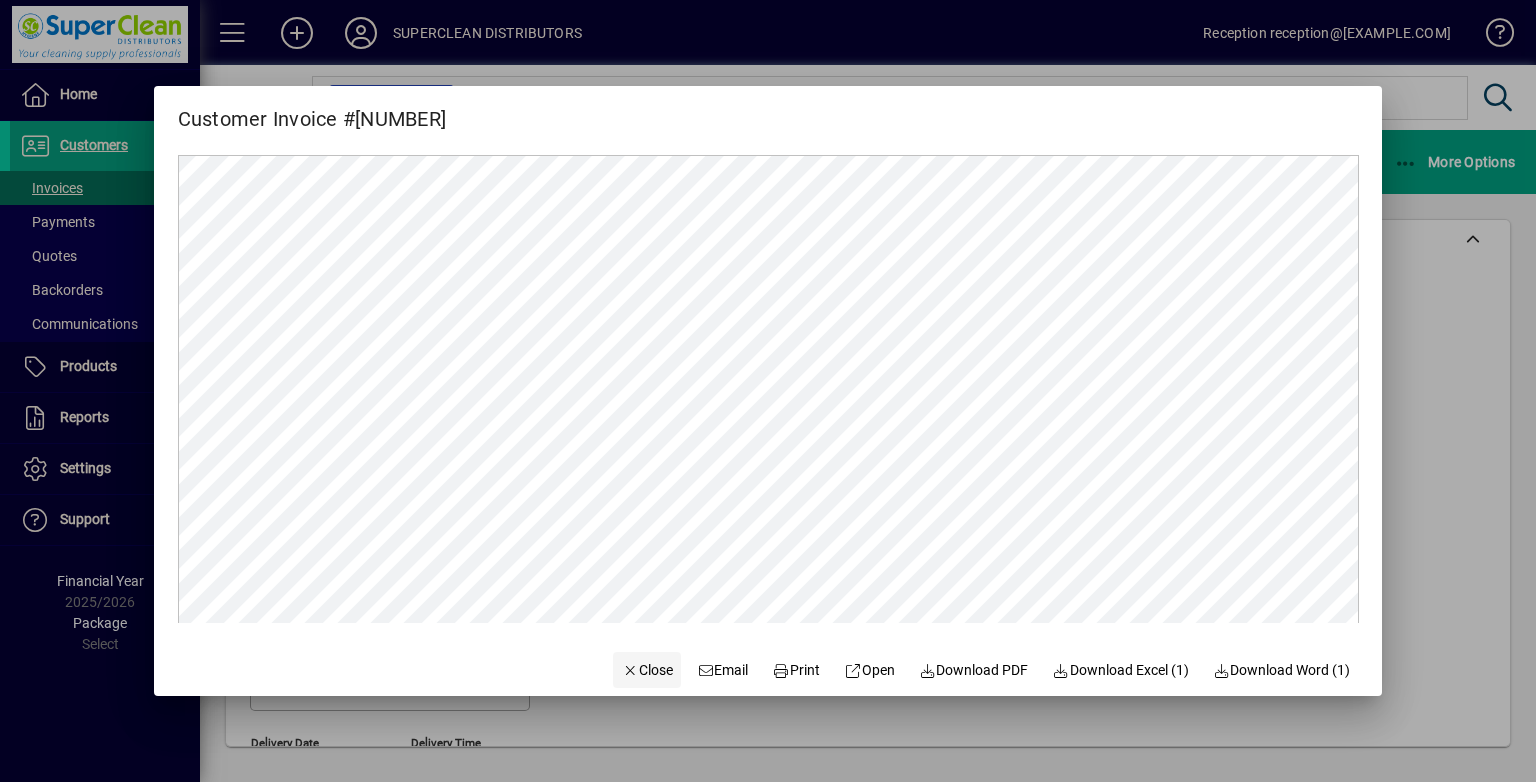 click 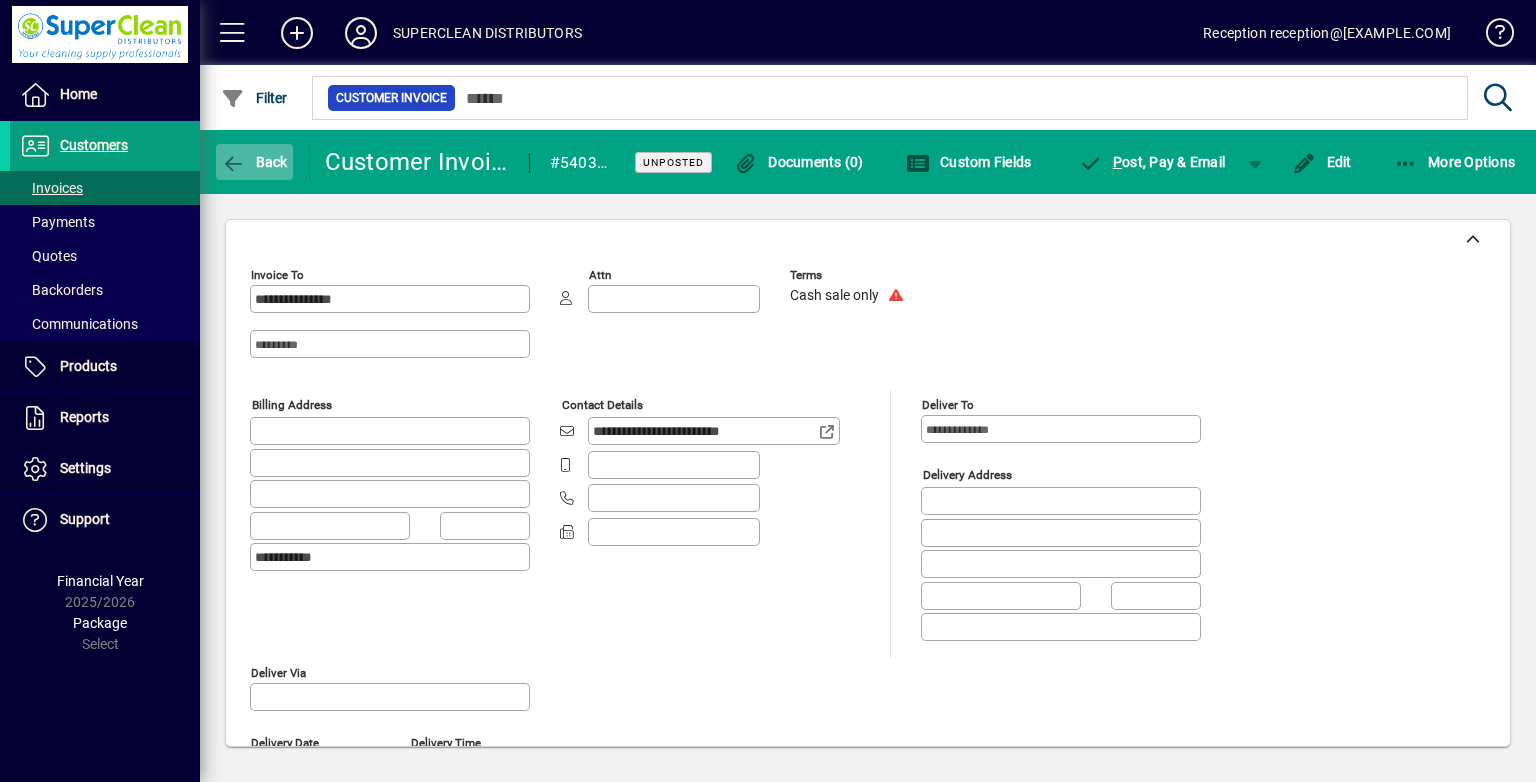 click on "Back" 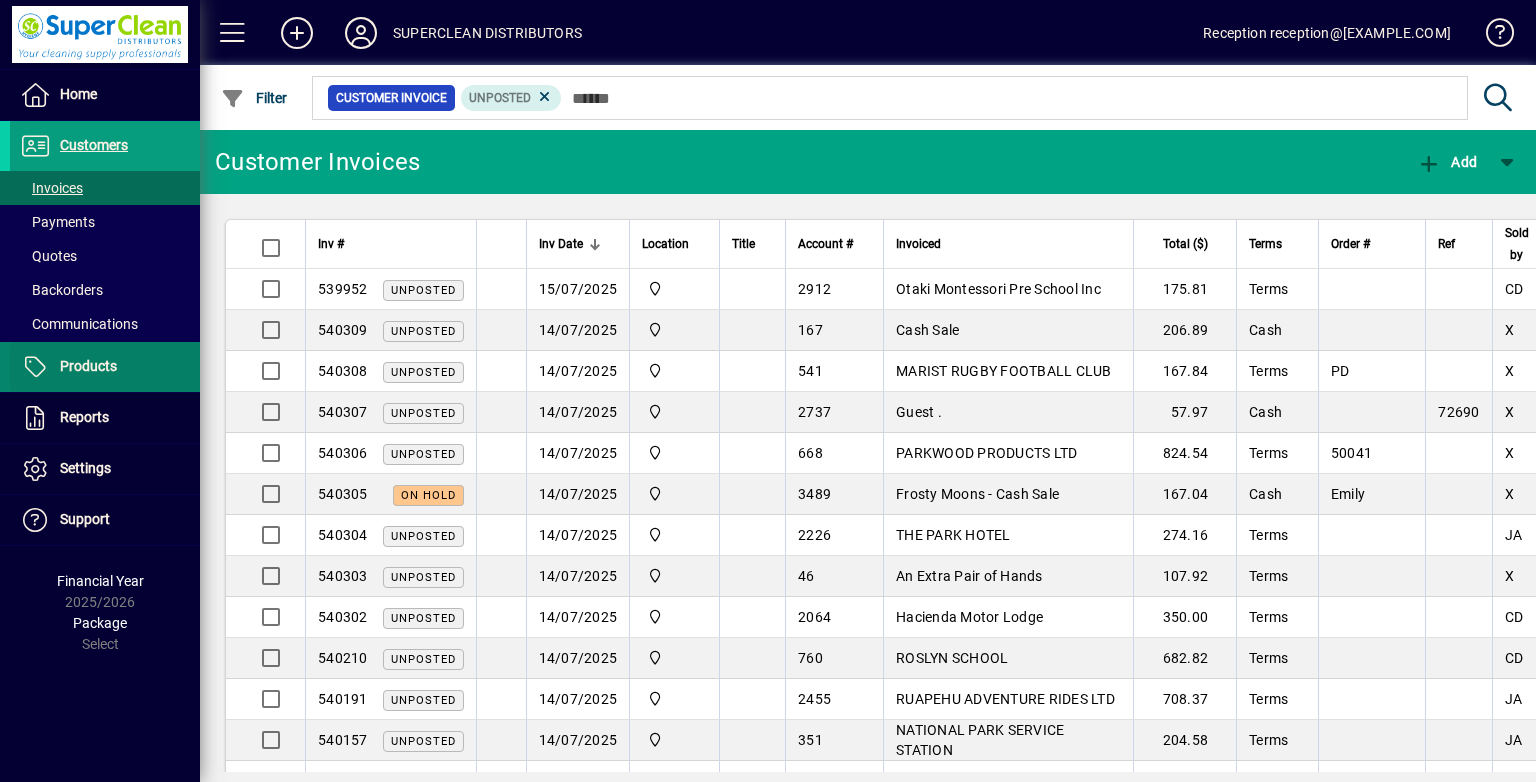 click on "Products" at bounding box center [88, 366] 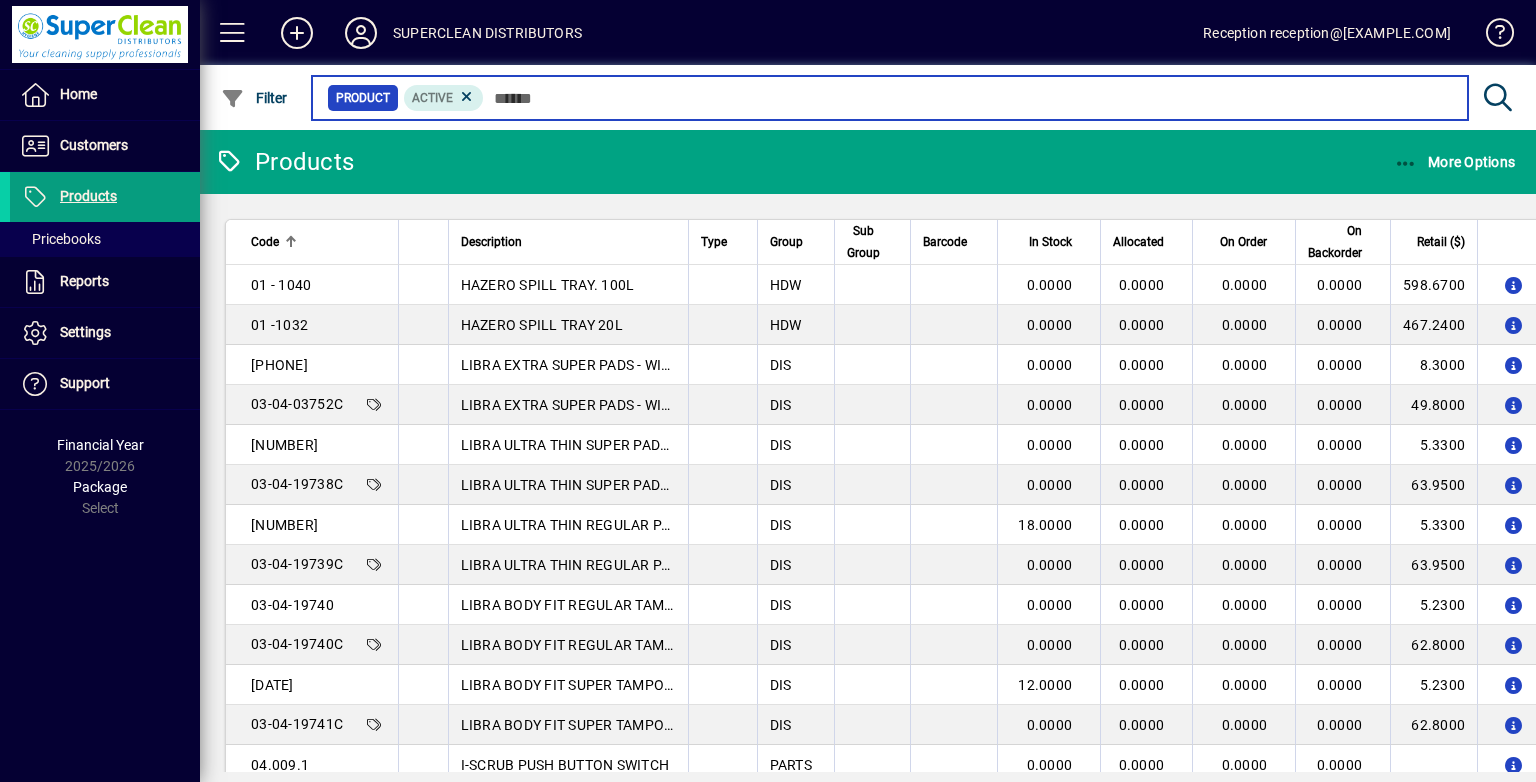 click at bounding box center [968, 98] 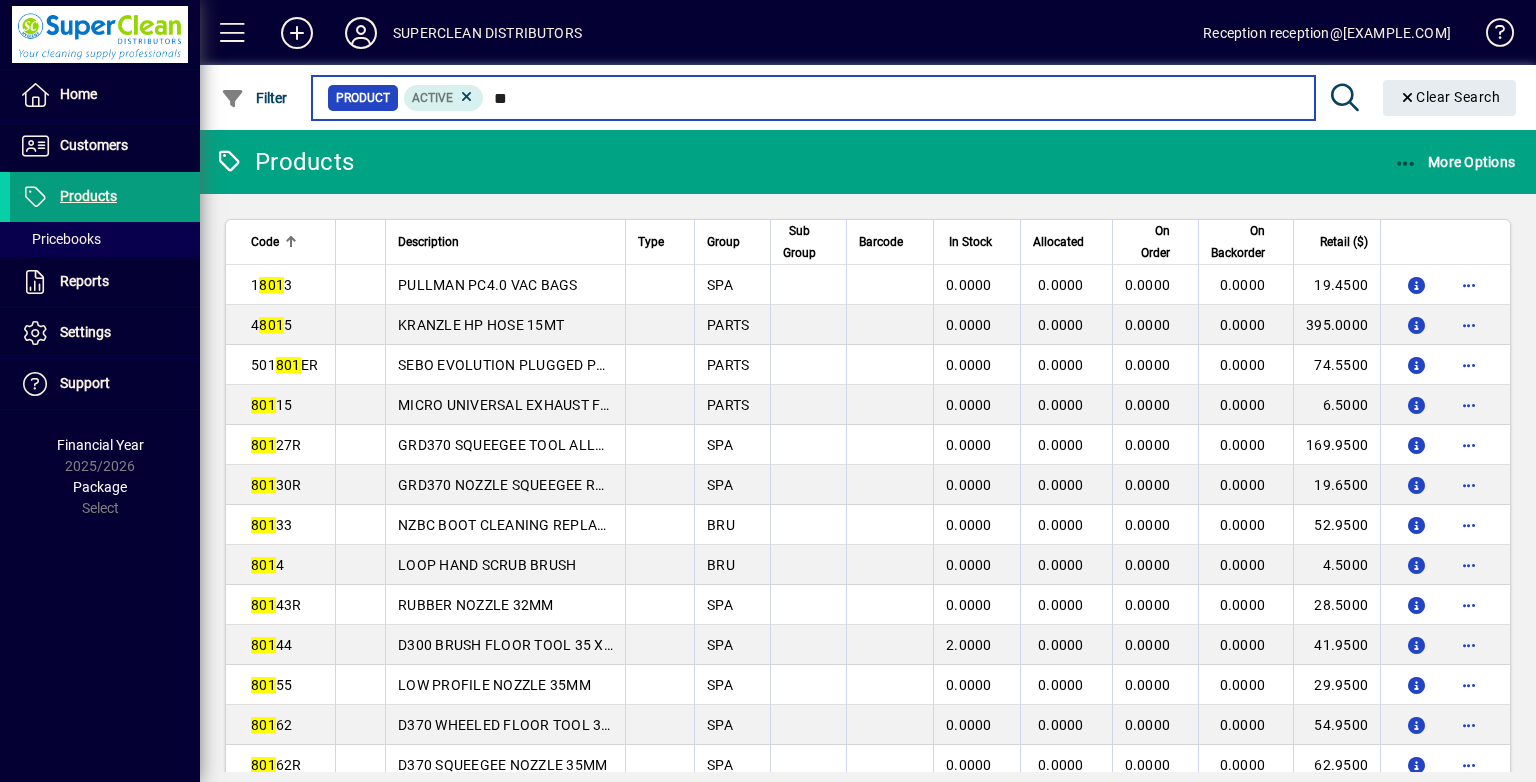 type on "*" 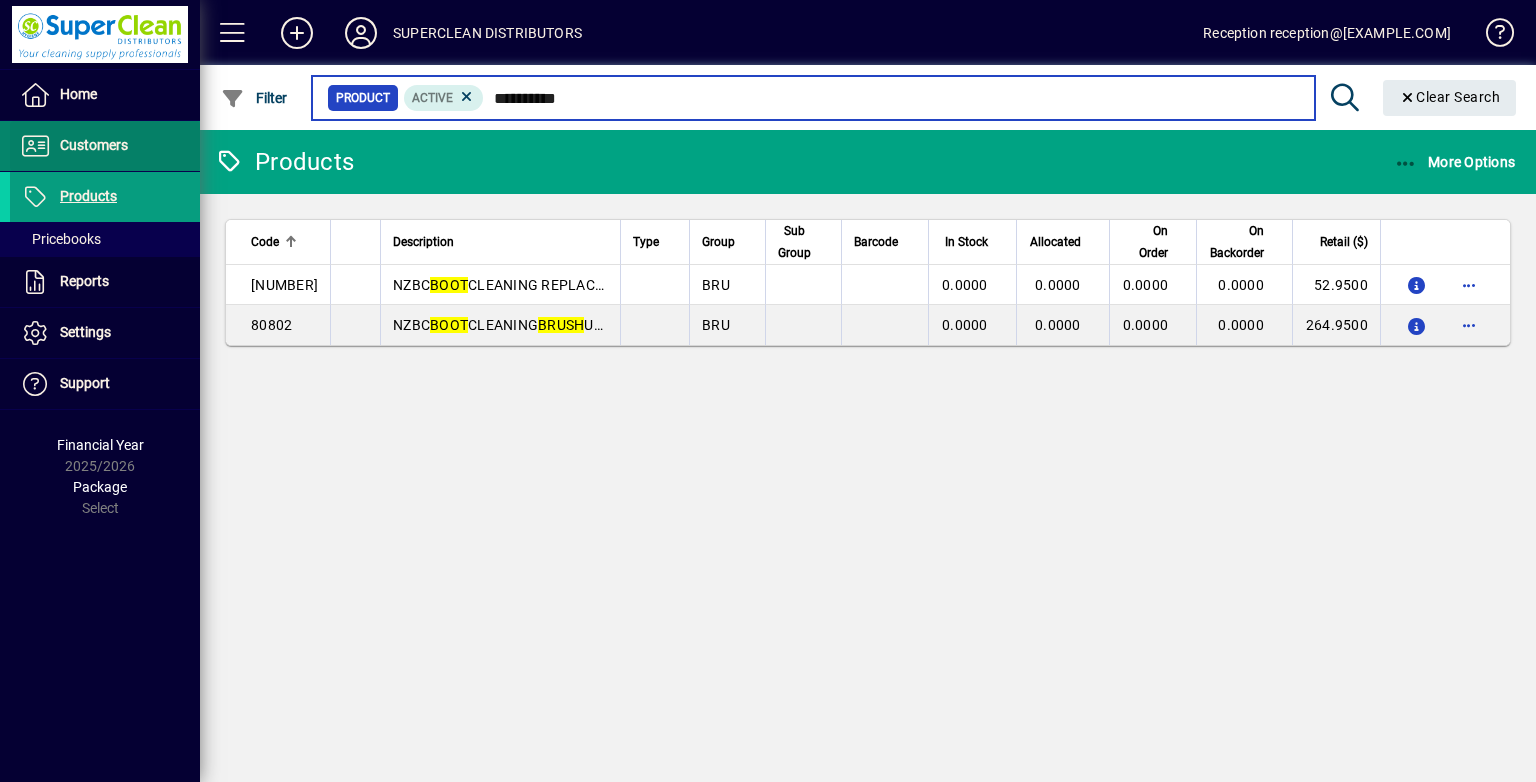 type on "**********" 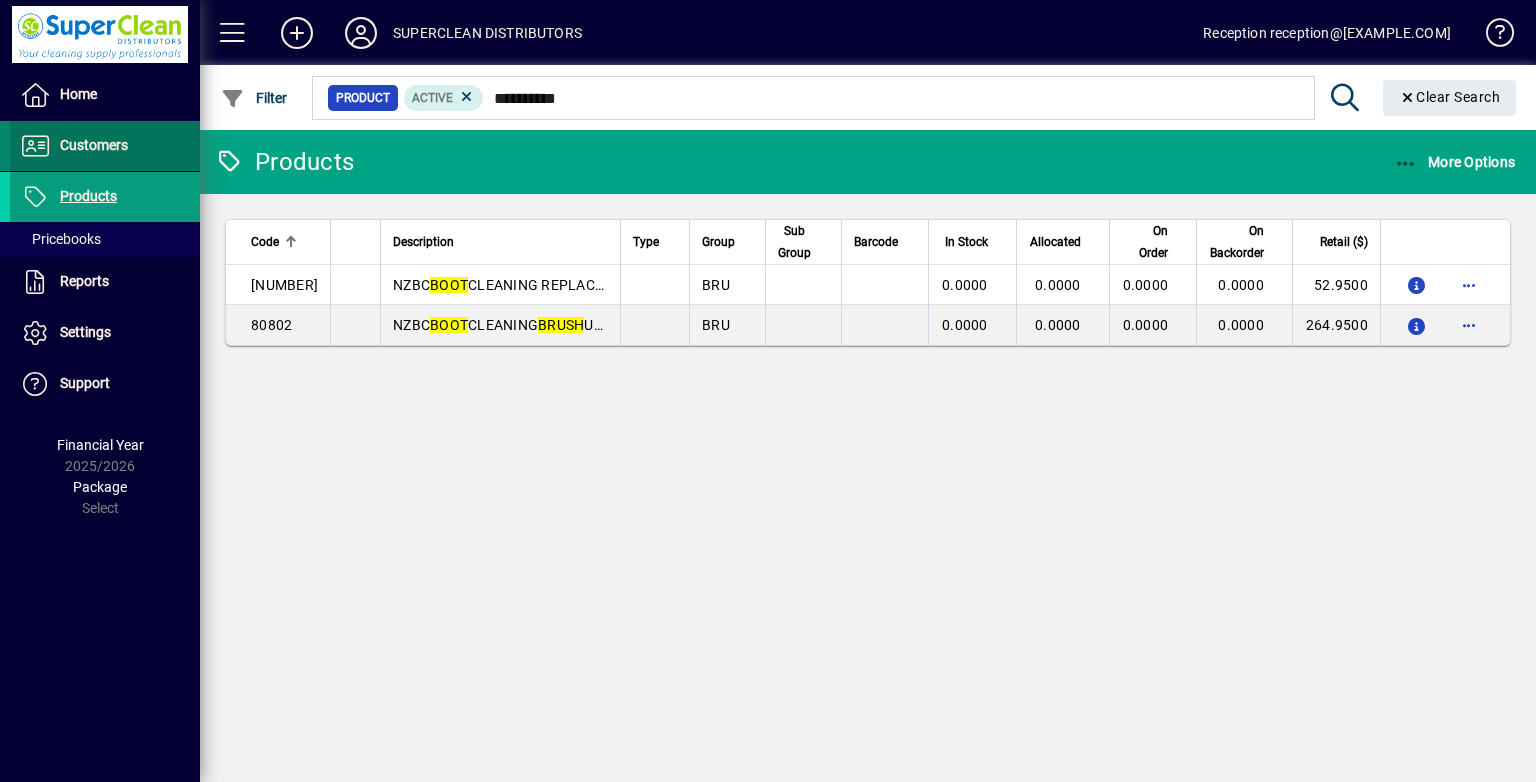 click on "Customers" at bounding box center (94, 145) 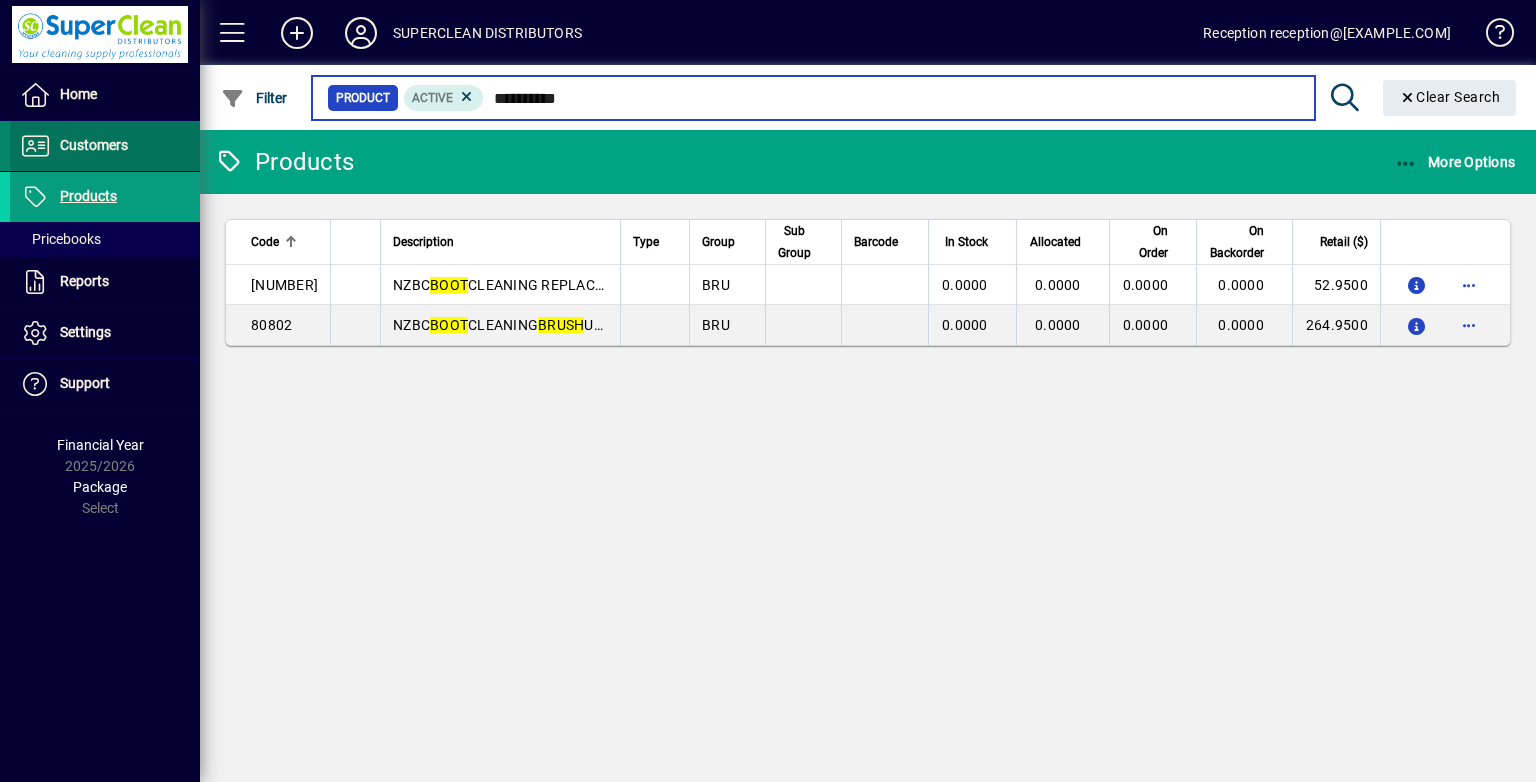 type 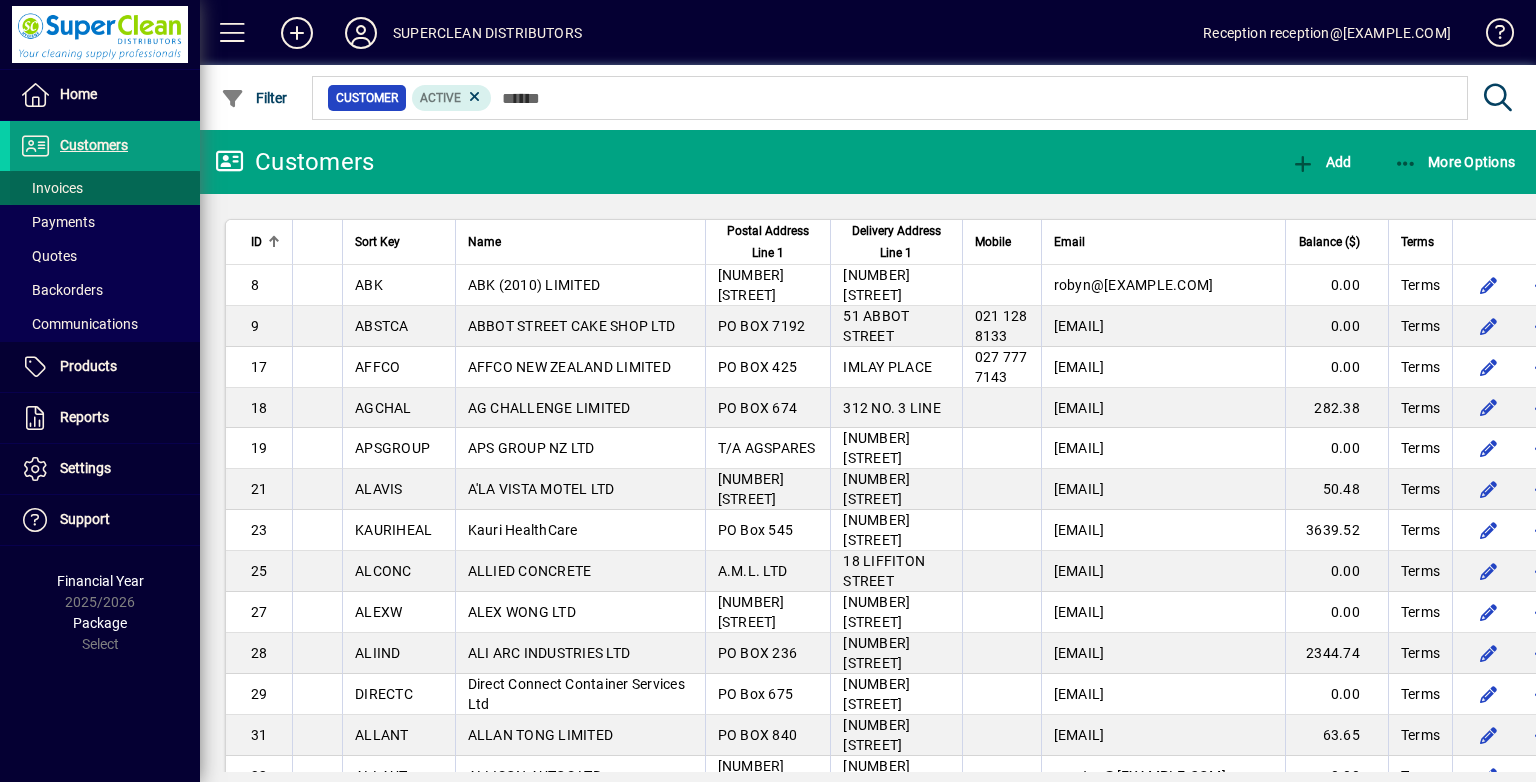 click on "Invoices" at bounding box center (51, 188) 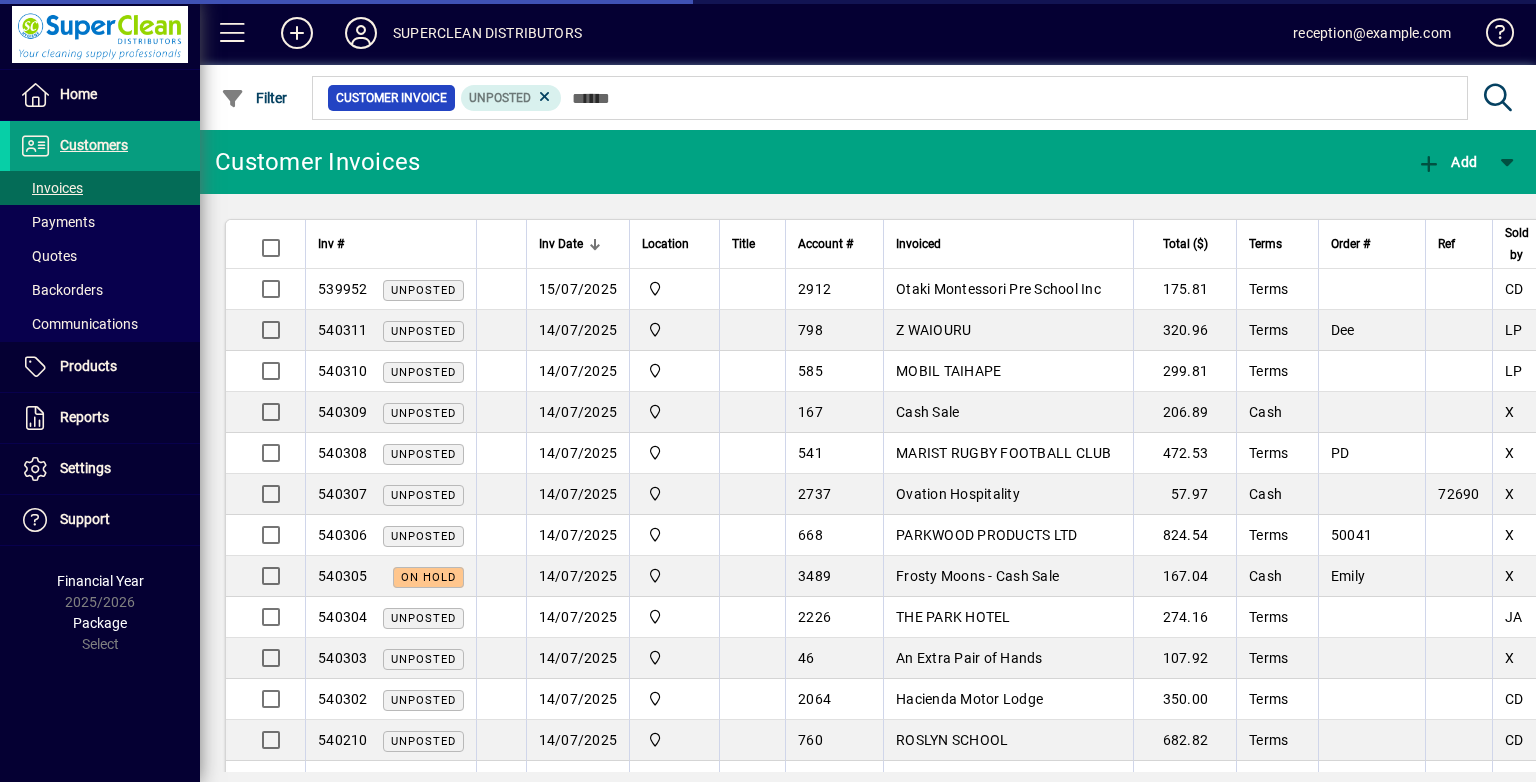 scroll, scrollTop: 0, scrollLeft: 0, axis: both 